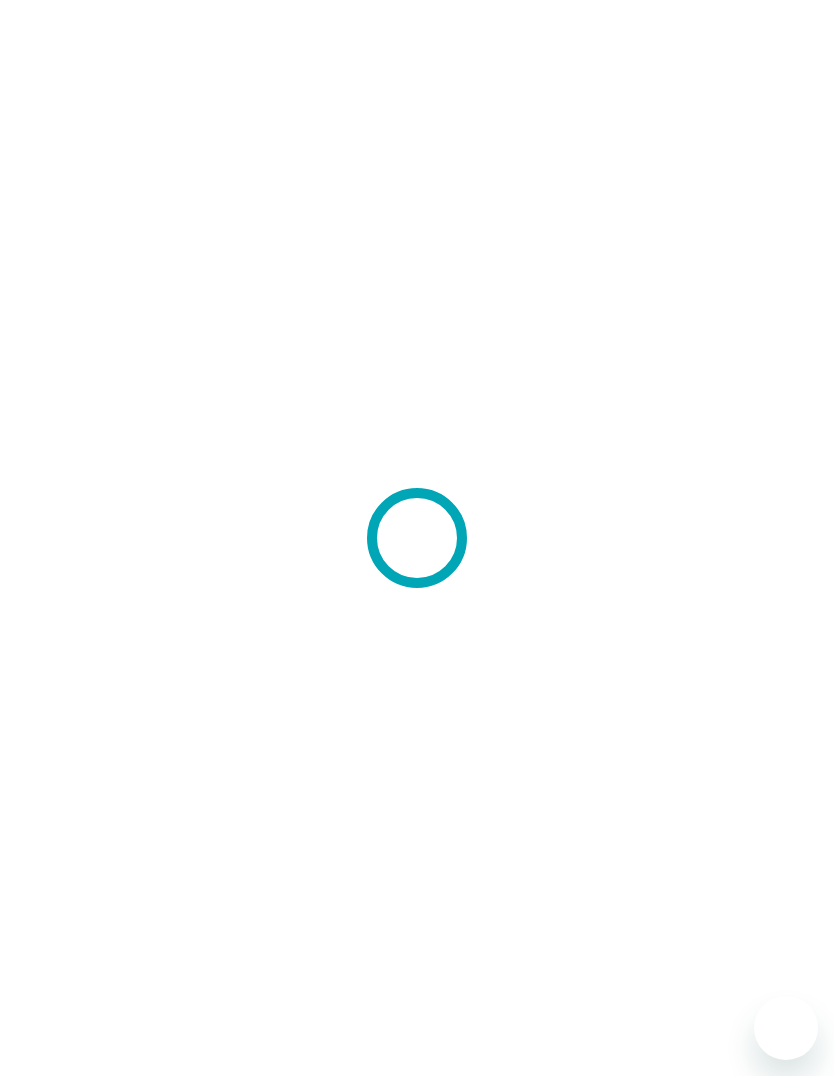 scroll, scrollTop: 0, scrollLeft: 0, axis: both 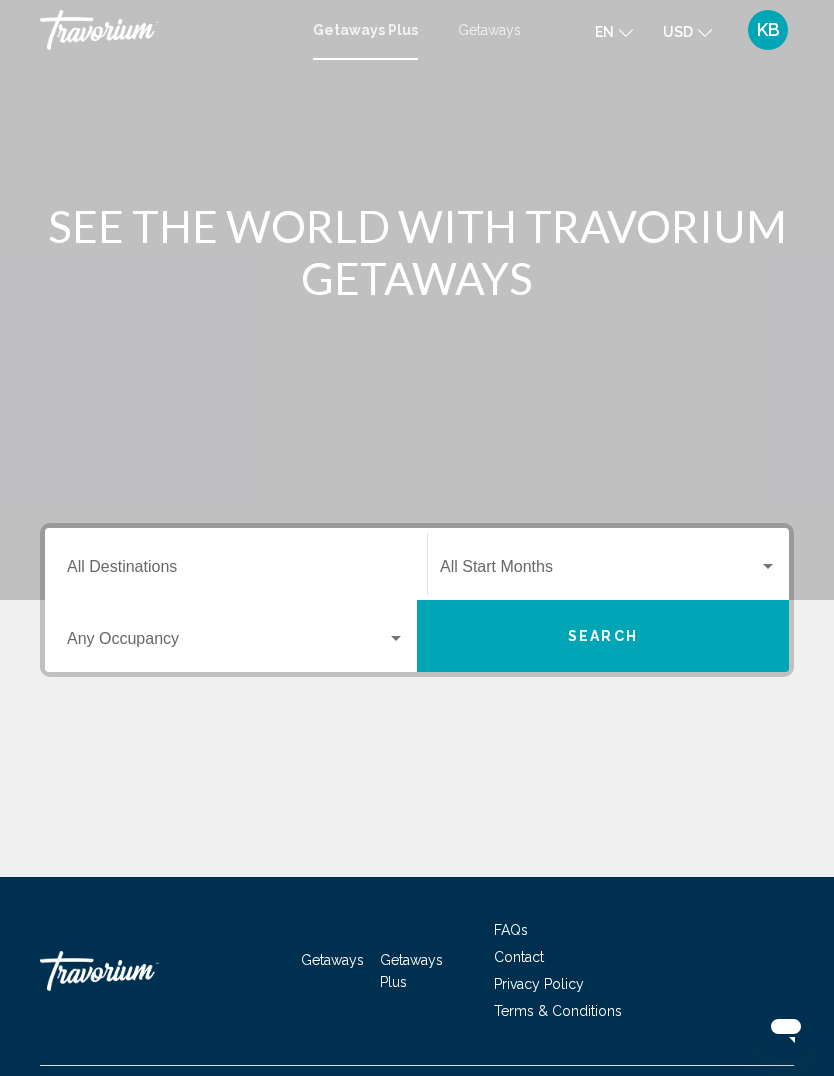 click at bounding box center (599, 571) 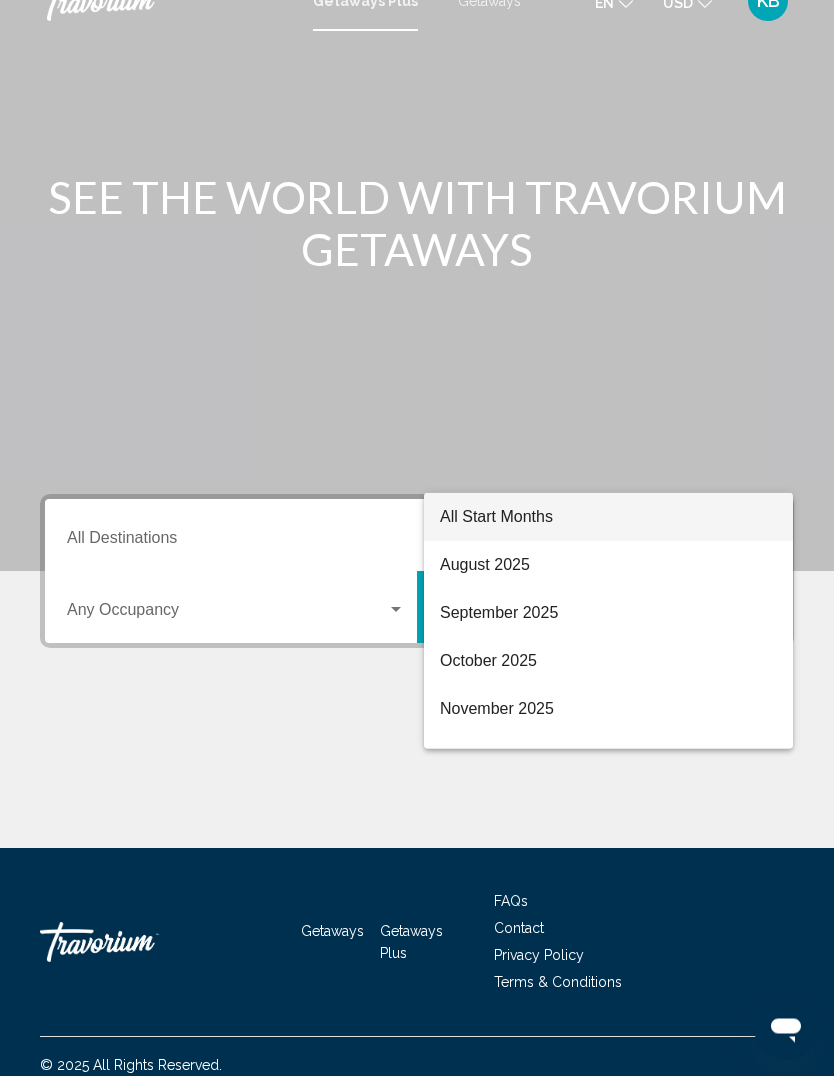 scroll, scrollTop: 69, scrollLeft: 0, axis: vertical 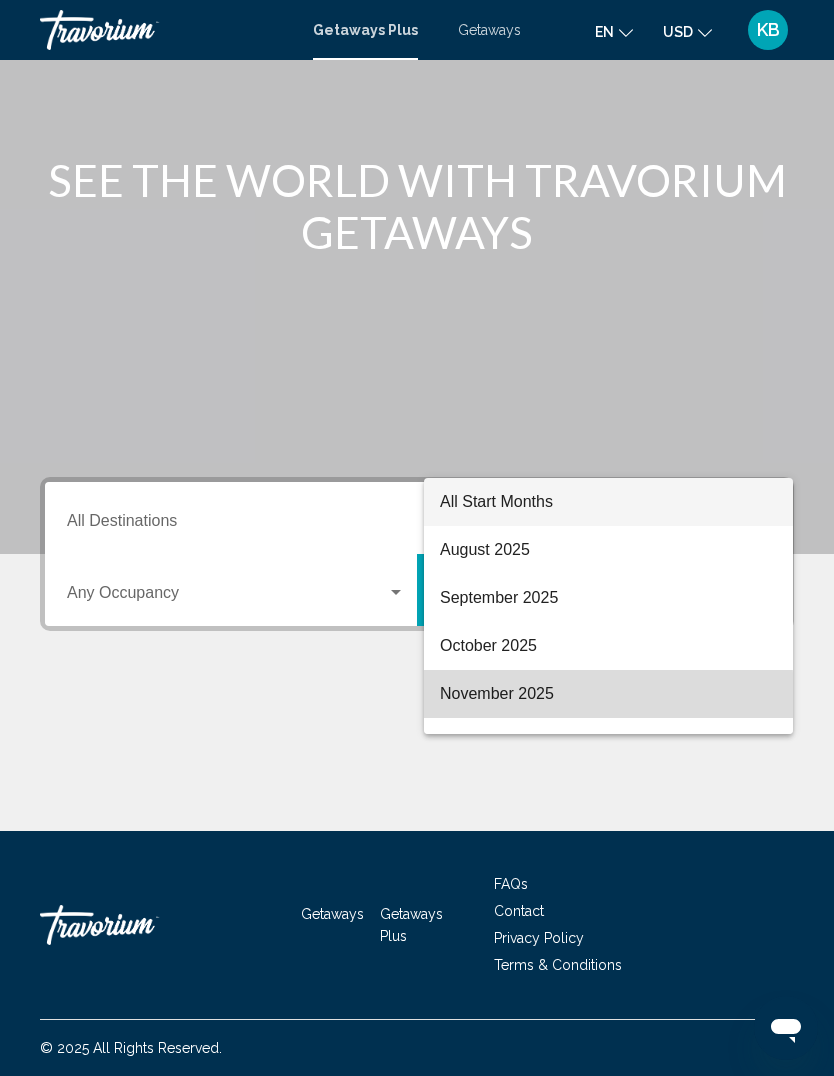 click on "November 2025" at bounding box center [608, 694] 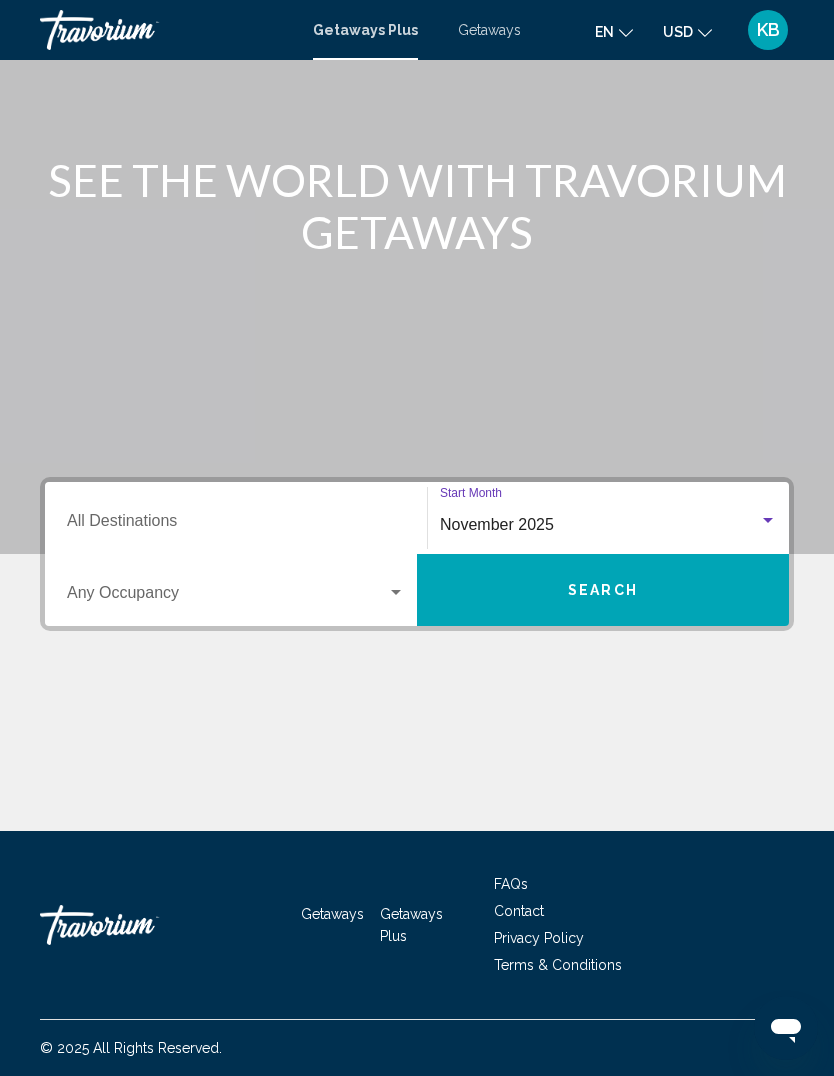 click on "Destination All Destinations" at bounding box center [236, 525] 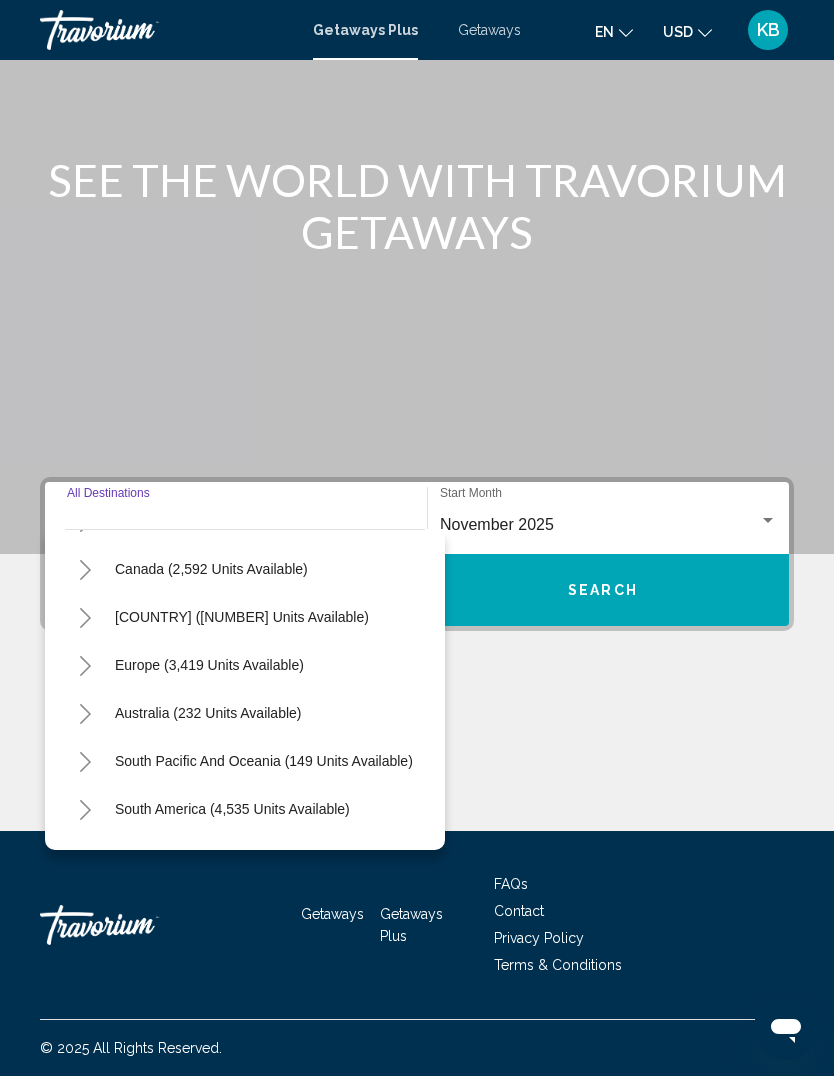 scroll, scrollTop: 141, scrollLeft: 0, axis: vertical 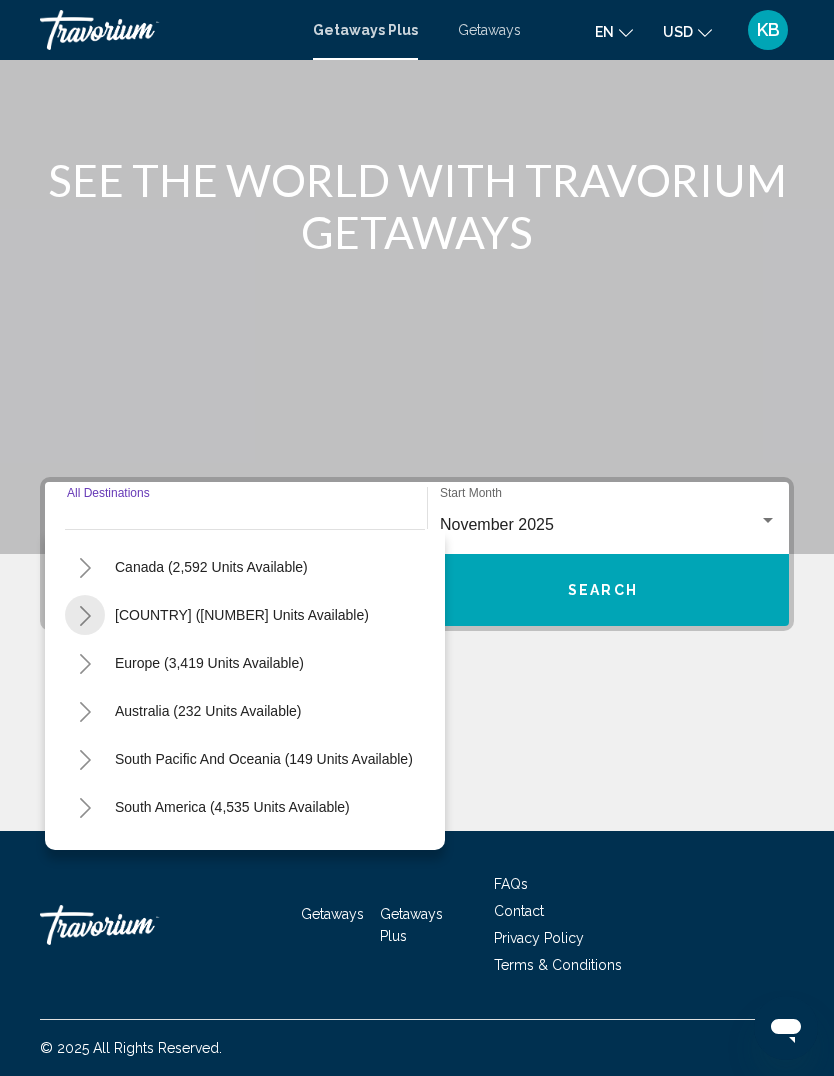 click 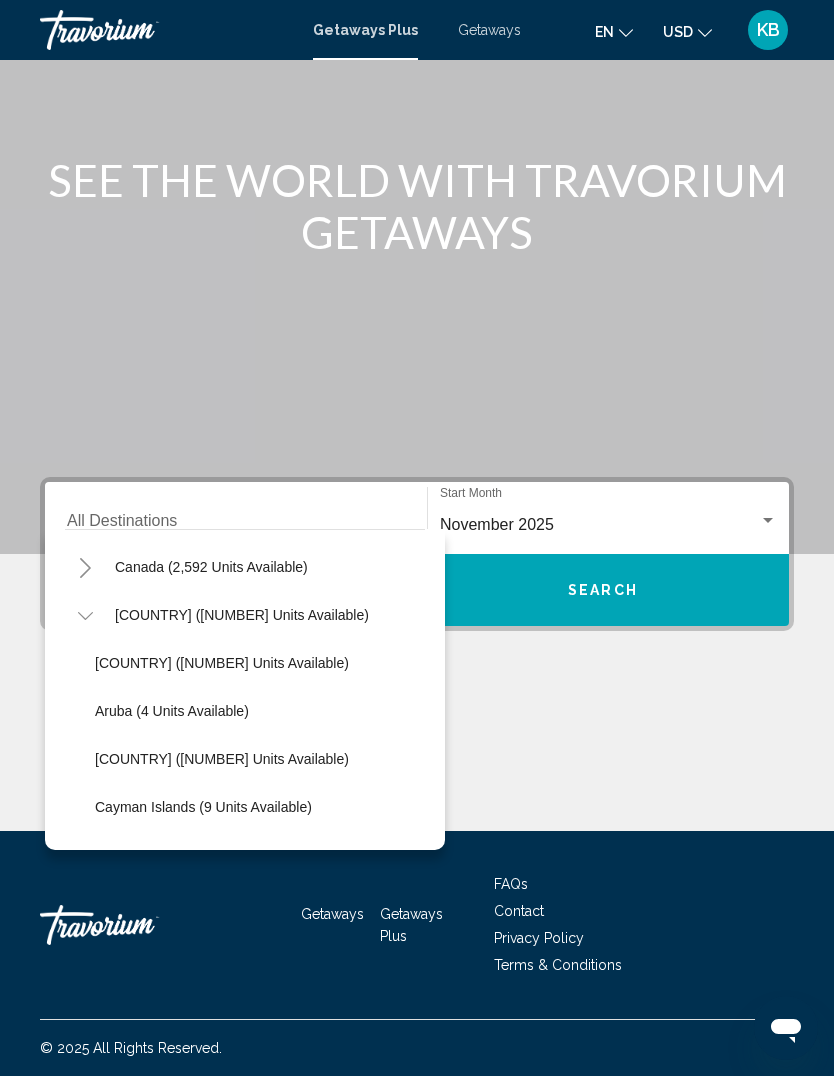 click on "Aruba (4 units available)" 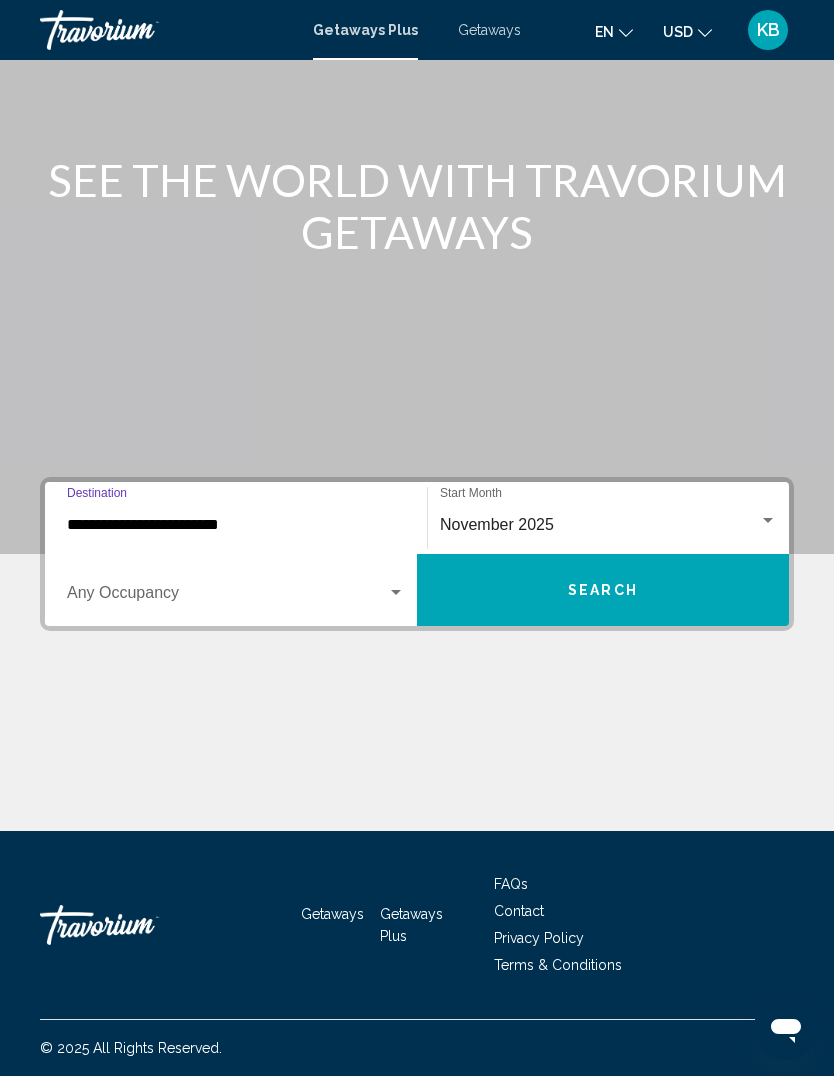 click on "Search" at bounding box center [603, 590] 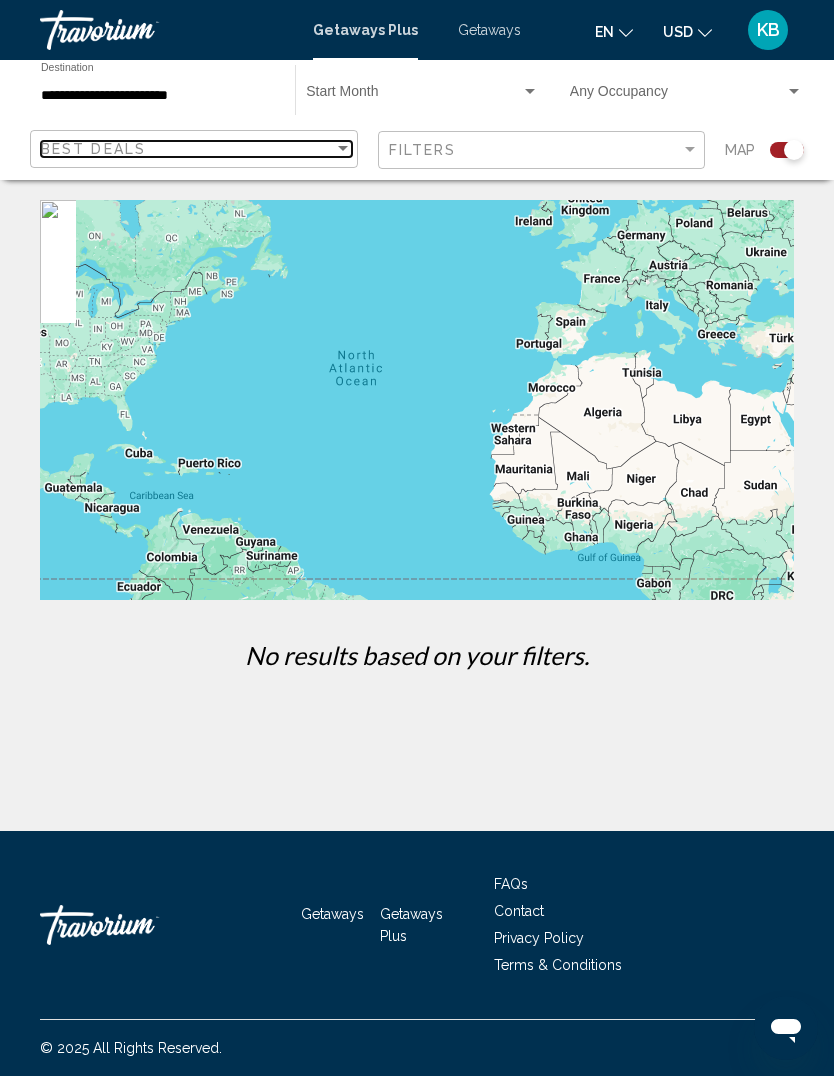 click on "Best Deals" at bounding box center [187, 149] 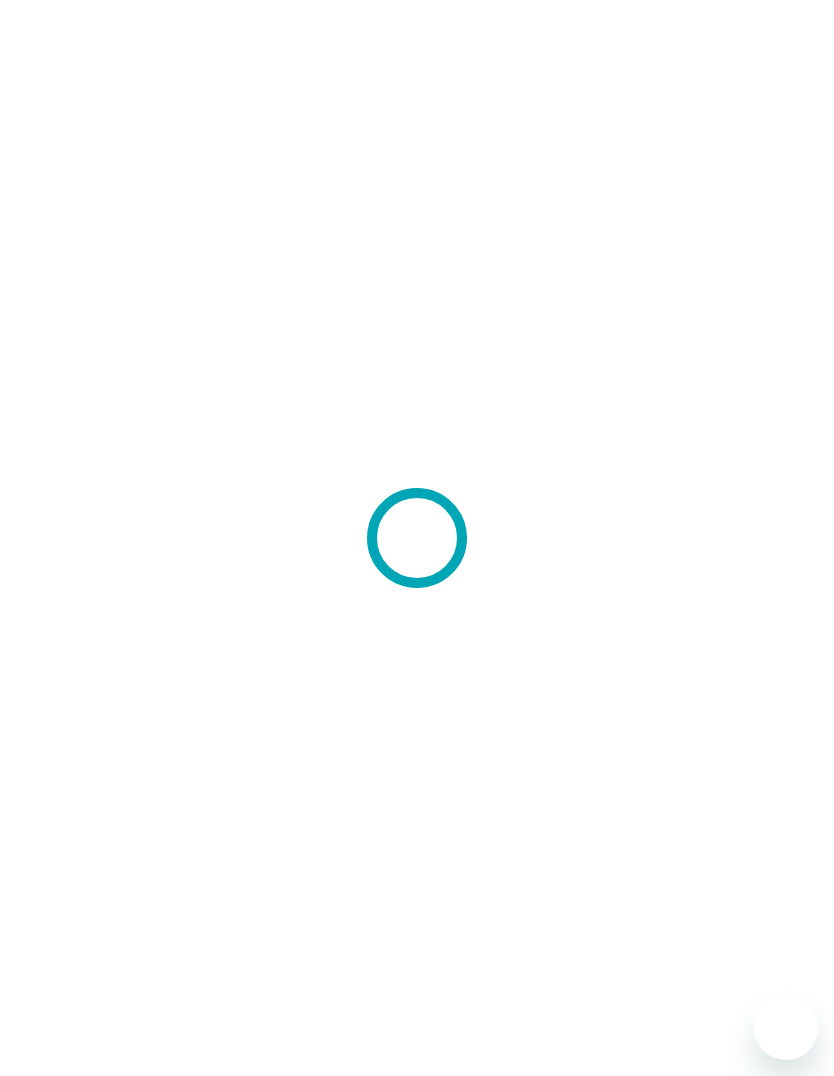 scroll, scrollTop: 0, scrollLeft: 0, axis: both 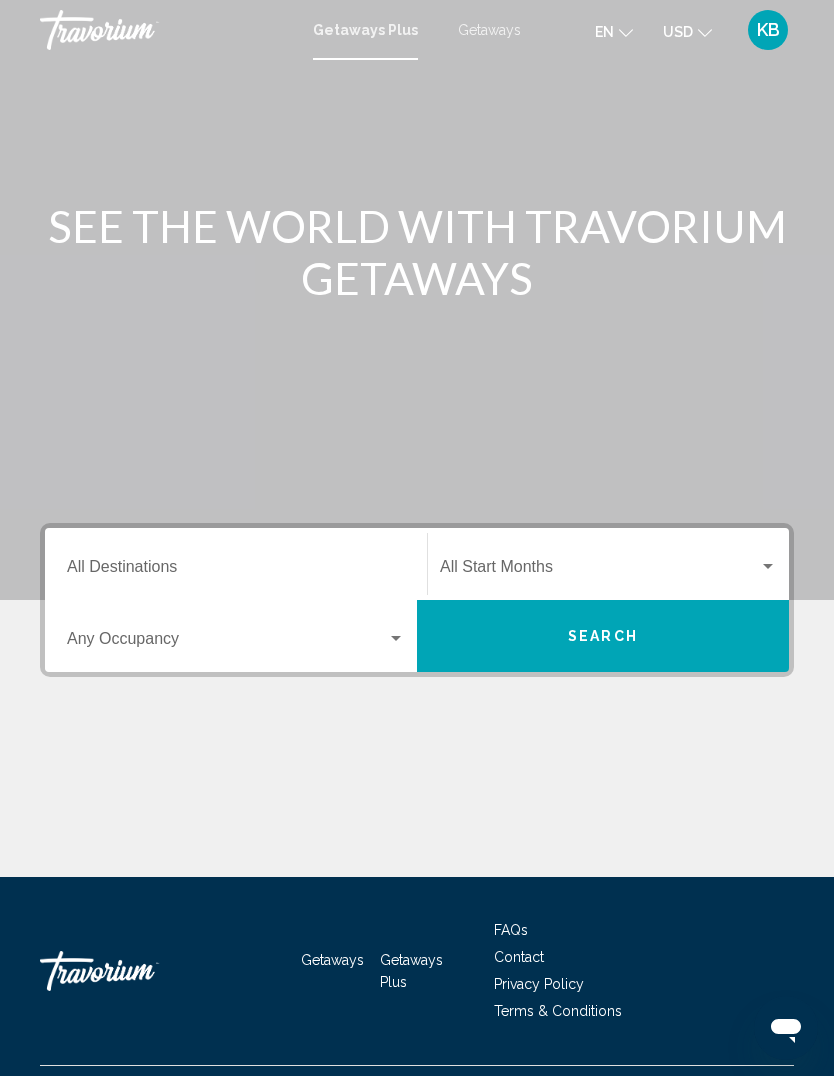 click on "Destination All Destinations" at bounding box center (236, 571) 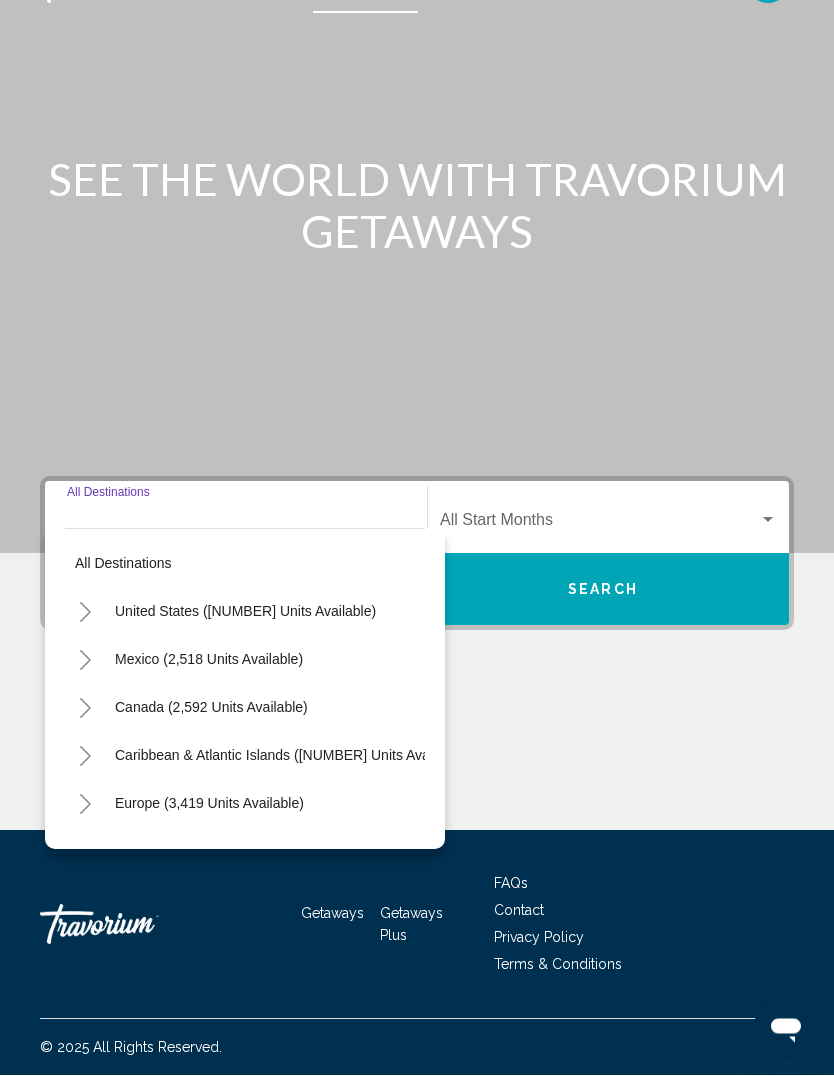 scroll, scrollTop: 69, scrollLeft: 0, axis: vertical 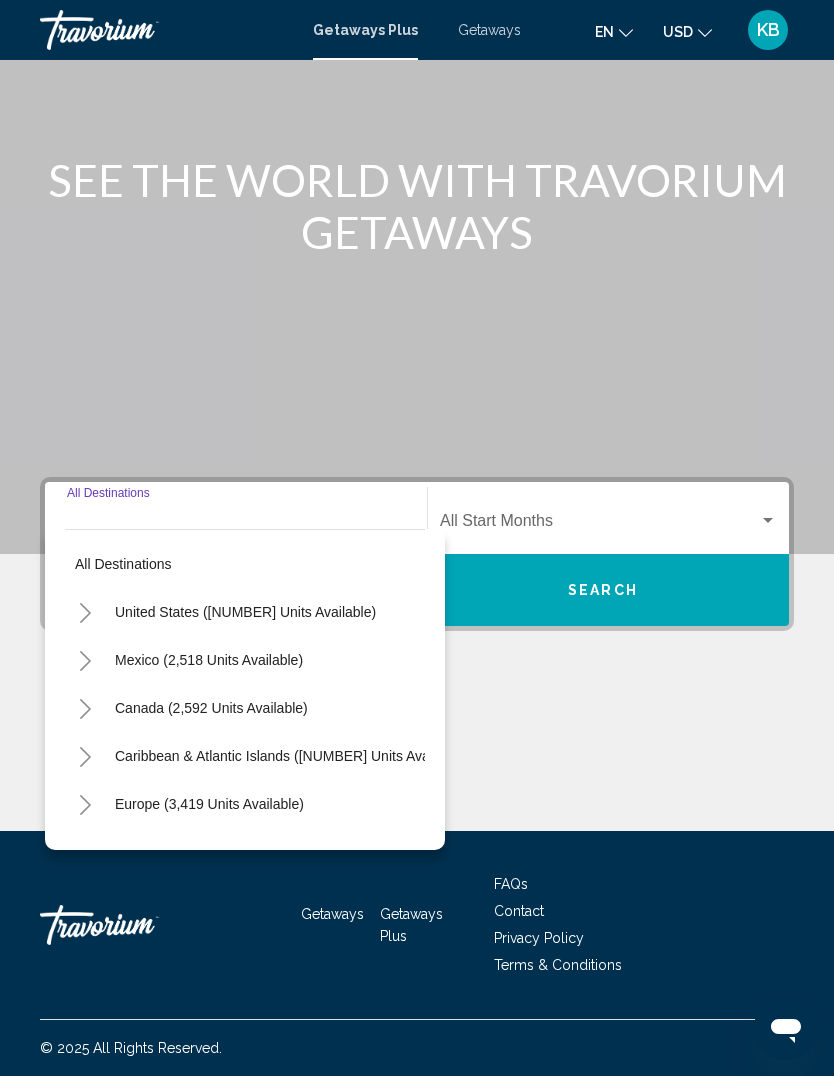 click 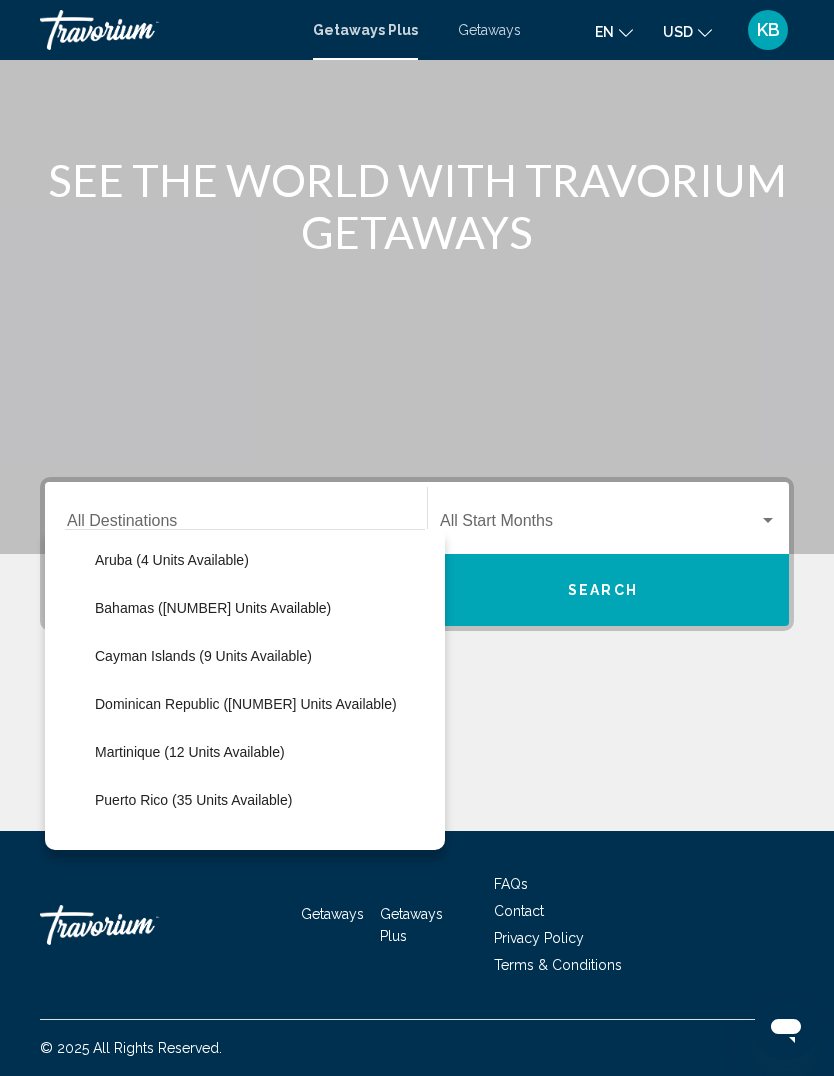 scroll, scrollTop: 294, scrollLeft: 0, axis: vertical 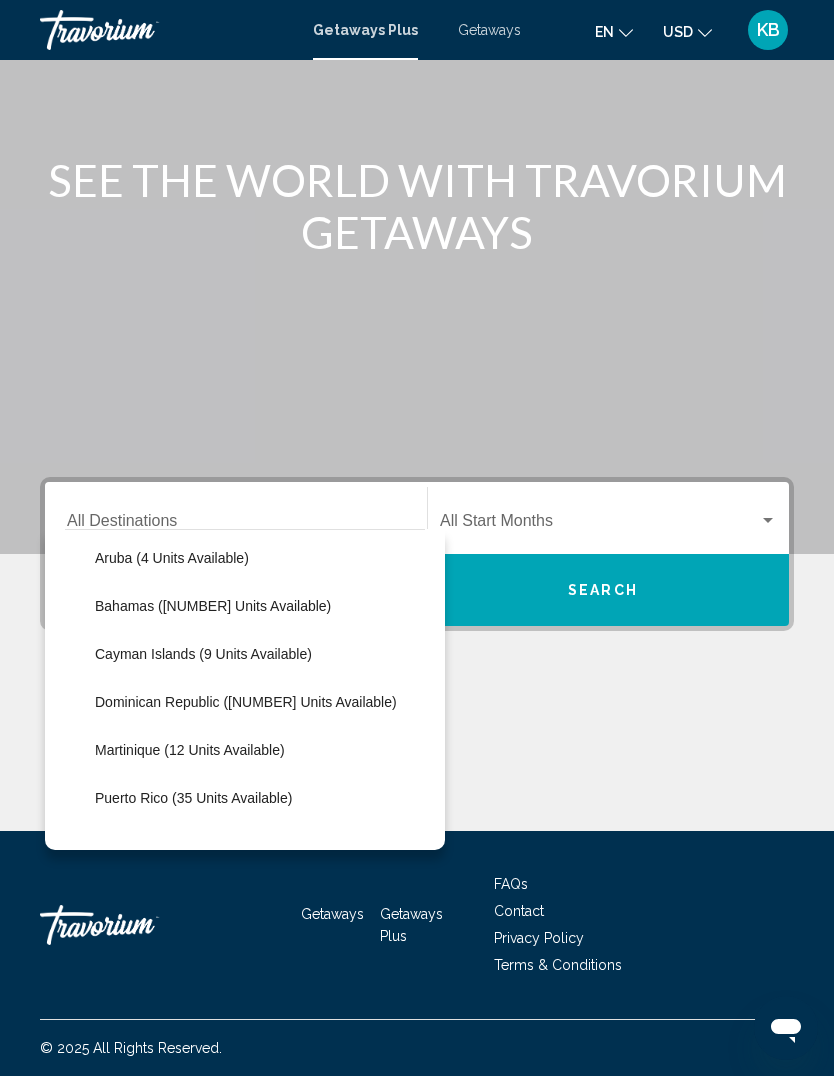 click at bounding box center [417, 254] 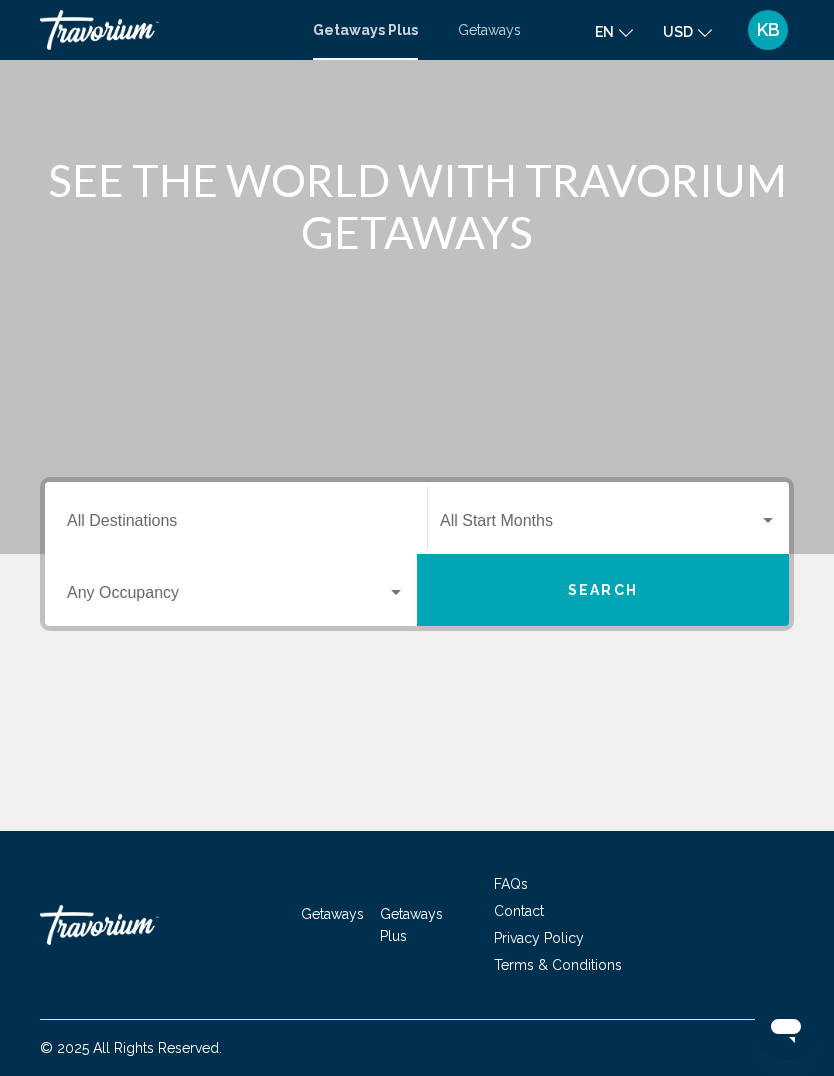 click at bounding box center (599, 525) 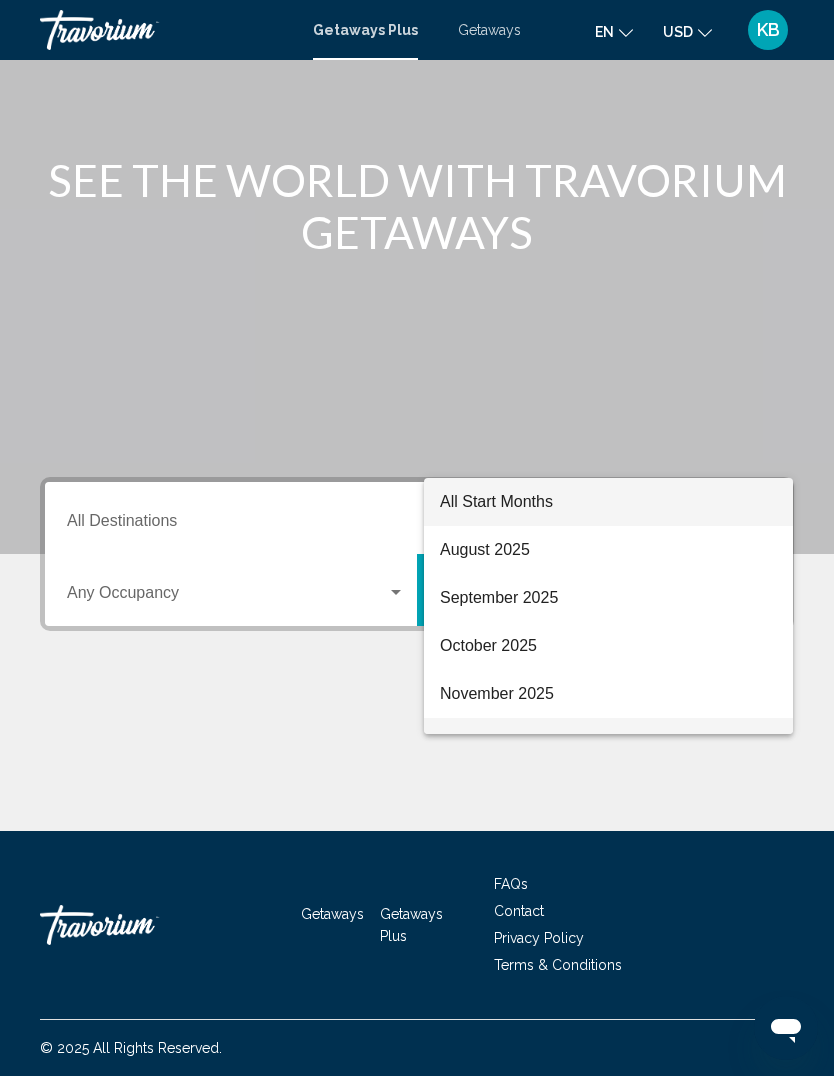 click on "December 2025" at bounding box center (608, 742) 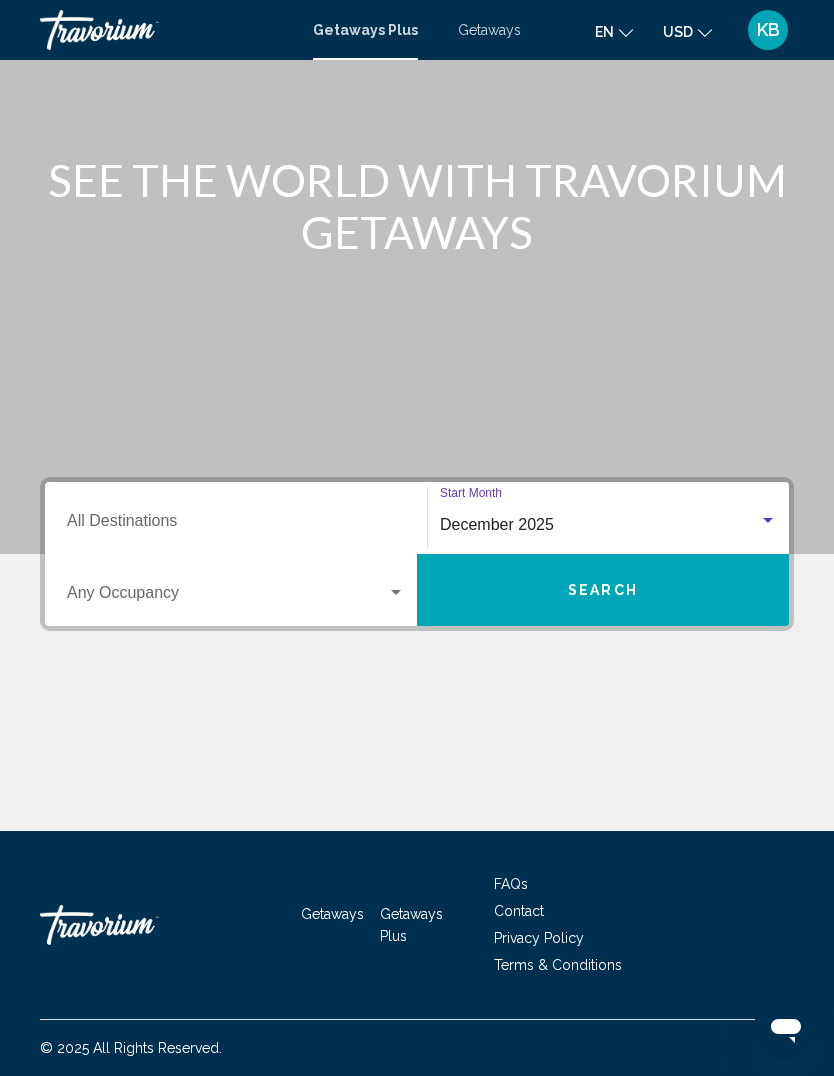 scroll, scrollTop: 32, scrollLeft: 0, axis: vertical 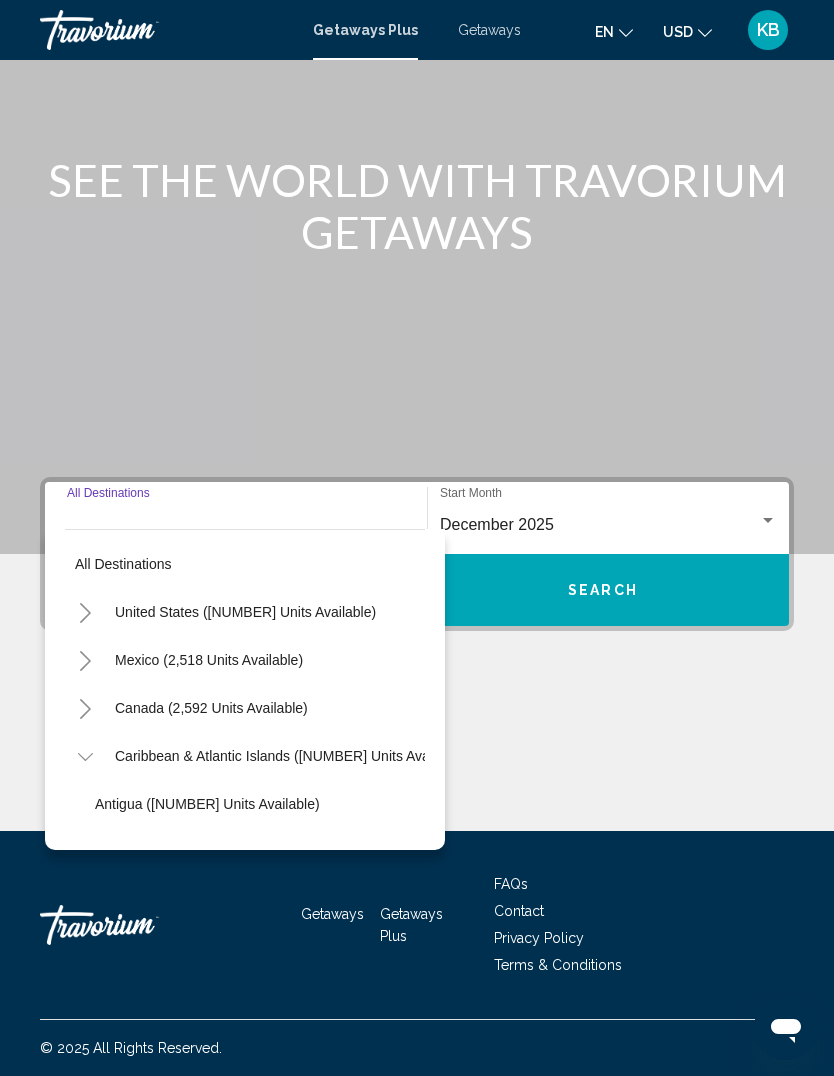 click on "Search" at bounding box center [603, 590] 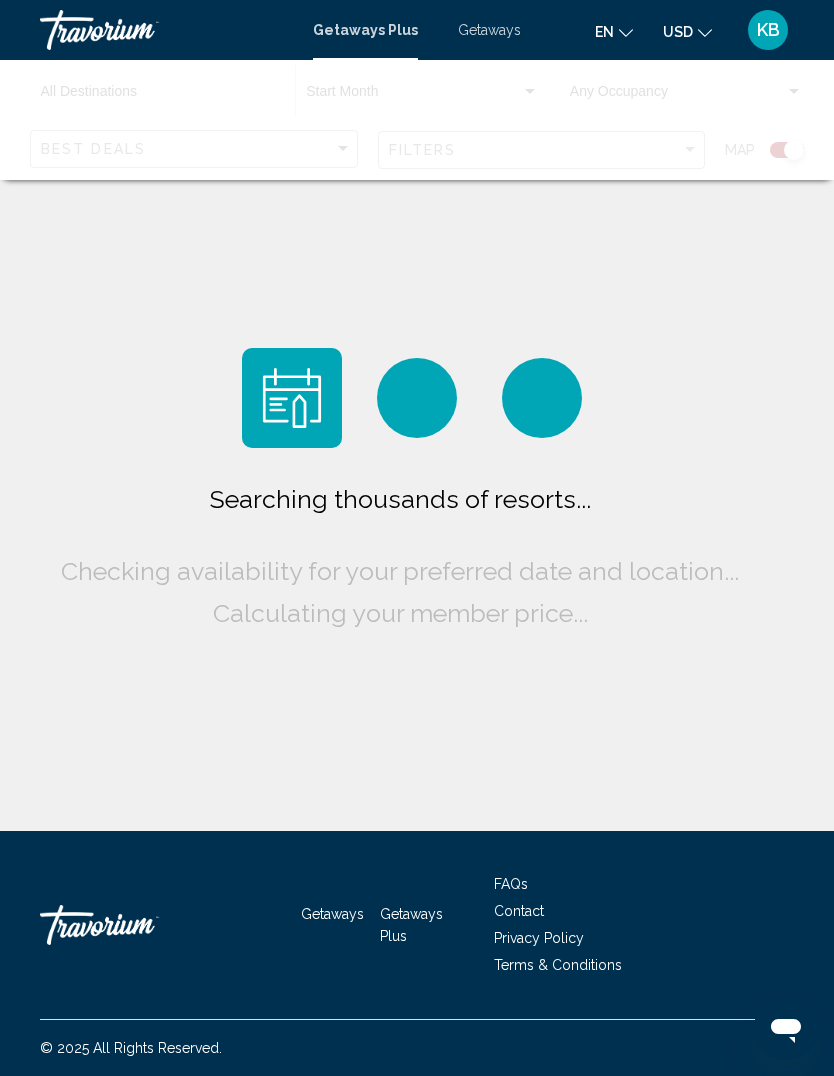 scroll, scrollTop: 0, scrollLeft: 0, axis: both 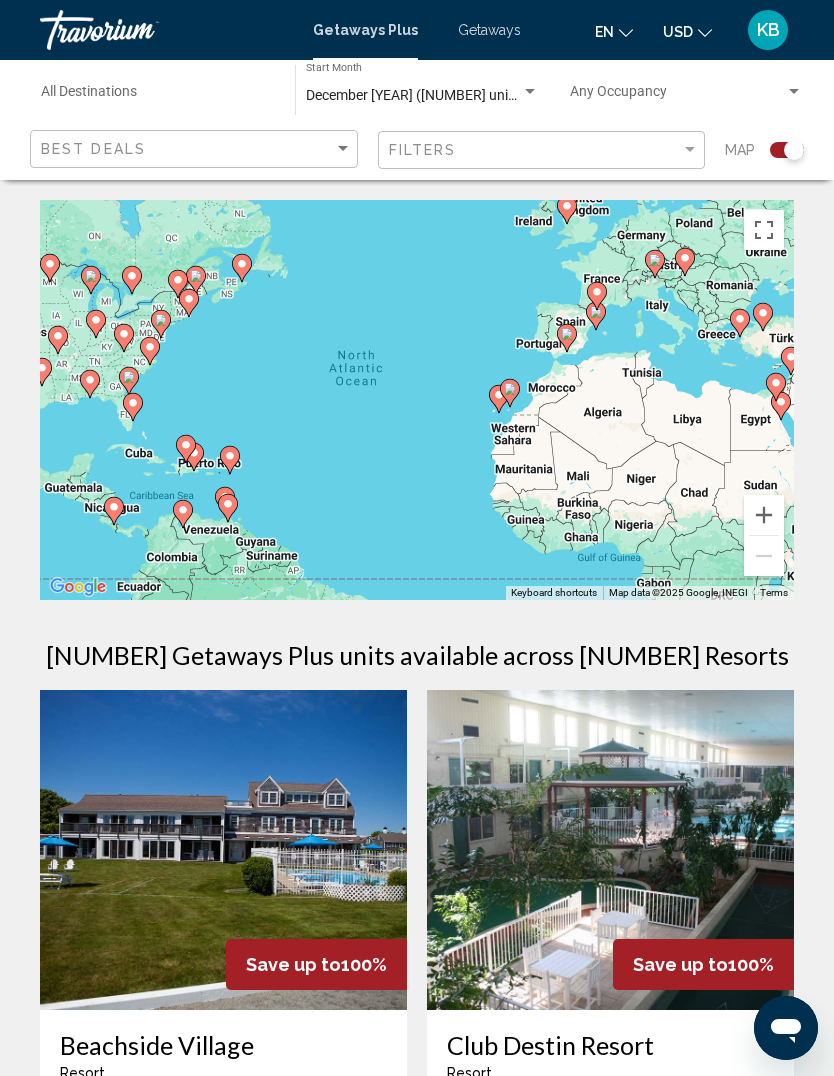 click at bounding box center [764, 515] 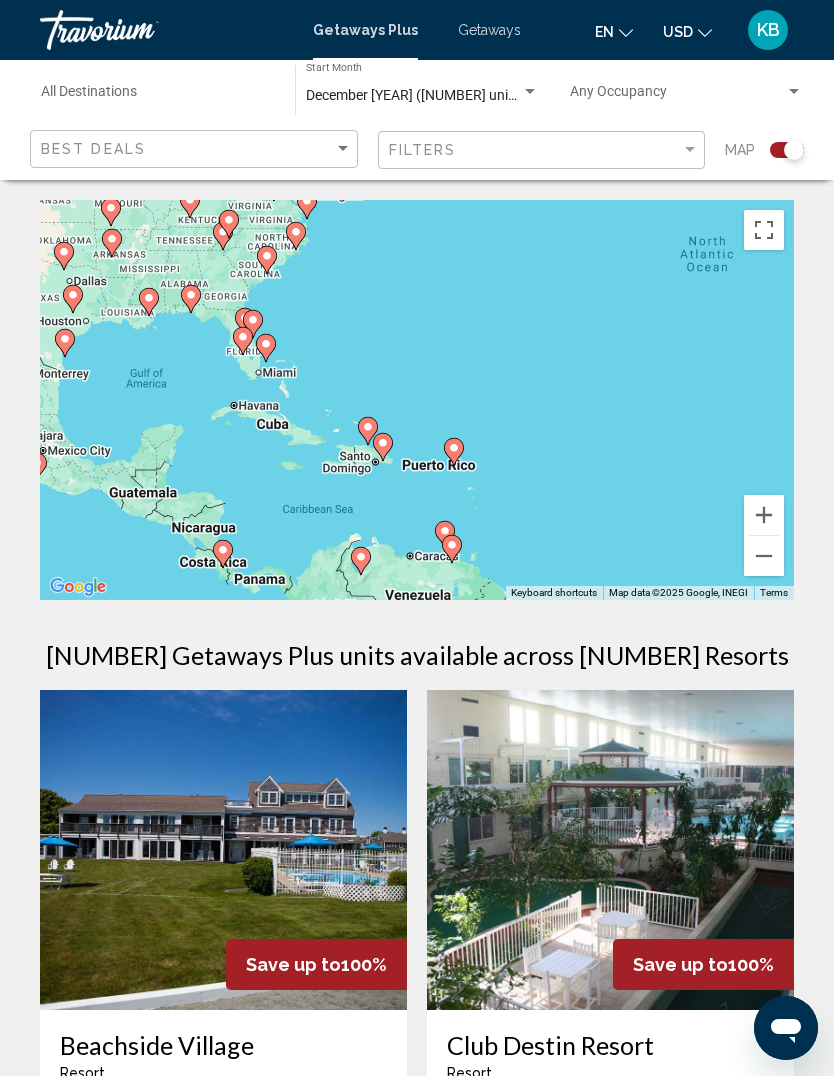 click at bounding box center [764, 515] 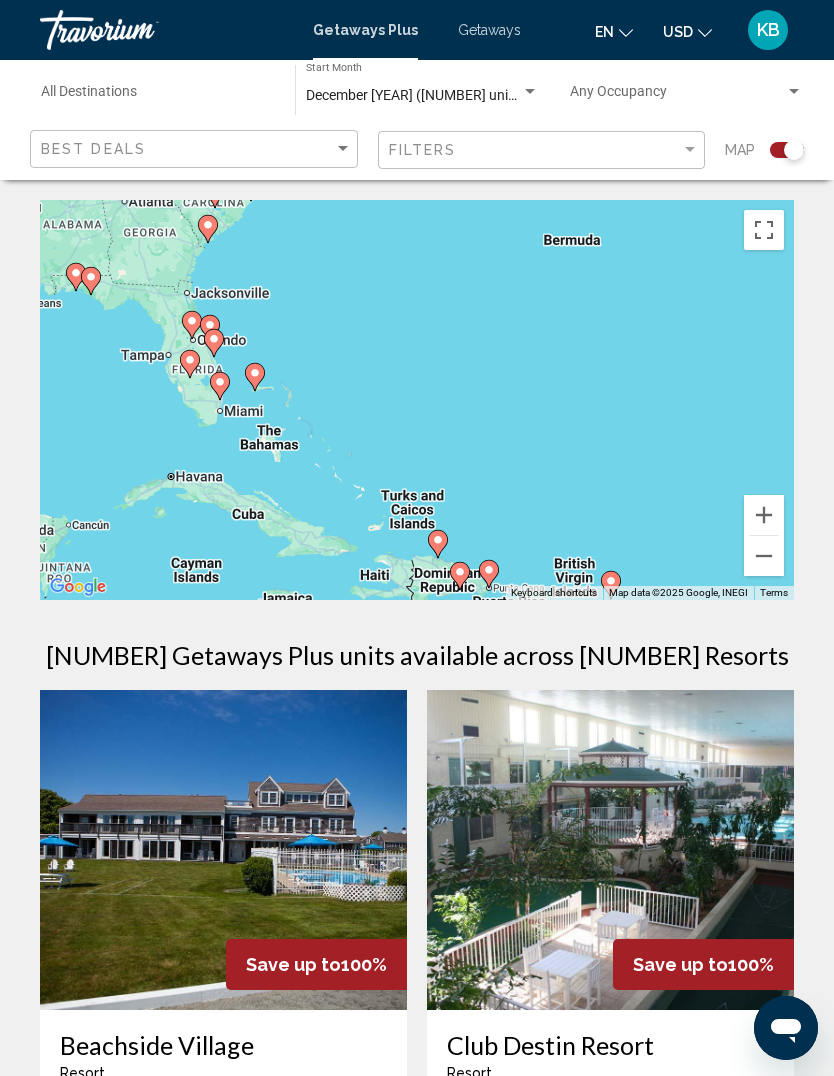 click at bounding box center (764, 515) 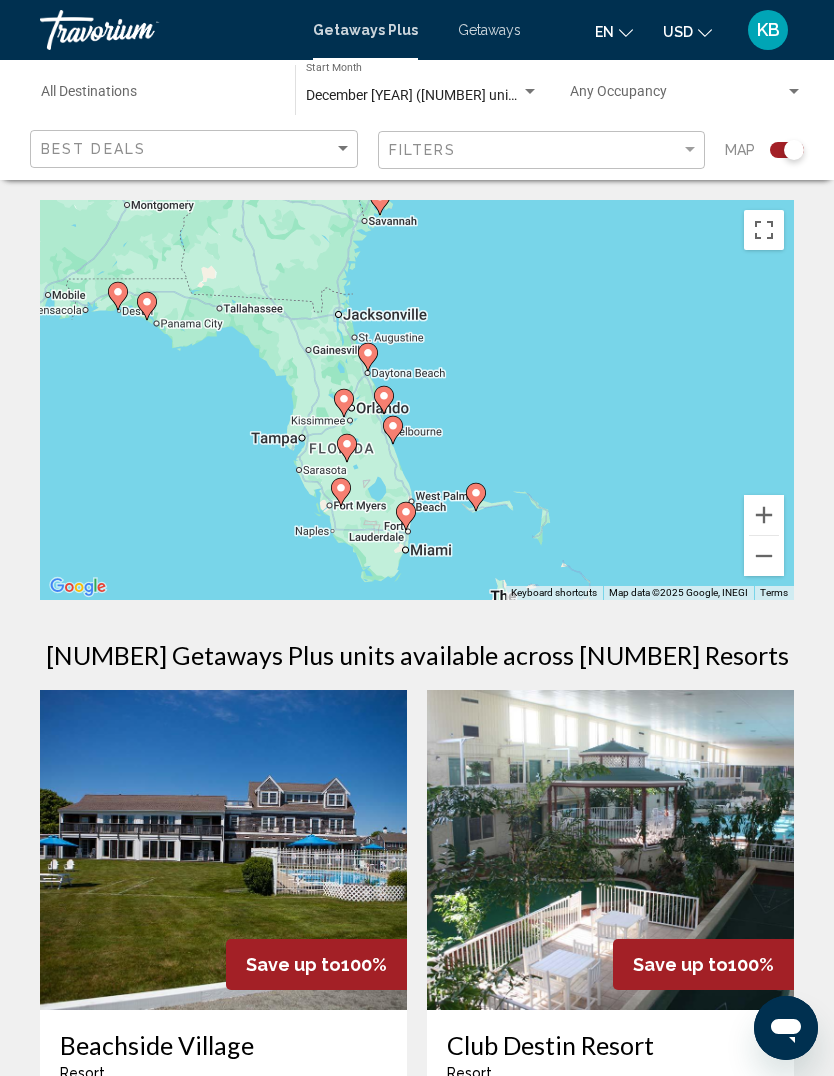 click at bounding box center (118, 296) 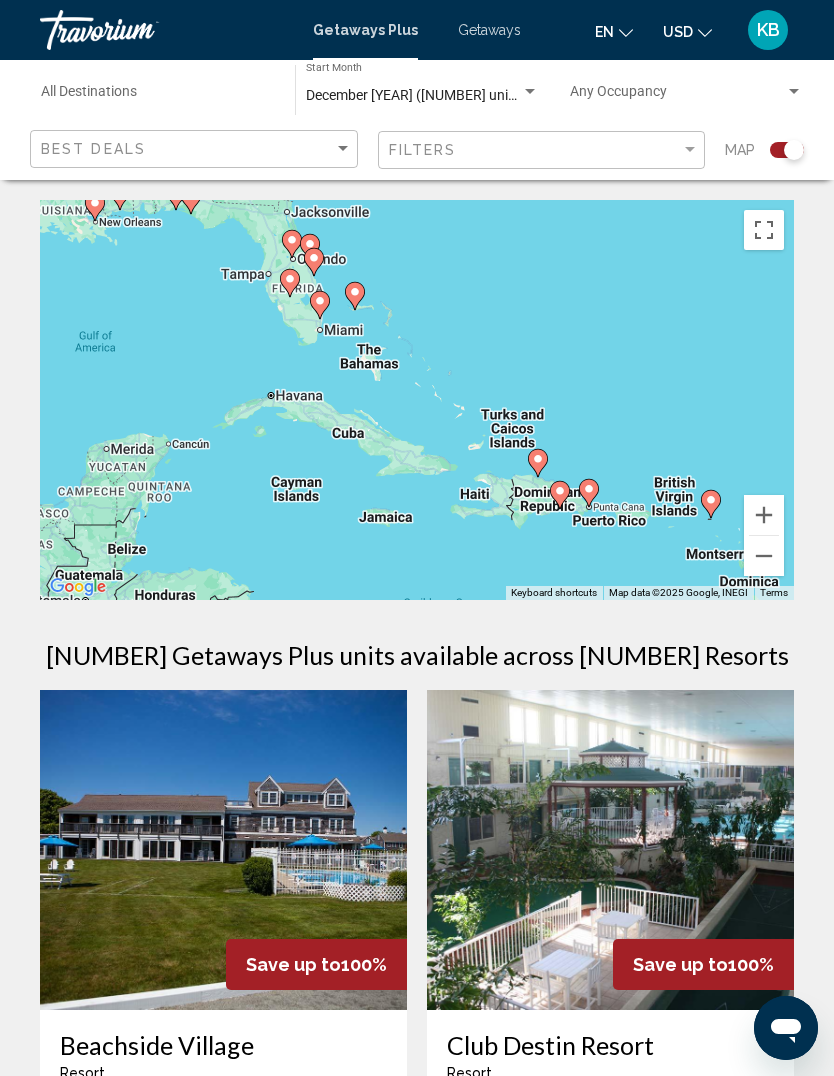 click at bounding box center (764, 515) 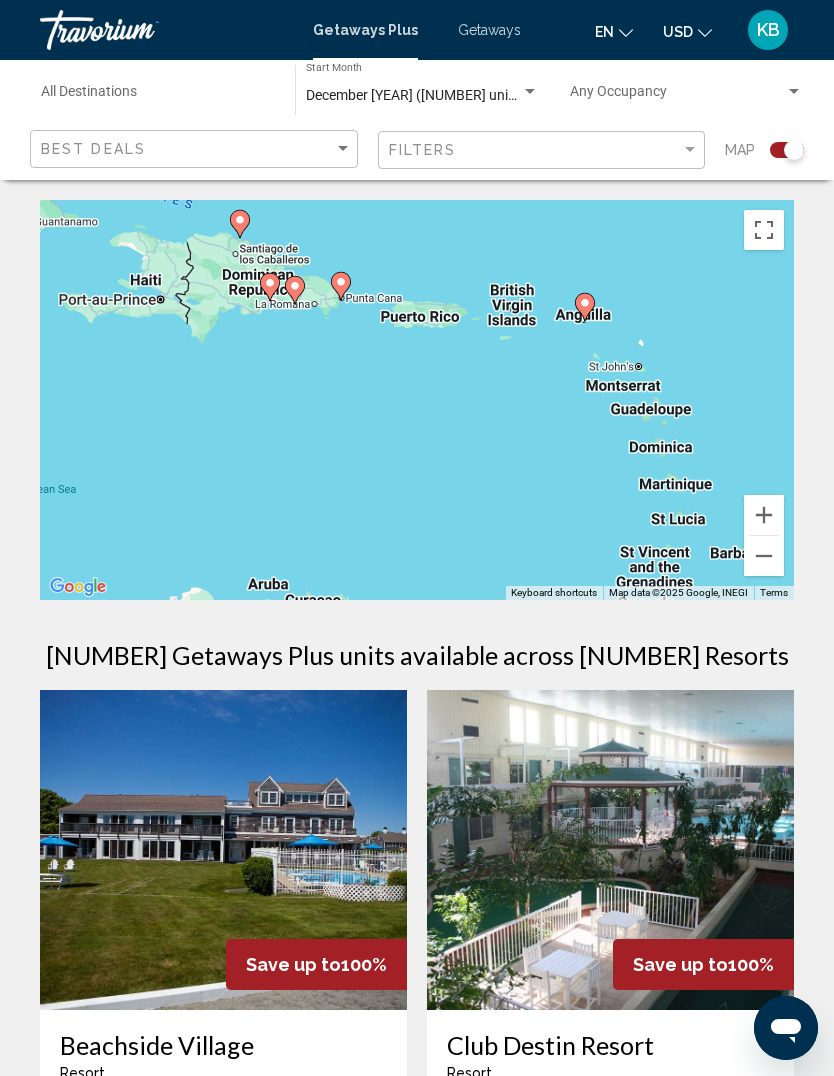 click 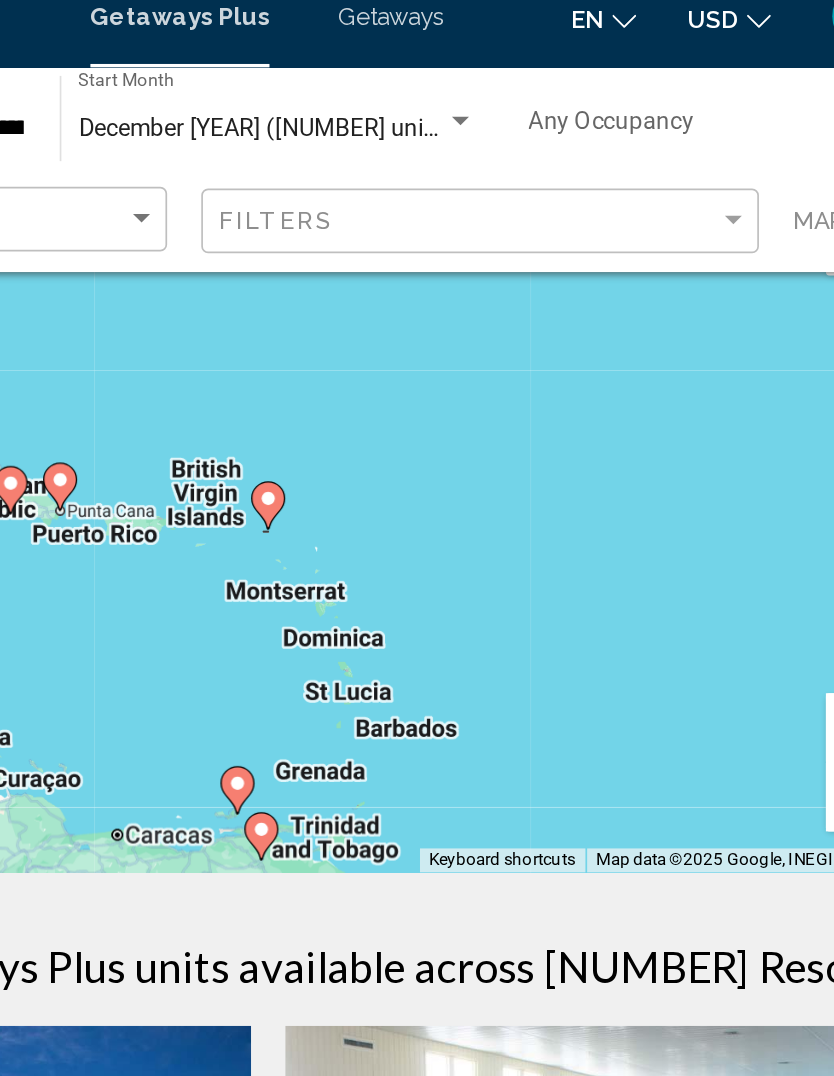 scroll, scrollTop: 0, scrollLeft: 0, axis: both 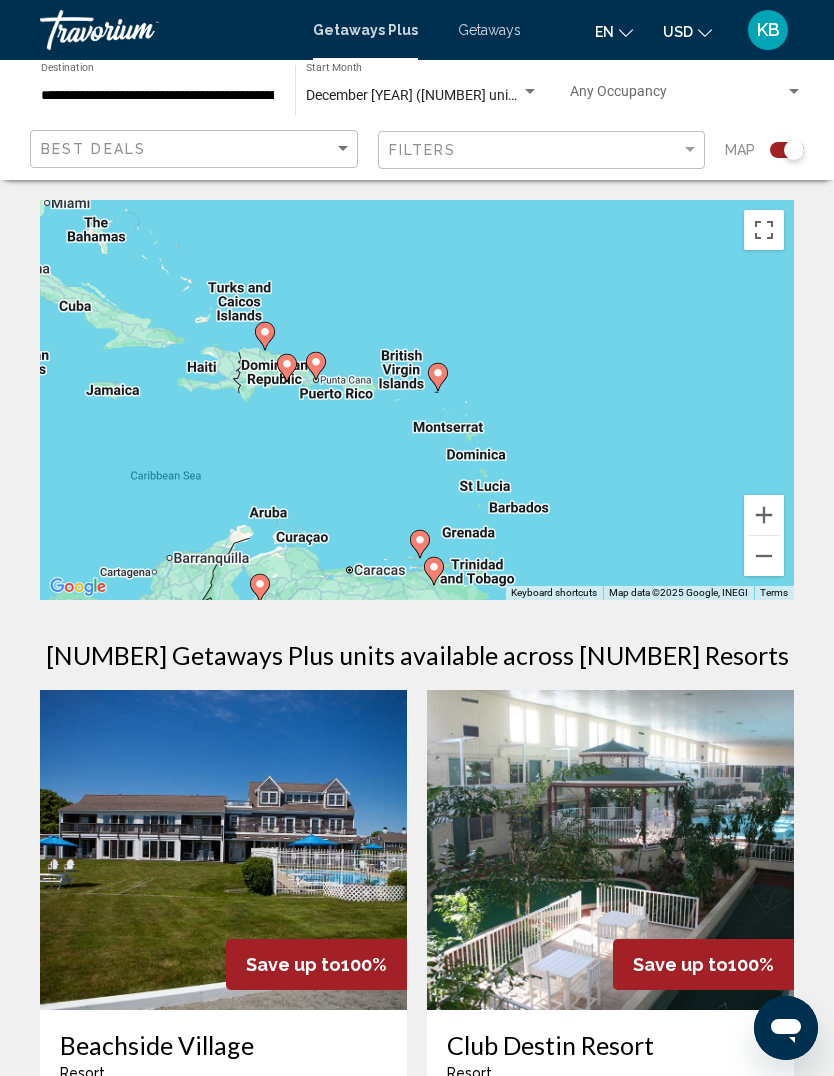 click on "To navigate, press the arrow keys. To activate drag with keyboard, press Alt + Enter. Once in keyboard drag state, use the arrow keys to move the marker. To complete the drag, press the Enter key. To cancel, press Escape." at bounding box center [417, 400] 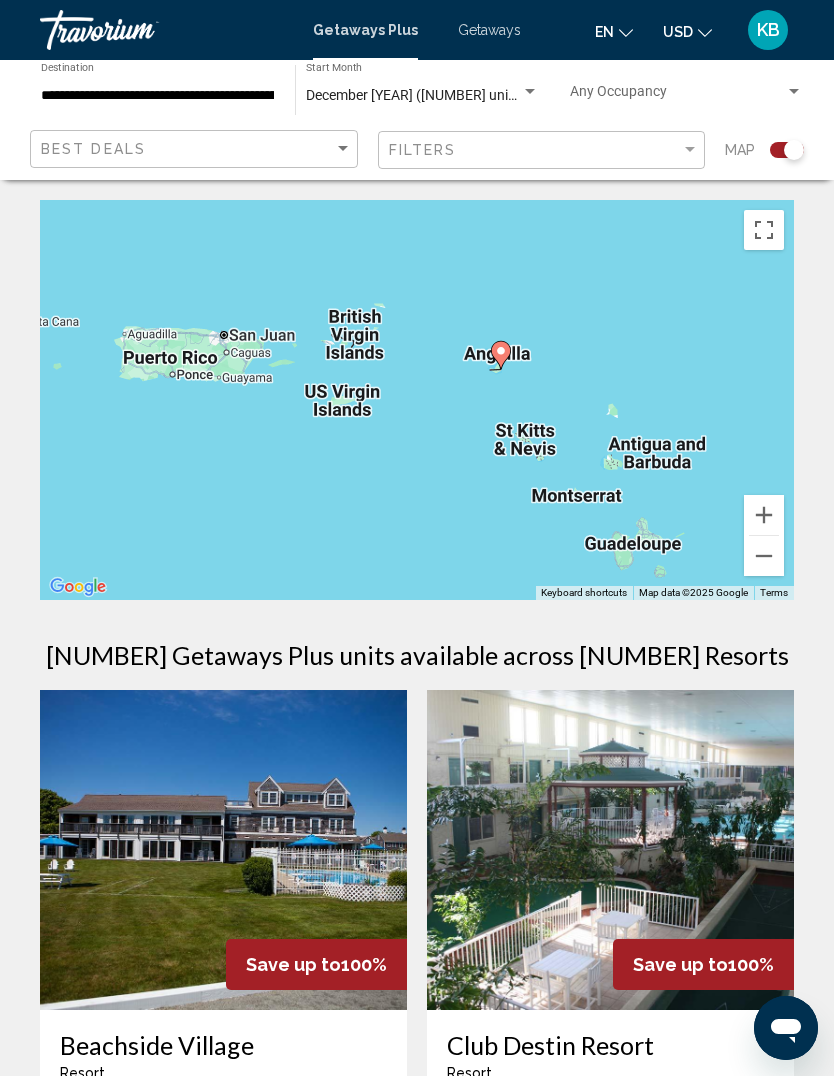 click at bounding box center (501, 355) 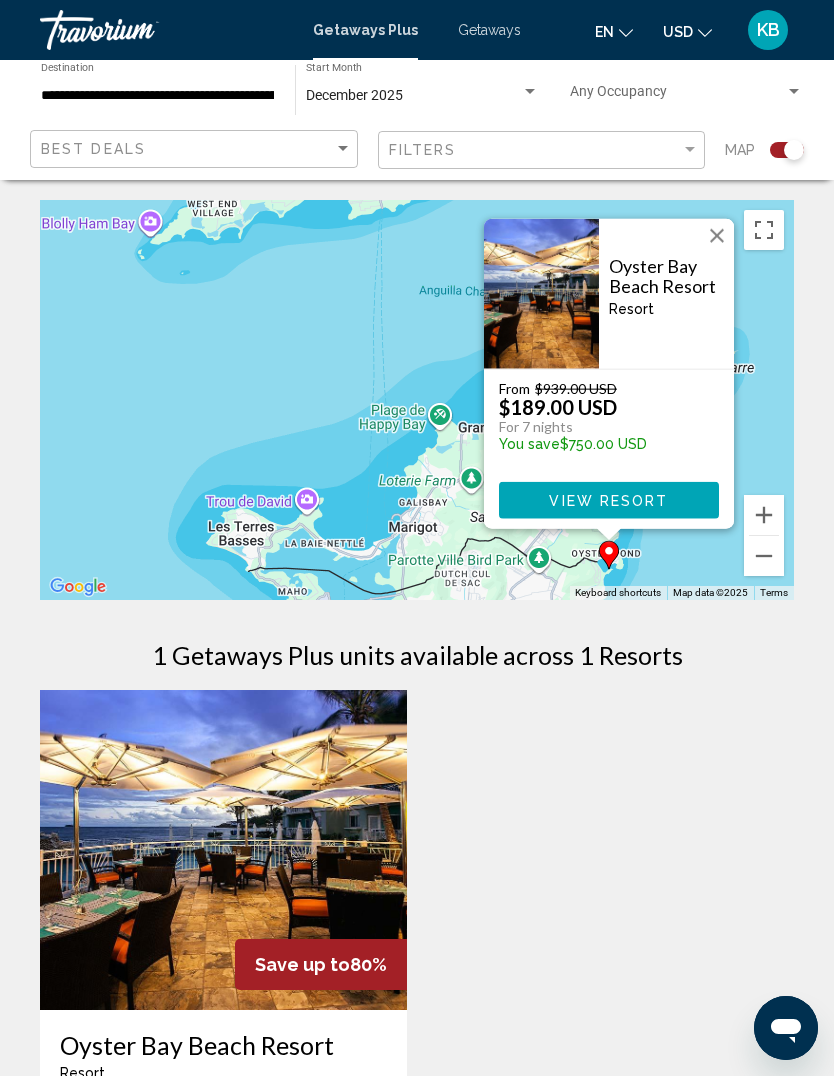 click on "View Resort" at bounding box center [609, 500] 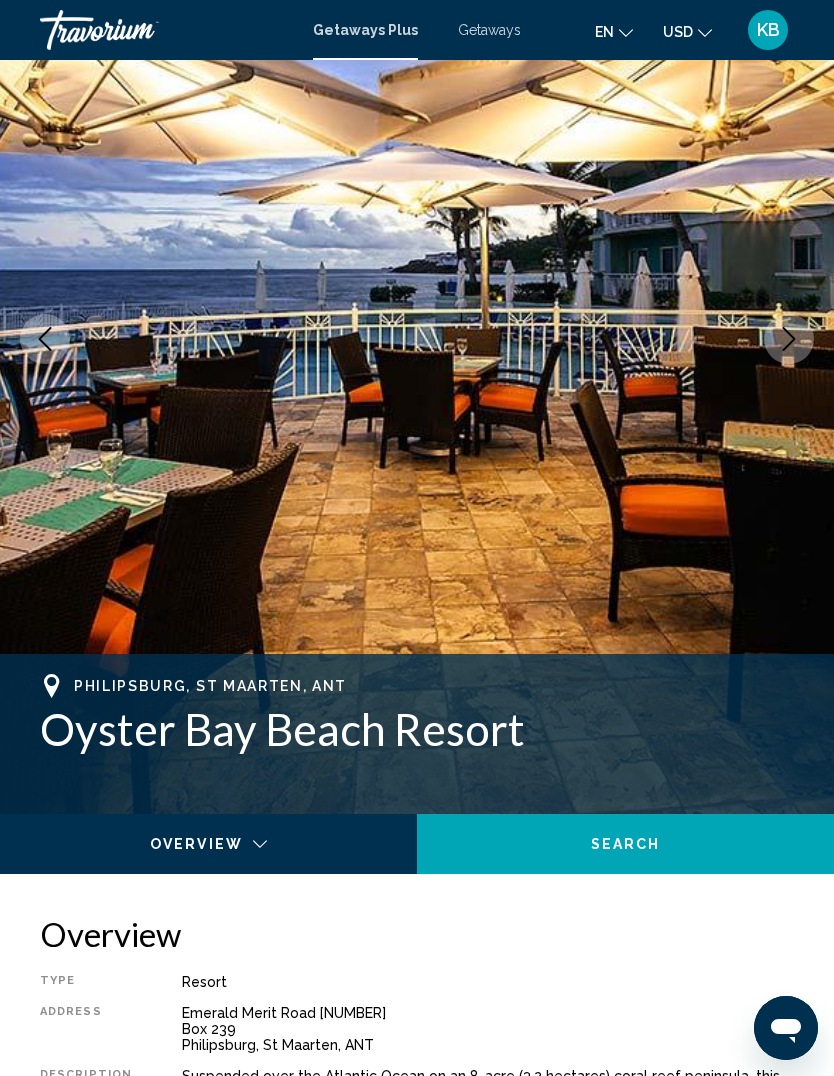 scroll, scrollTop: 194, scrollLeft: 0, axis: vertical 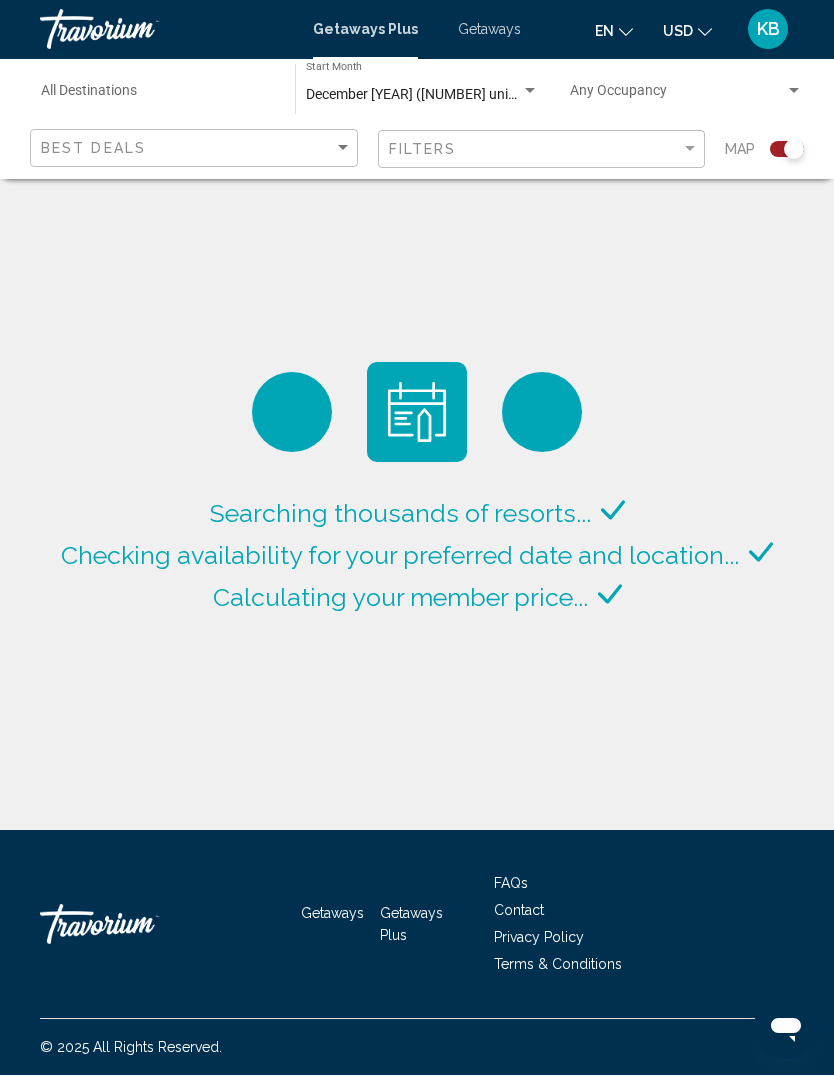 click on "December [YEAR] ([NUMBER] units available)" at bounding box center [444, 95] 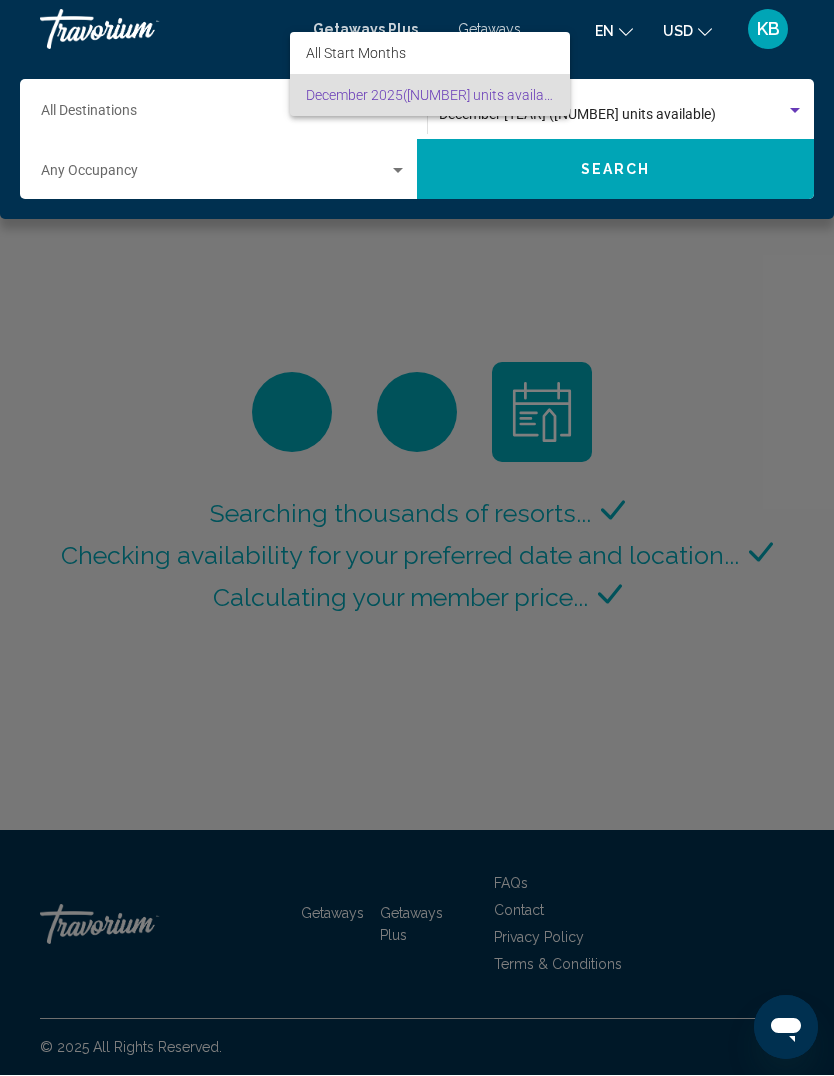 scroll, scrollTop: 70, scrollLeft: 0, axis: vertical 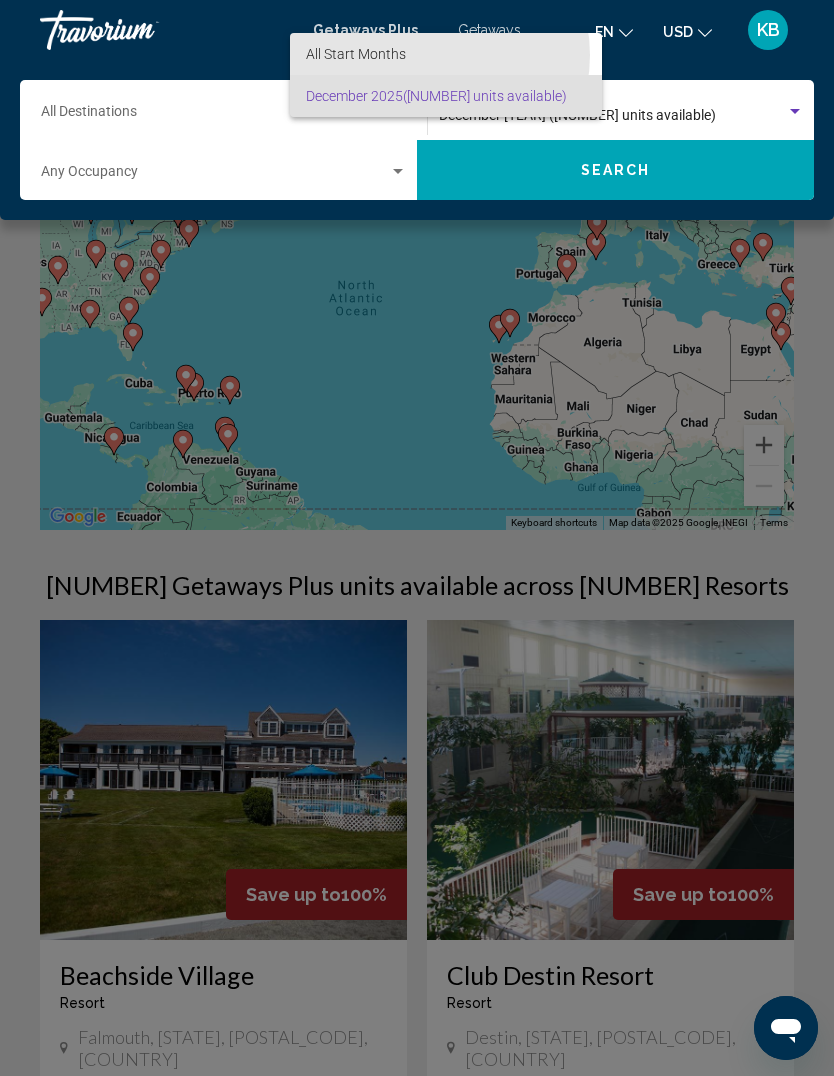 click on "All Start Months" at bounding box center (446, 54) 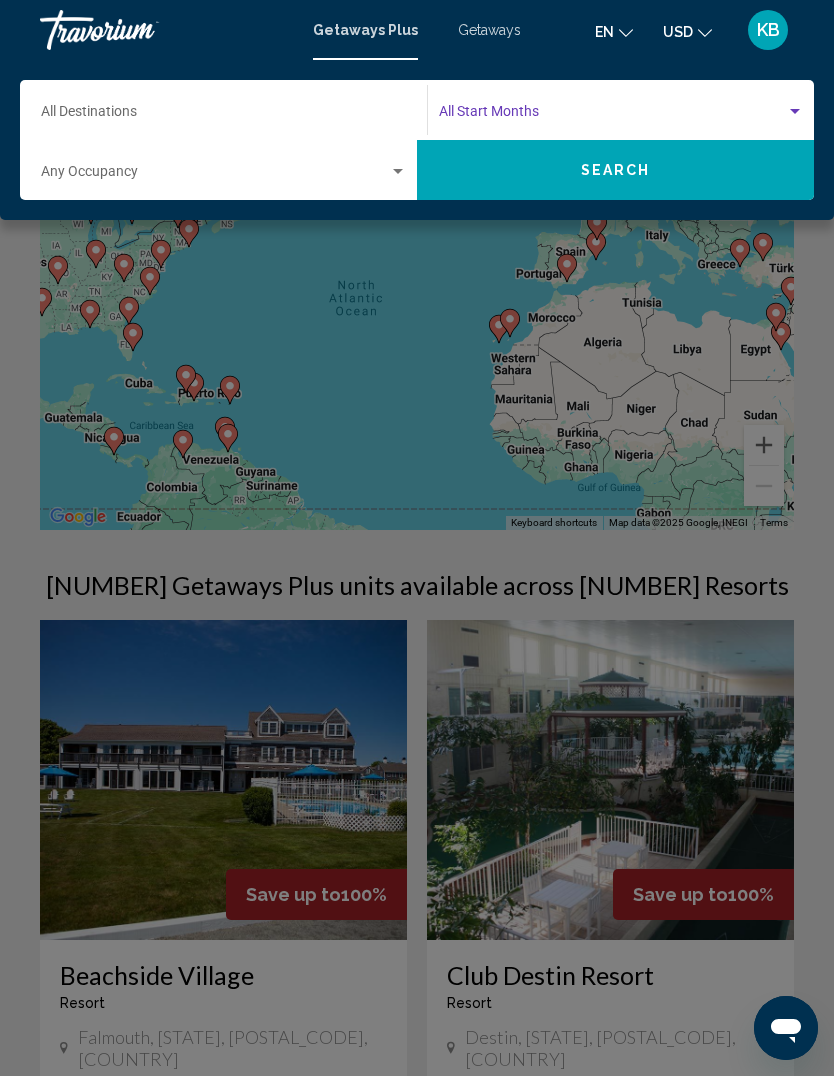 scroll, scrollTop: 0, scrollLeft: 0, axis: both 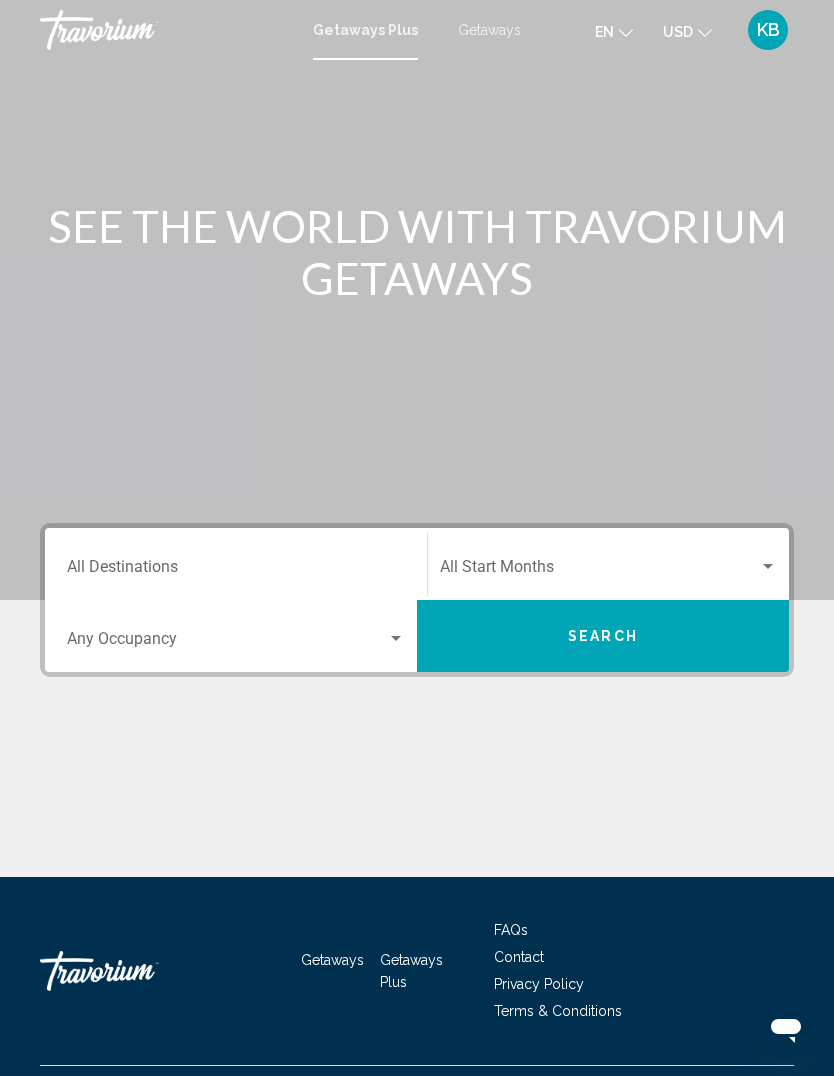 click at bounding box center (599, 571) 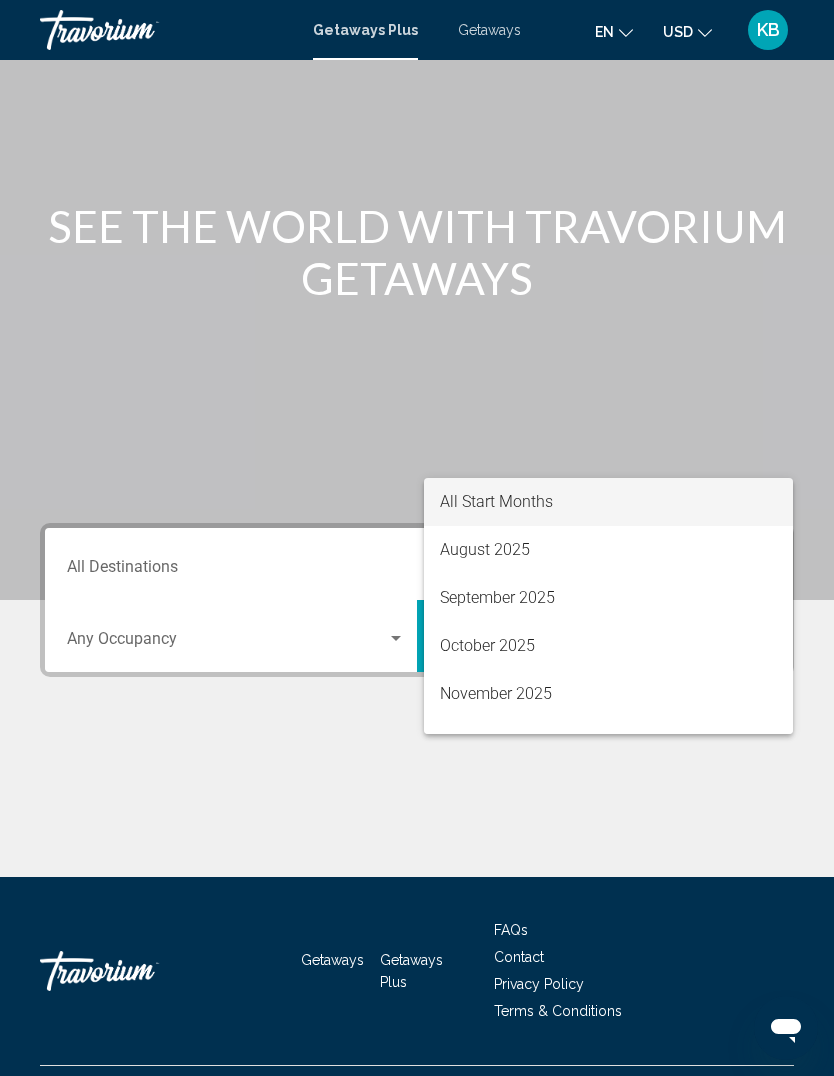scroll, scrollTop: 69, scrollLeft: 0, axis: vertical 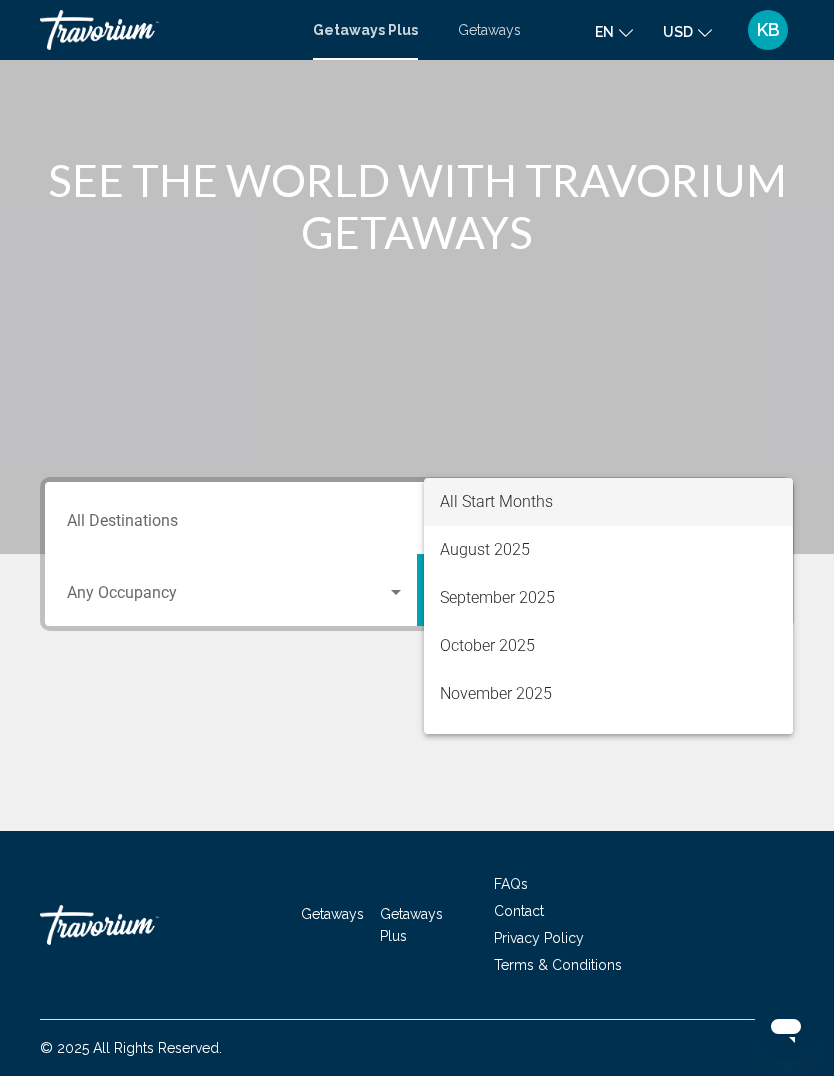 click on "November 2025" at bounding box center [608, 694] 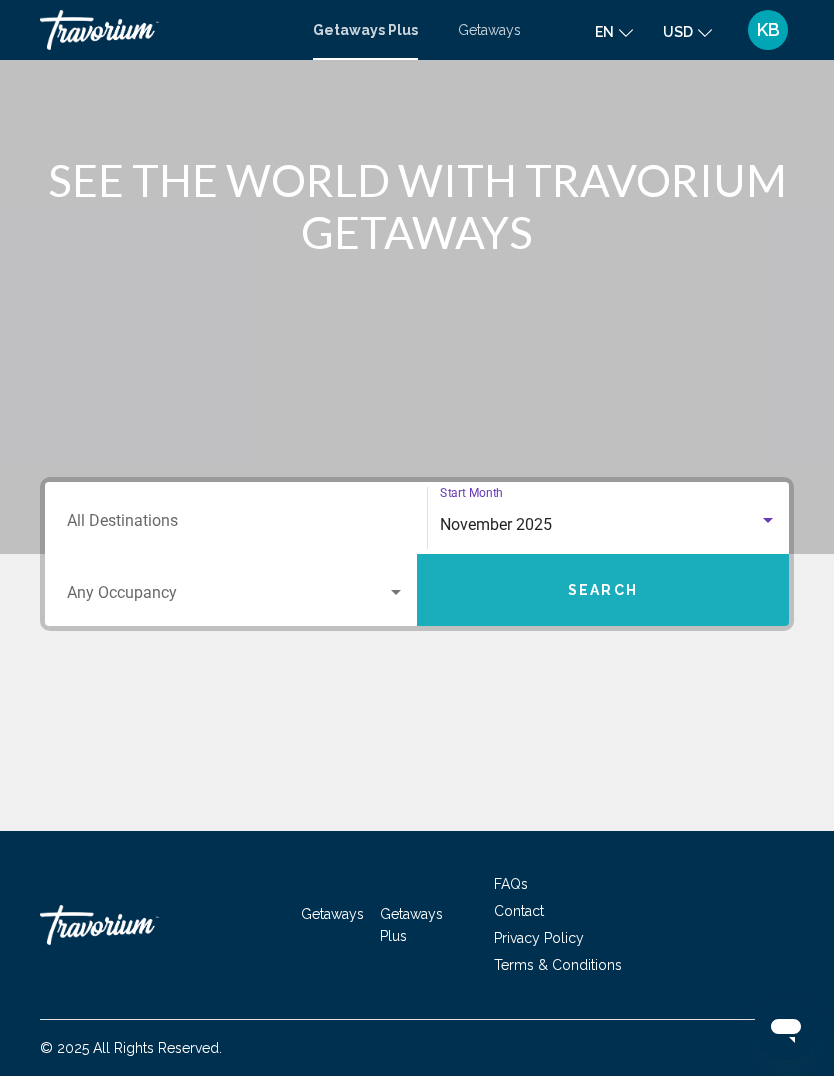 click on "Search" at bounding box center (603, 590) 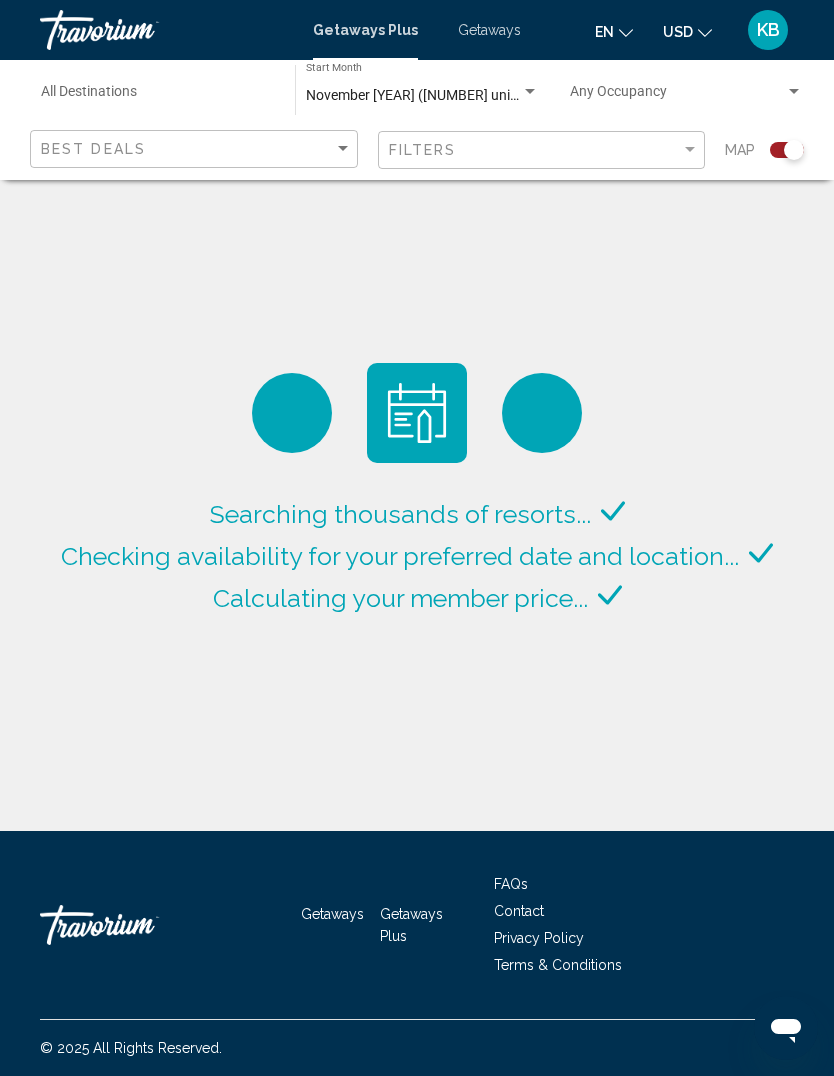 scroll, scrollTop: 69, scrollLeft: 0, axis: vertical 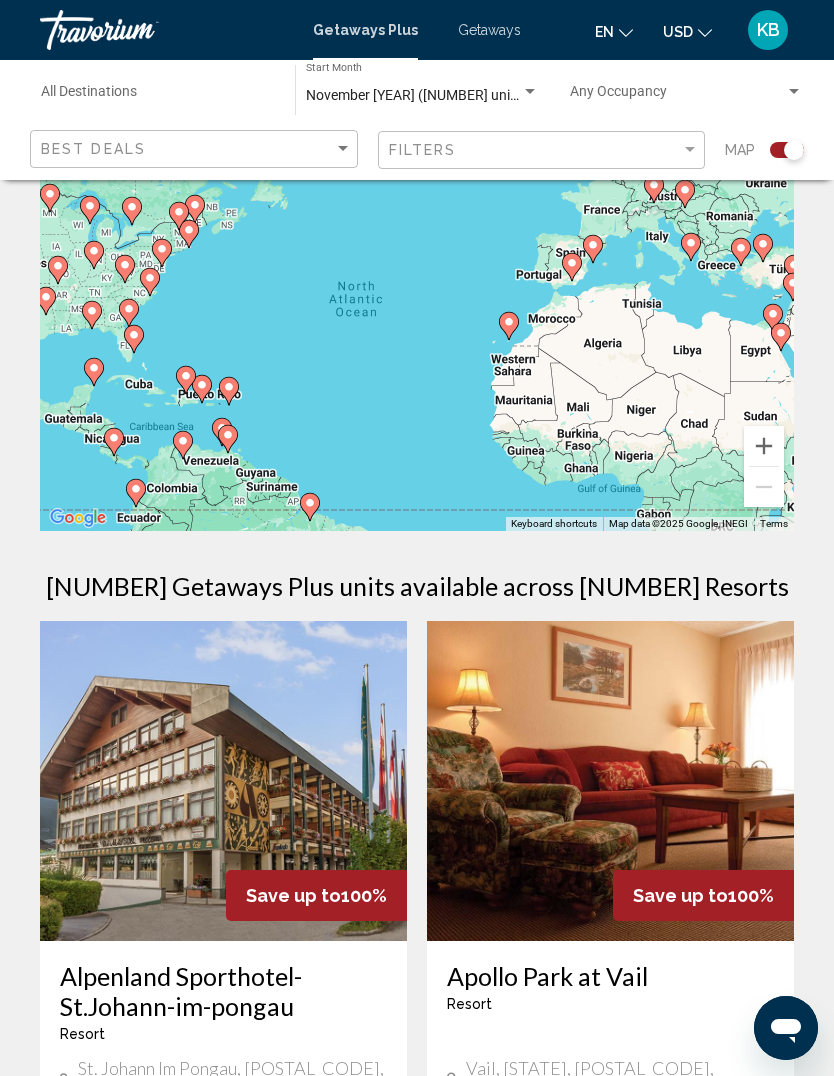 click at bounding box center [764, 446] 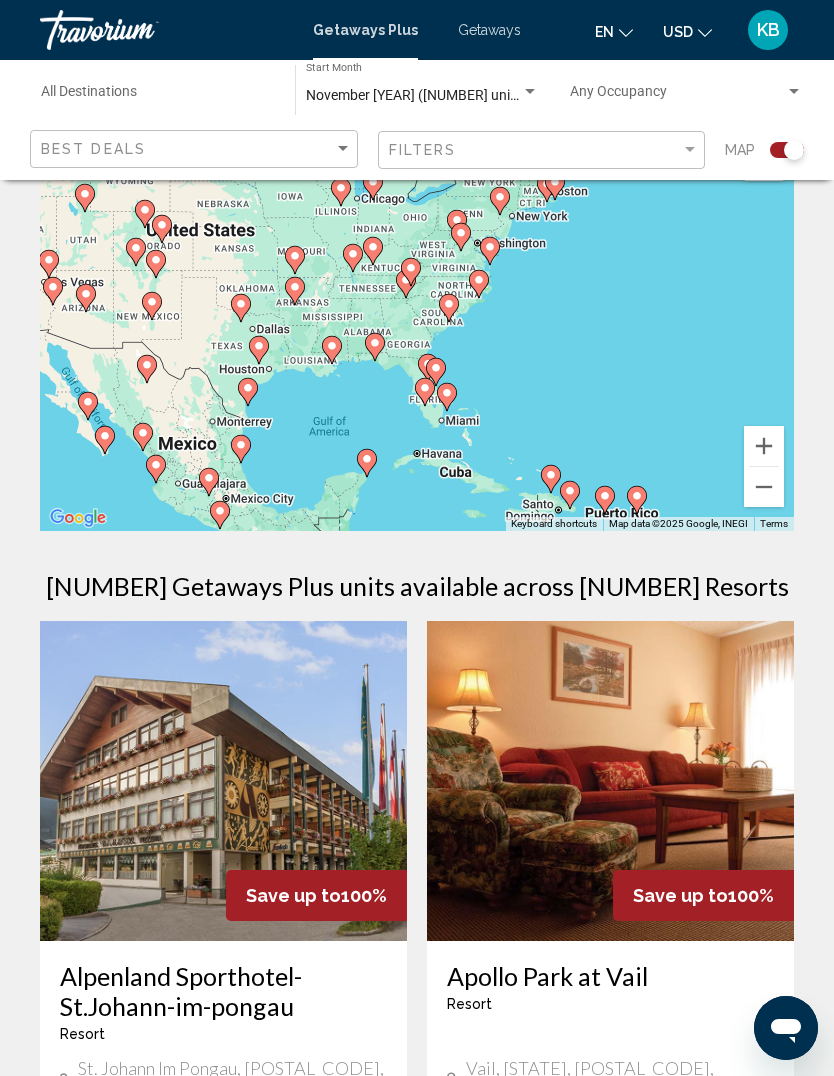 click at bounding box center [764, 446] 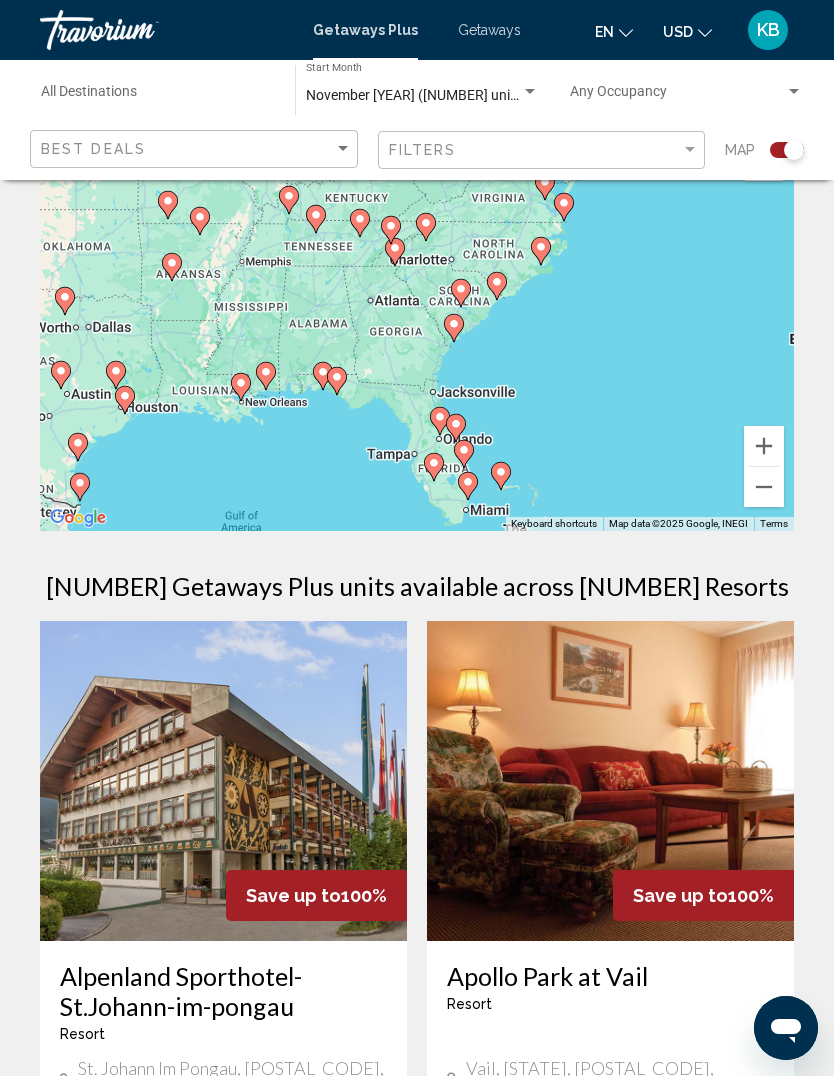 click at bounding box center (764, 446) 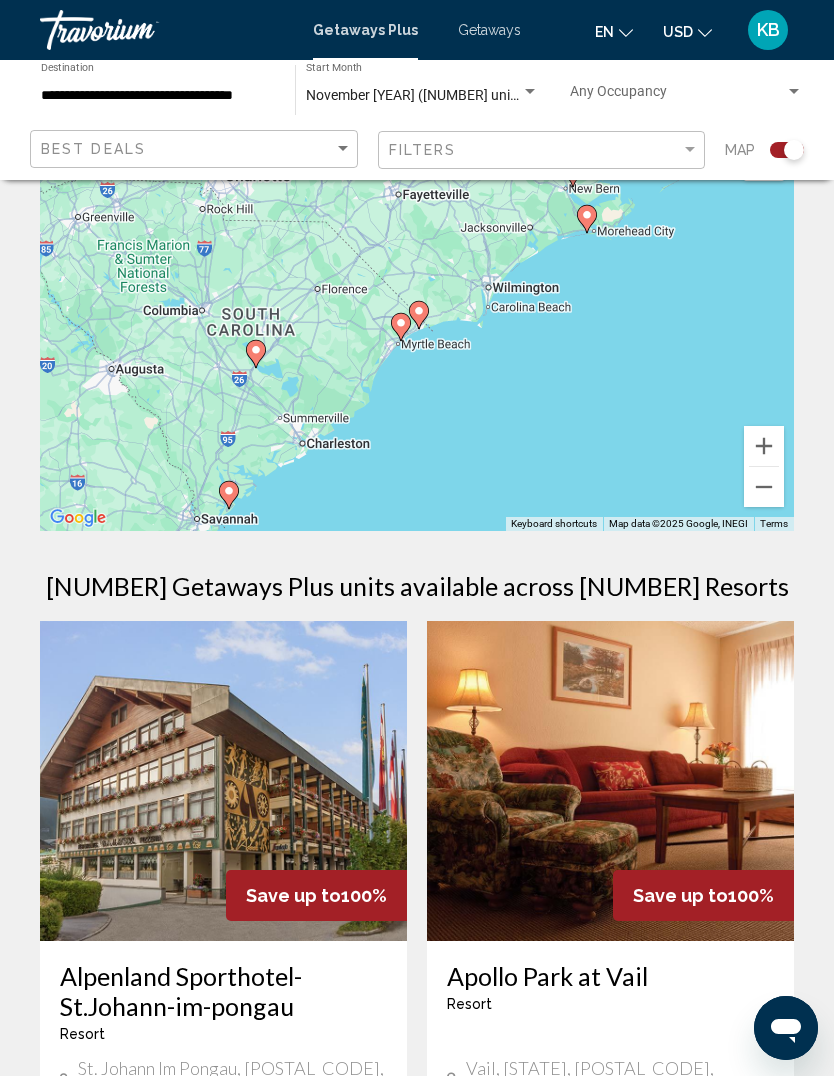 click at bounding box center [419, 315] 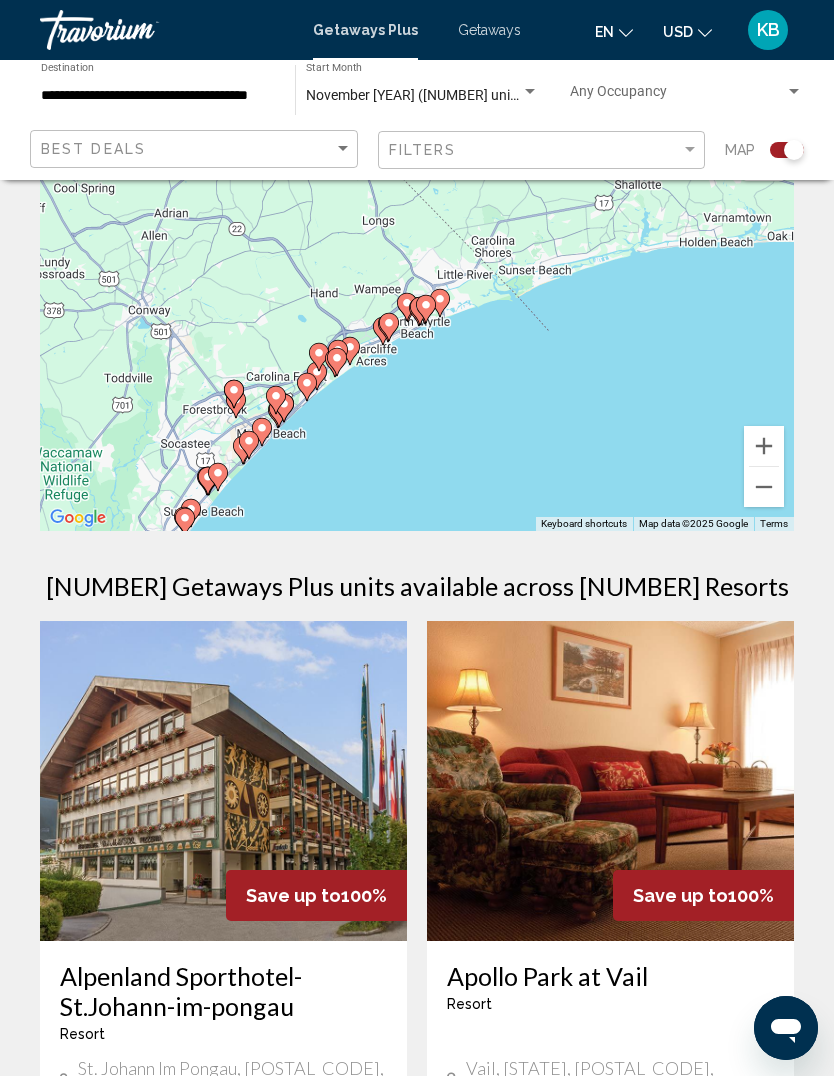 click at bounding box center [279, 413] 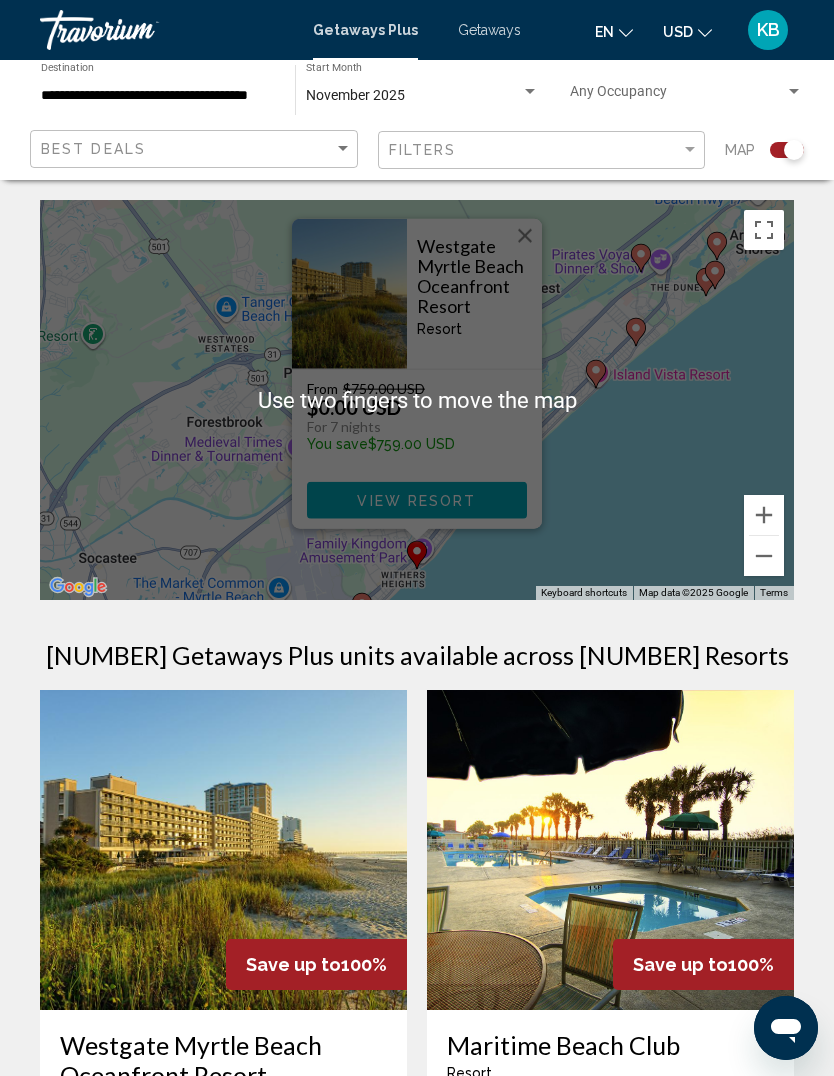 scroll, scrollTop: 1, scrollLeft: 0, axis: vertical 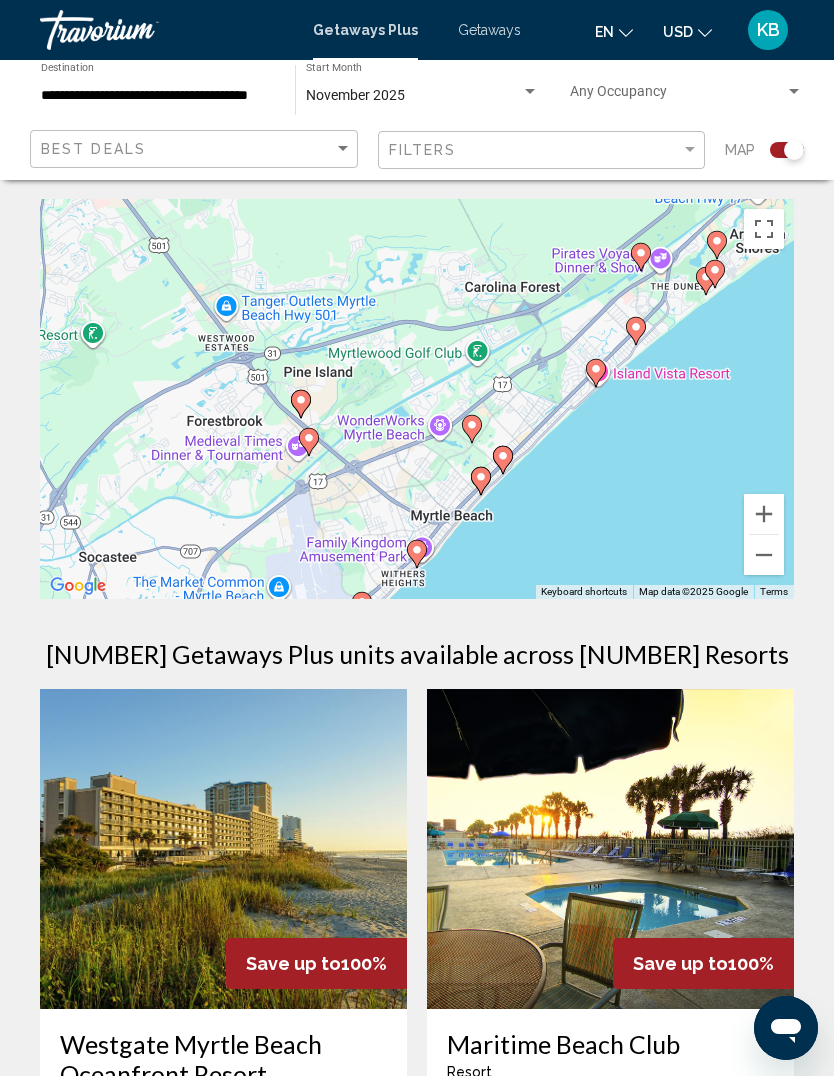 click on "To activate drag with keyboard, press Alt + Enter. Once in keyboard drag state, use the arrow keys to move the marker. To complete the drag, press the Enter key. To cancel, press Escape." at bounding box center (417, 399) 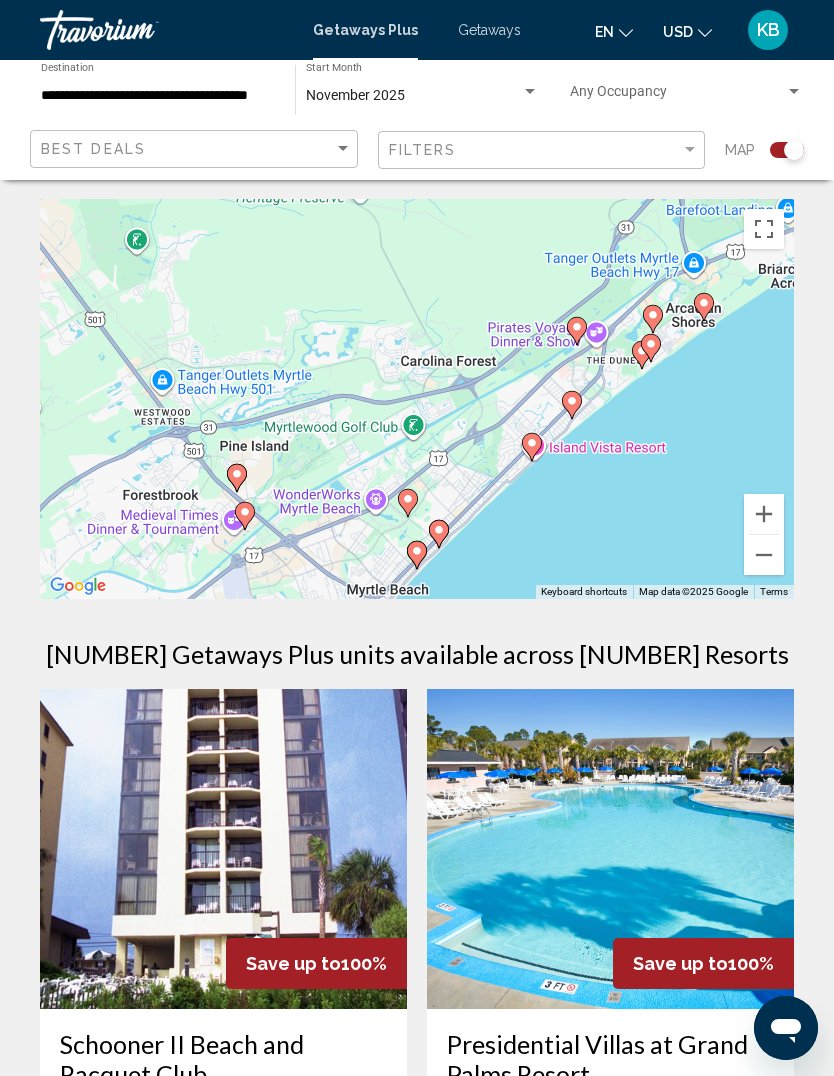click on "To activate drag with keyboard, press Alt + Enter. Once in keyboard drag state, use the arrow keys to move the marker. To complete the drag, press the Enter key. To cancel, press Escape." at bounding box center (417, 399) 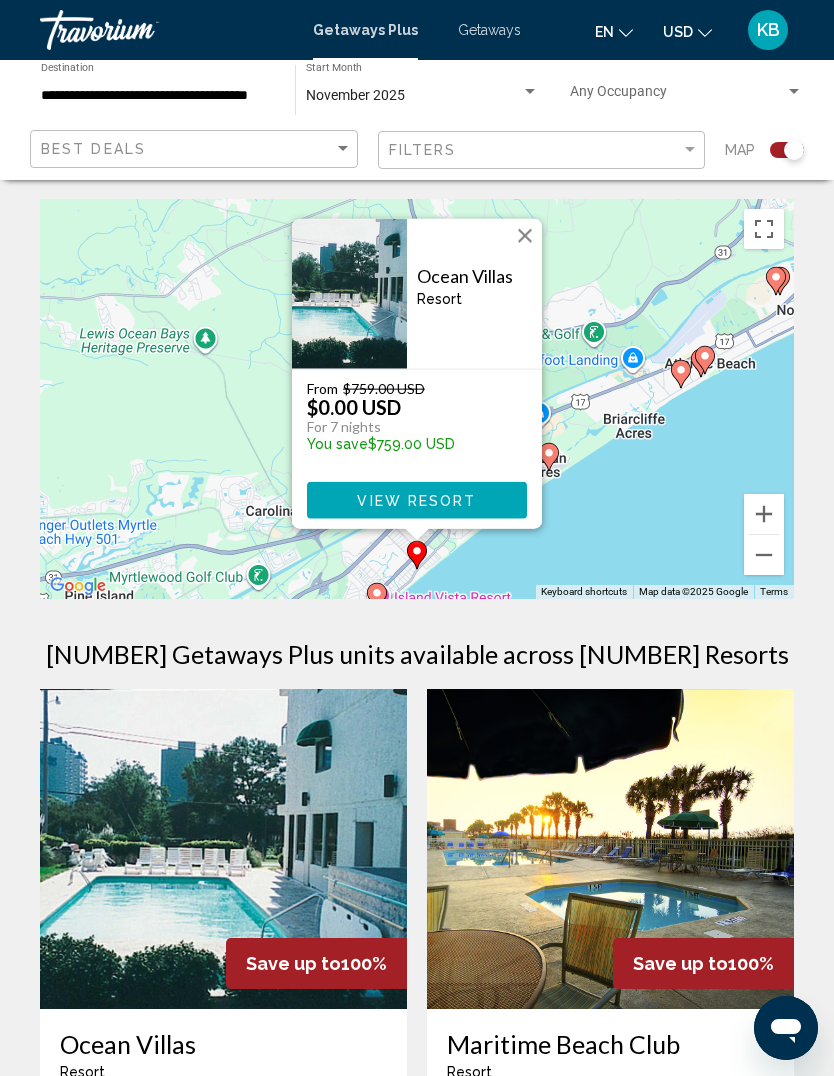 click on "To activate drag with keyboard, press Alt + Enter. Once in keyboard drag state, use the arrow keys to move the marker. To complete the drag, press the Enter key. To cancel, press Escape. Ocean Villas Resort - This is an adults only resort Myrtle Beach, [STATE], [POSTAL_CODE], [COUNTRY] From $[PRICE] USD $[PRICE] USD For [NUMBER] nights You save $[PRICE] USD View Resort" at bounding box center (417, 399) 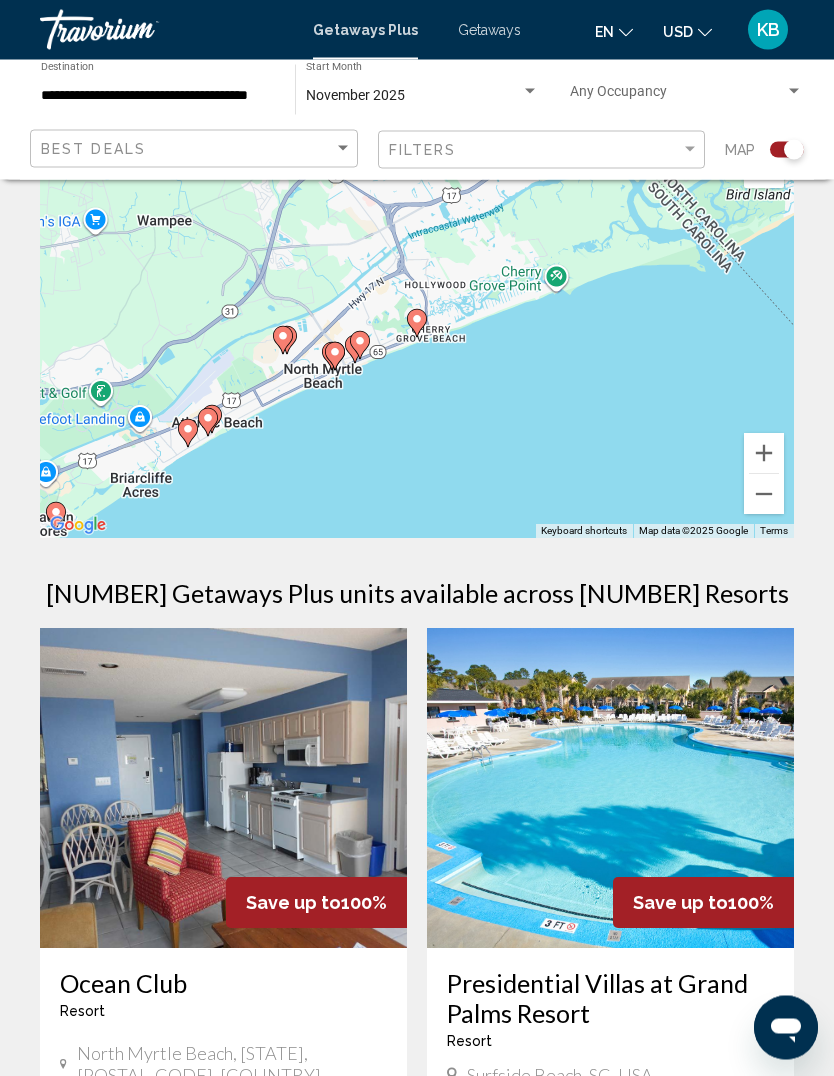 scroll, scrollTop: 0, scrollLeft: 0, axis: both 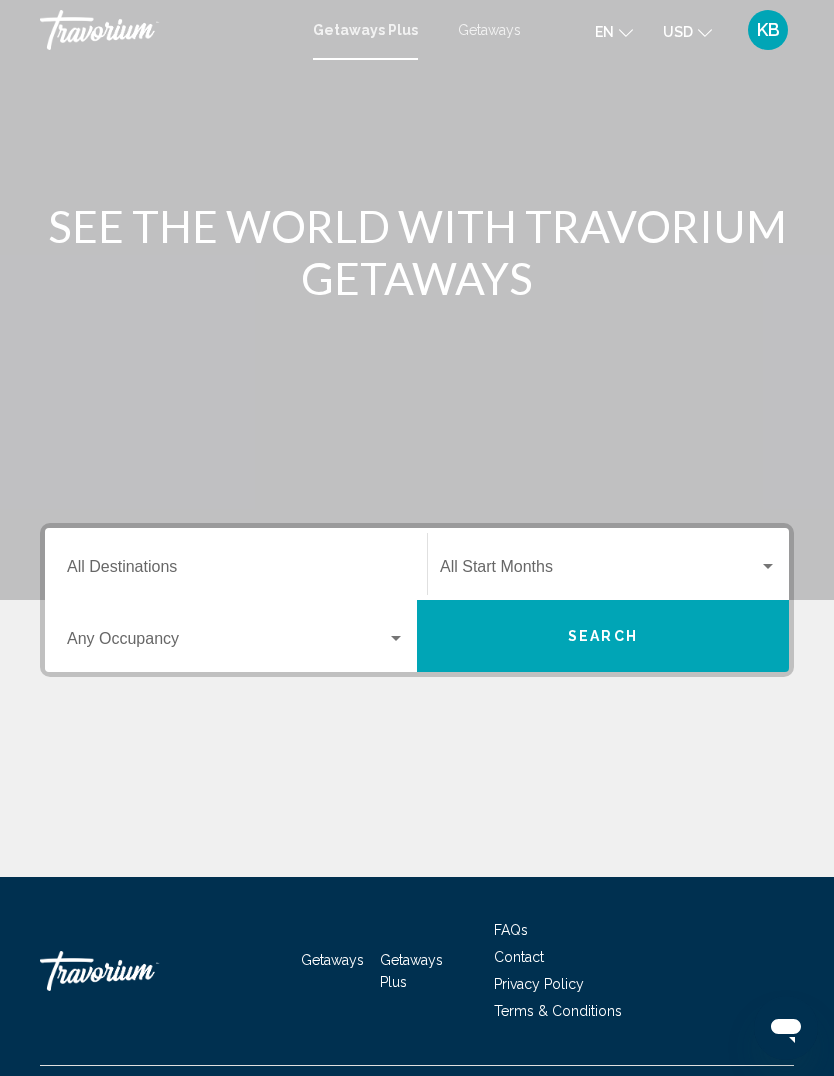 click at bounding box center [599, 571] 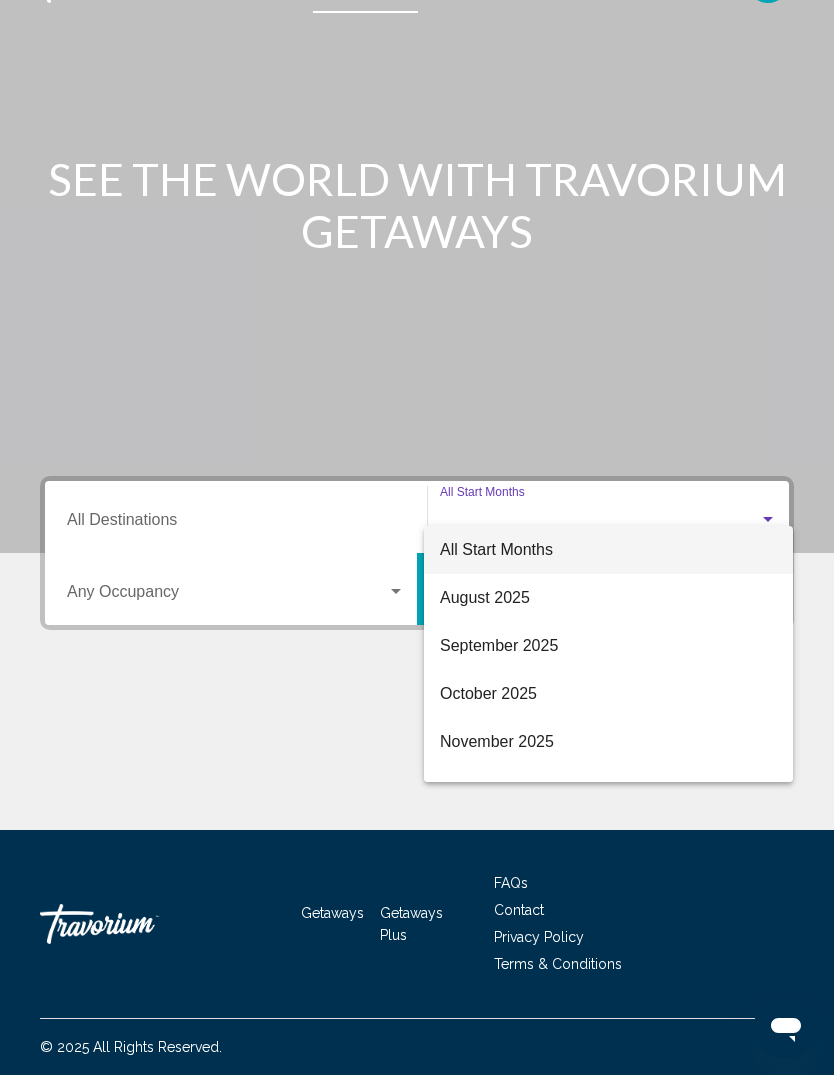 scroll, scrollTop: 69, scrollLeft: 0, axis: vertical 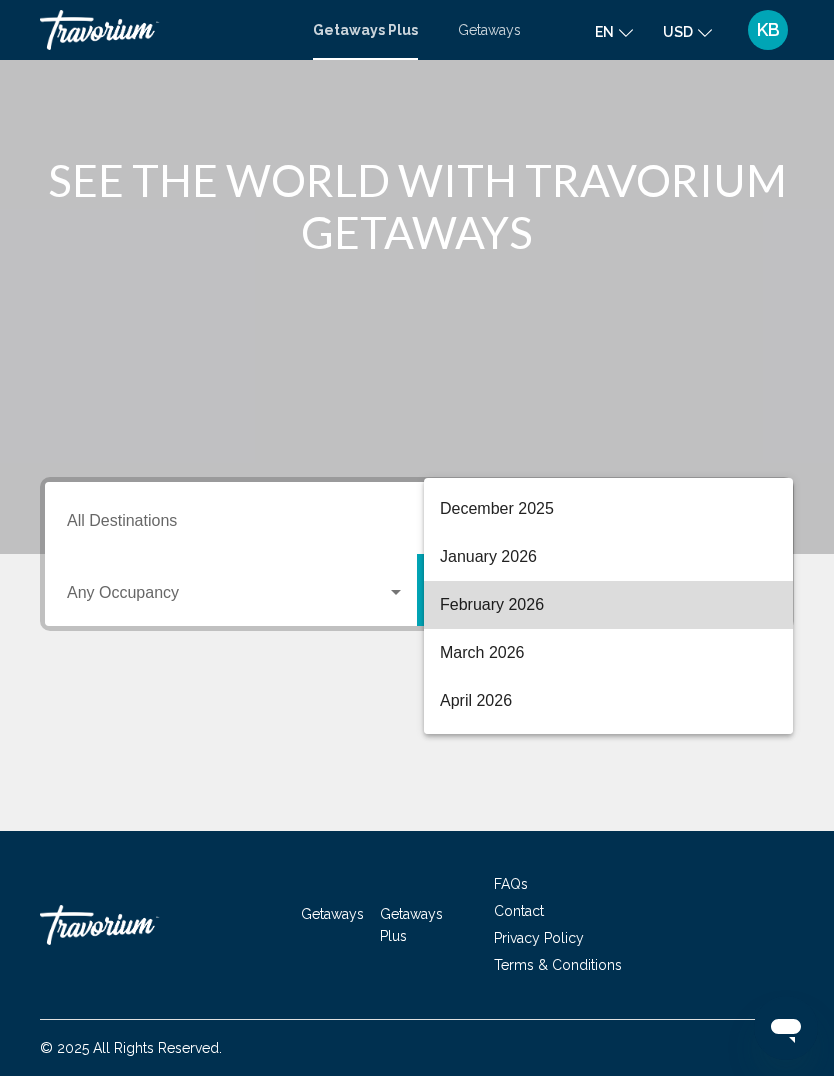 click on "February 2026" at bounding box center [608, 605] 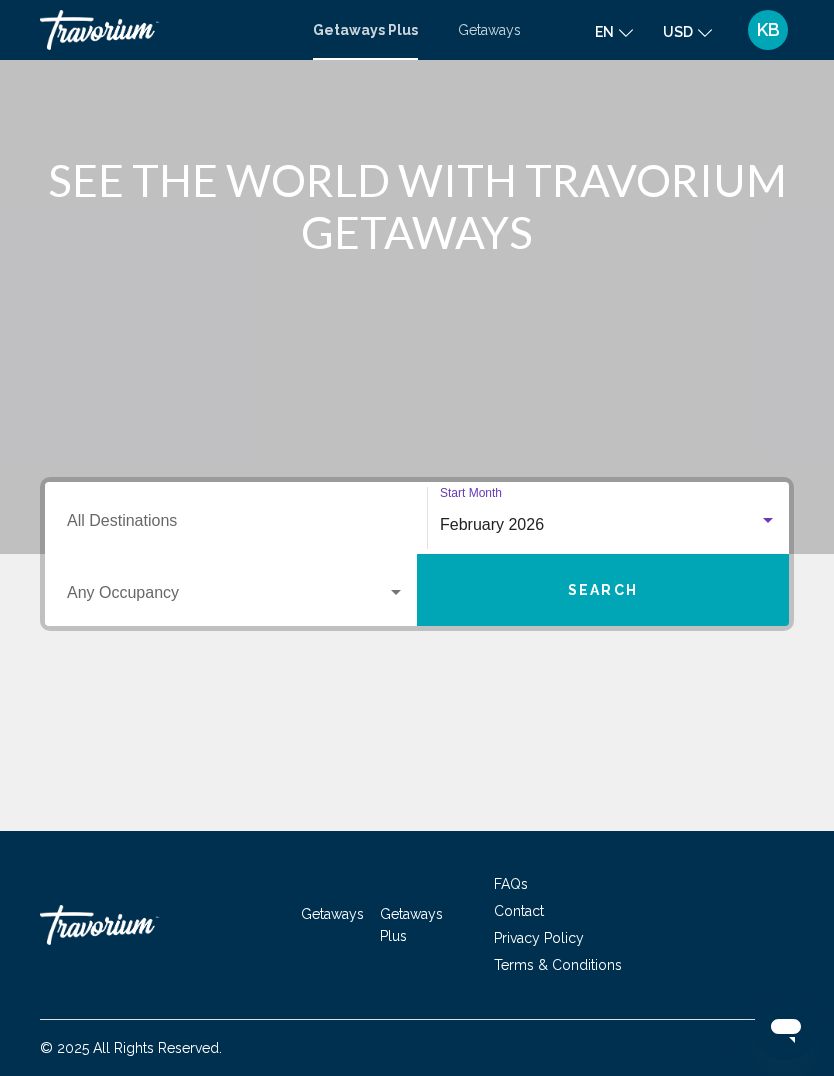 click on "Destination All Destinations" at bounding box center [236, 525] 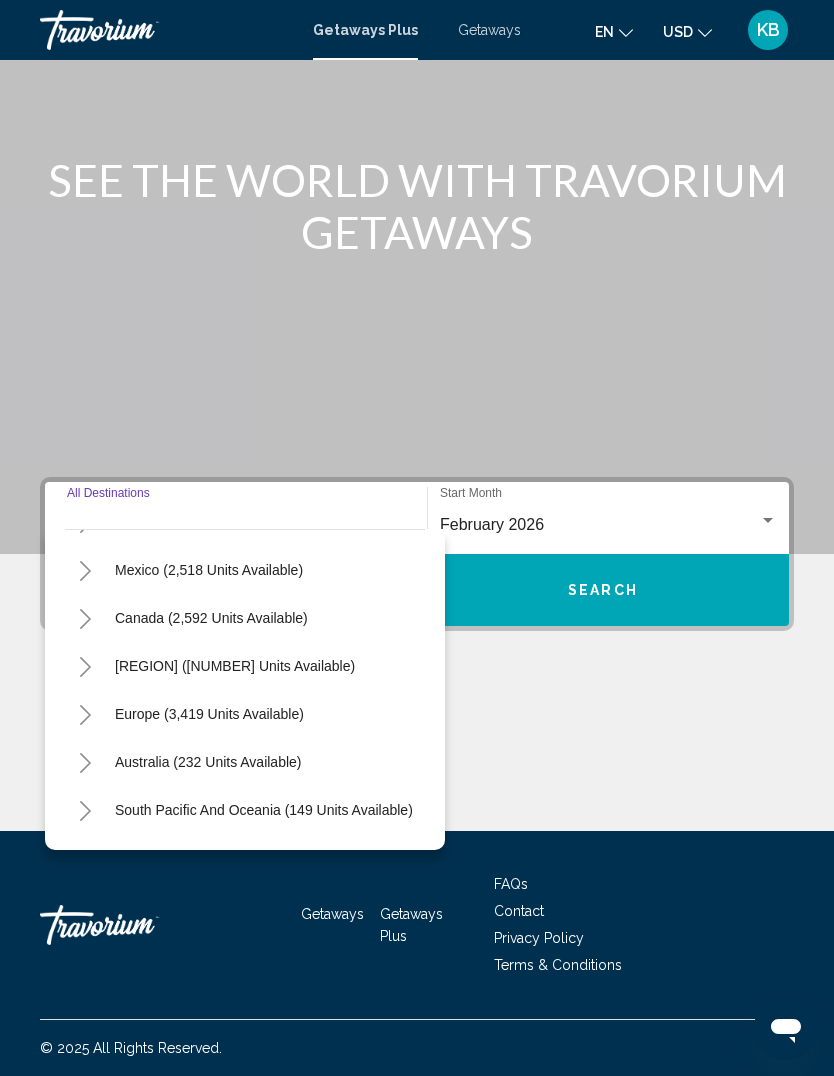 scroll, scrollTop: 90, scrollLeft: 5, axis: both 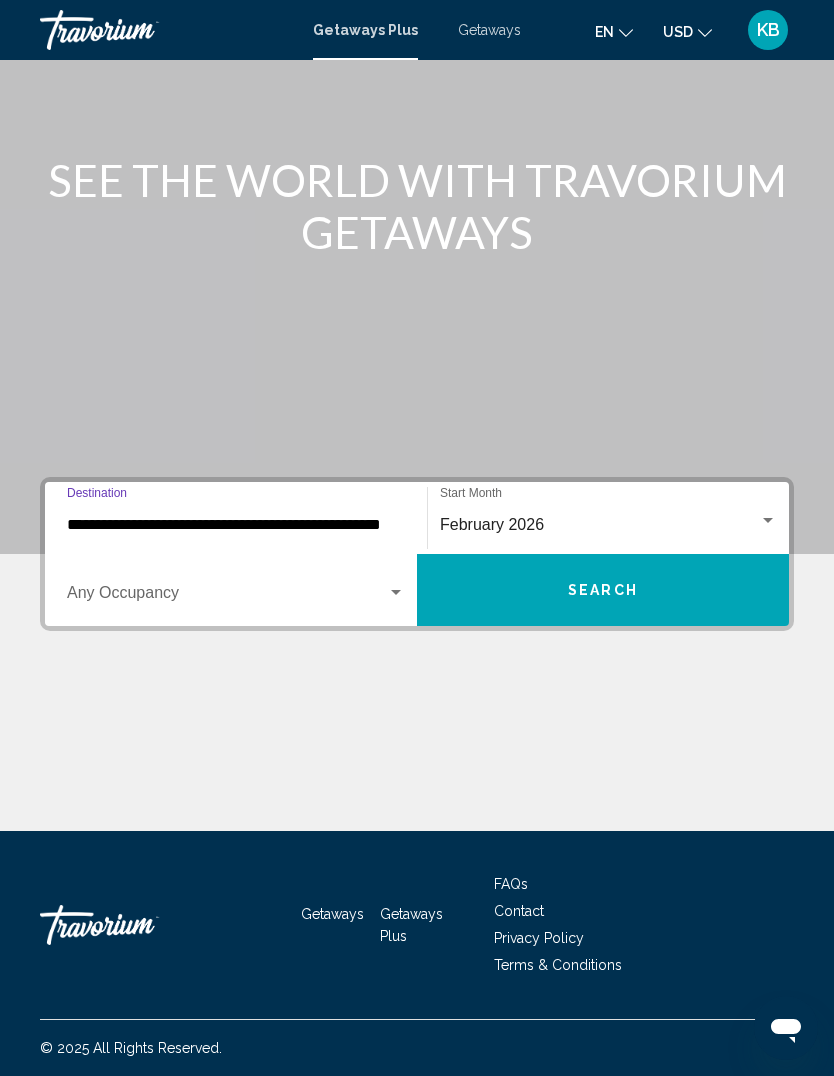 click at bounding box center (227, 597) 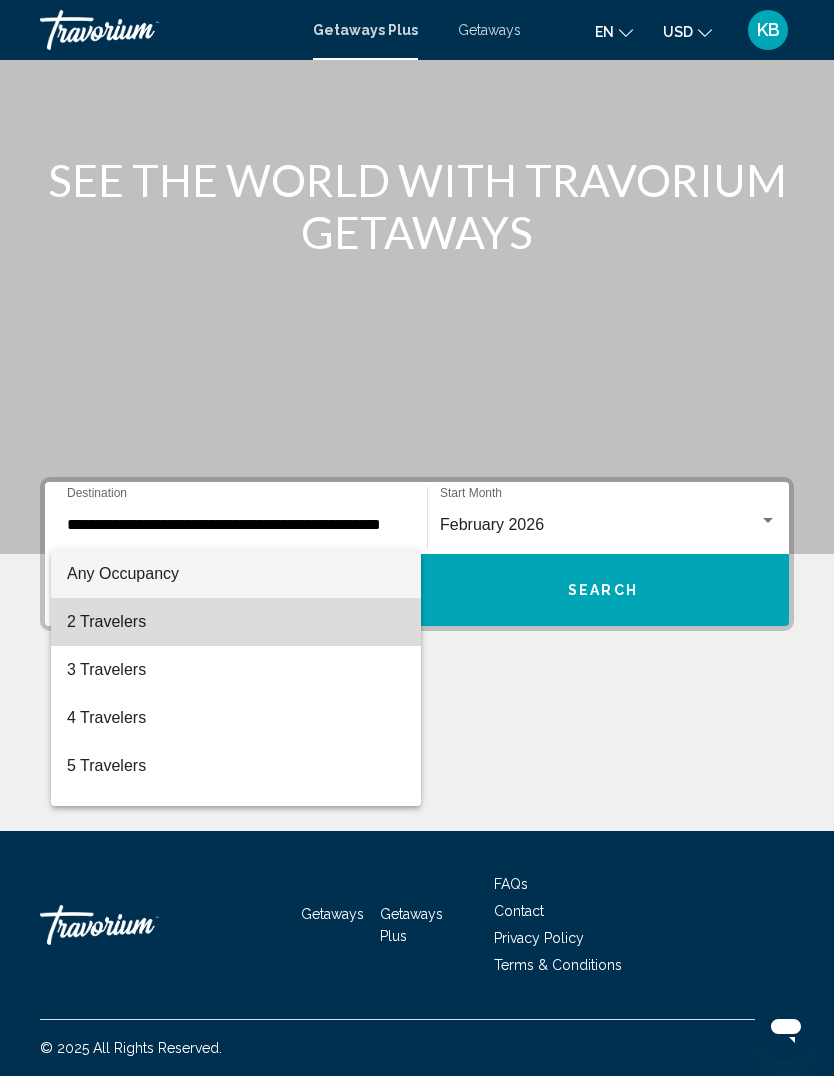 click on "2 Travelers" at bounding box center [236, 622] 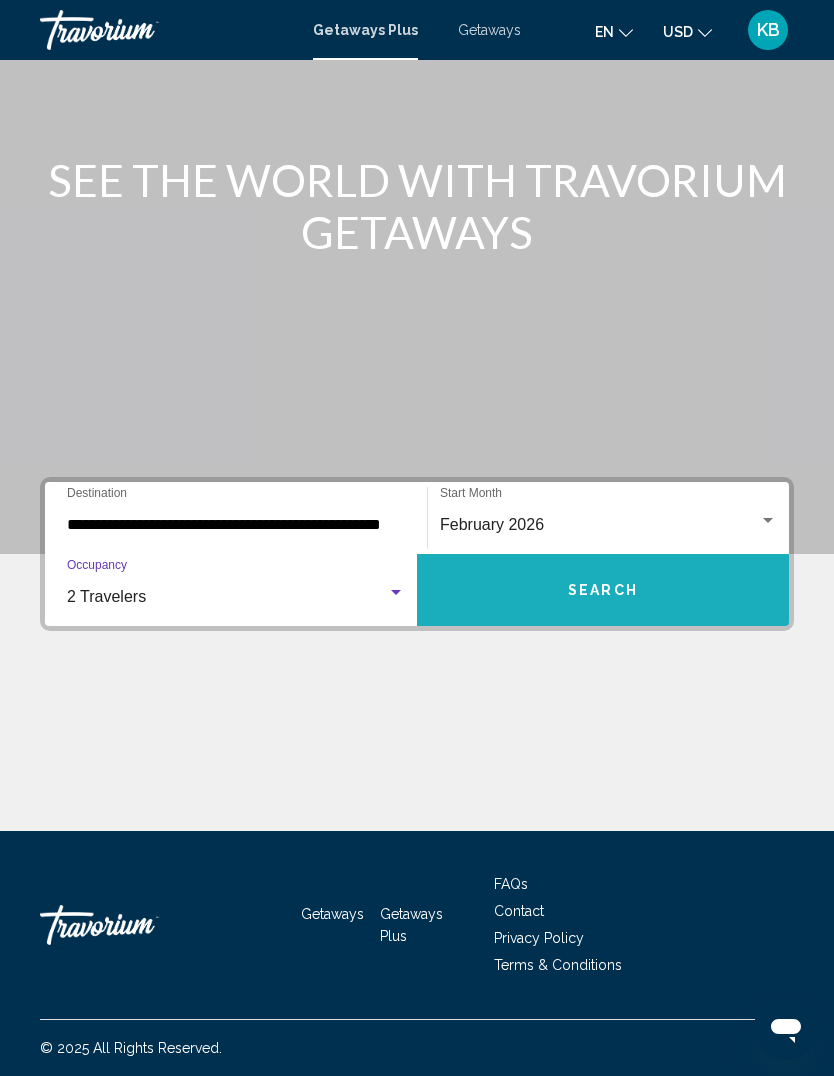 click on "Search" at bounding box center (603, 591) 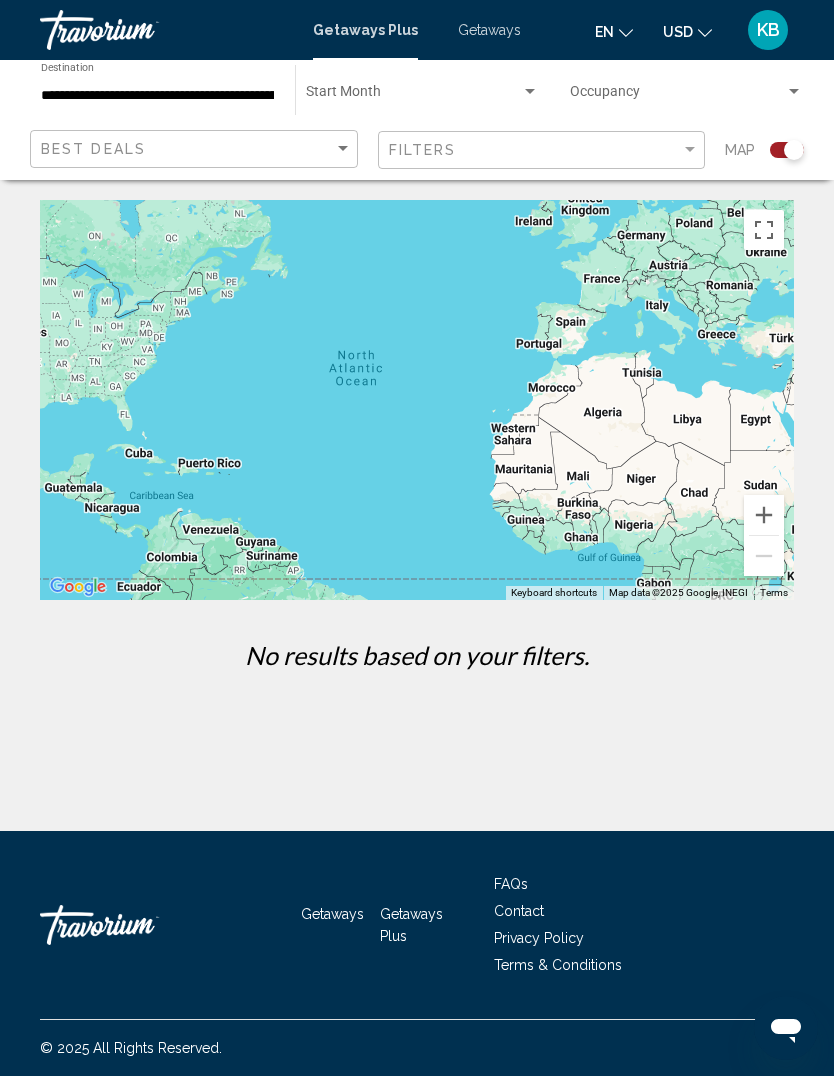 click on "Best Deals Filters Map" 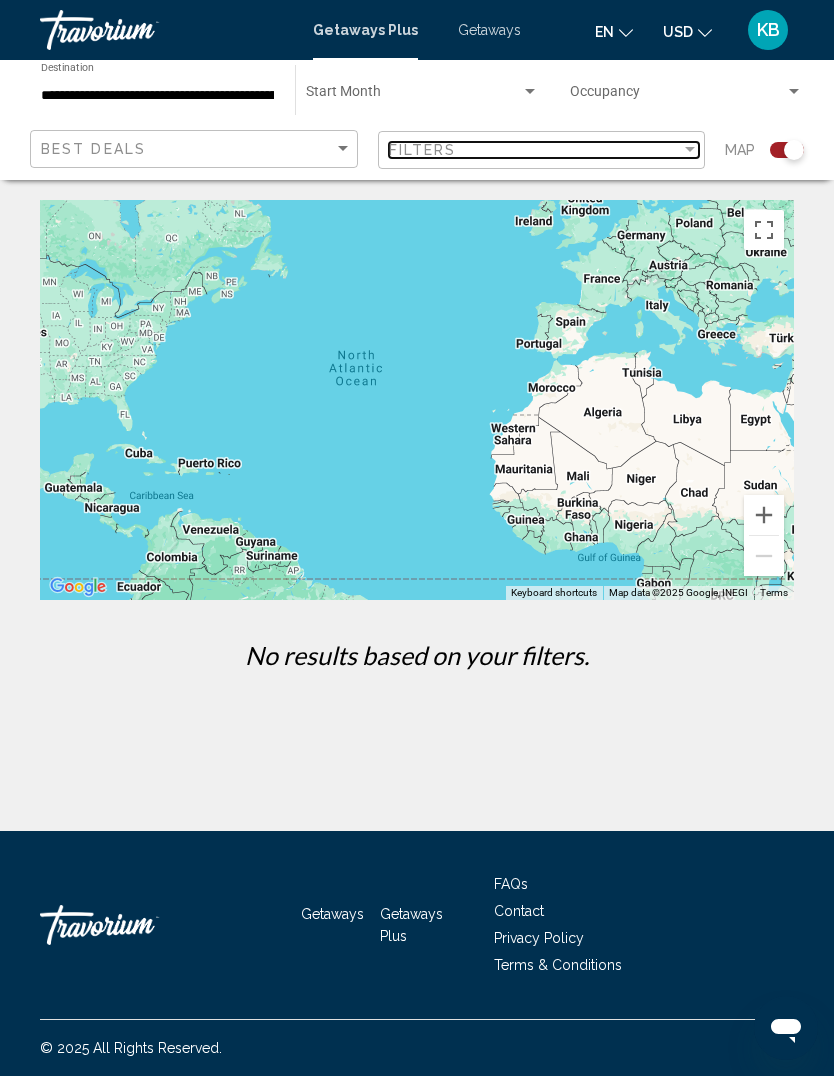 click on "Filters" at bounding box center (535, 150) 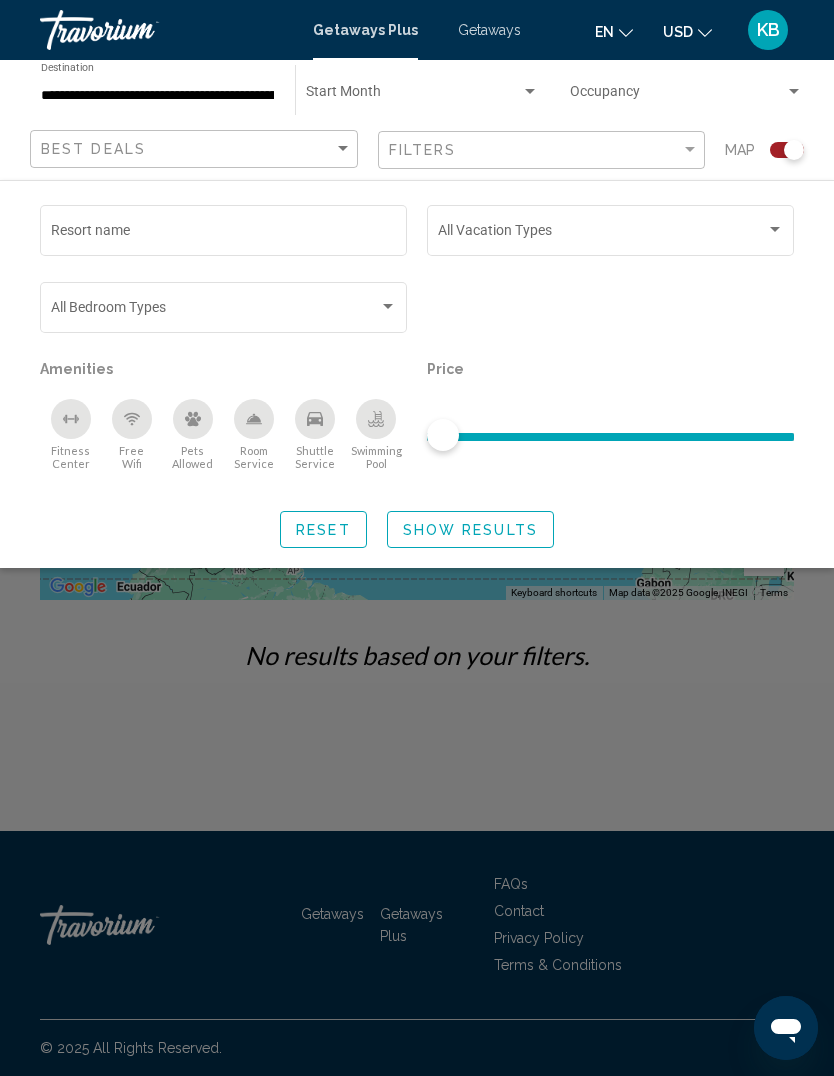 click on "Resort name Vacation Types All Vacation Types Bedroom Types All Bedroom Types Amenities
Fitness Center
Free Wifi
Pets Allowed
Room Service
Shuttle Service
Swimming Pool Price Reset Show Results" 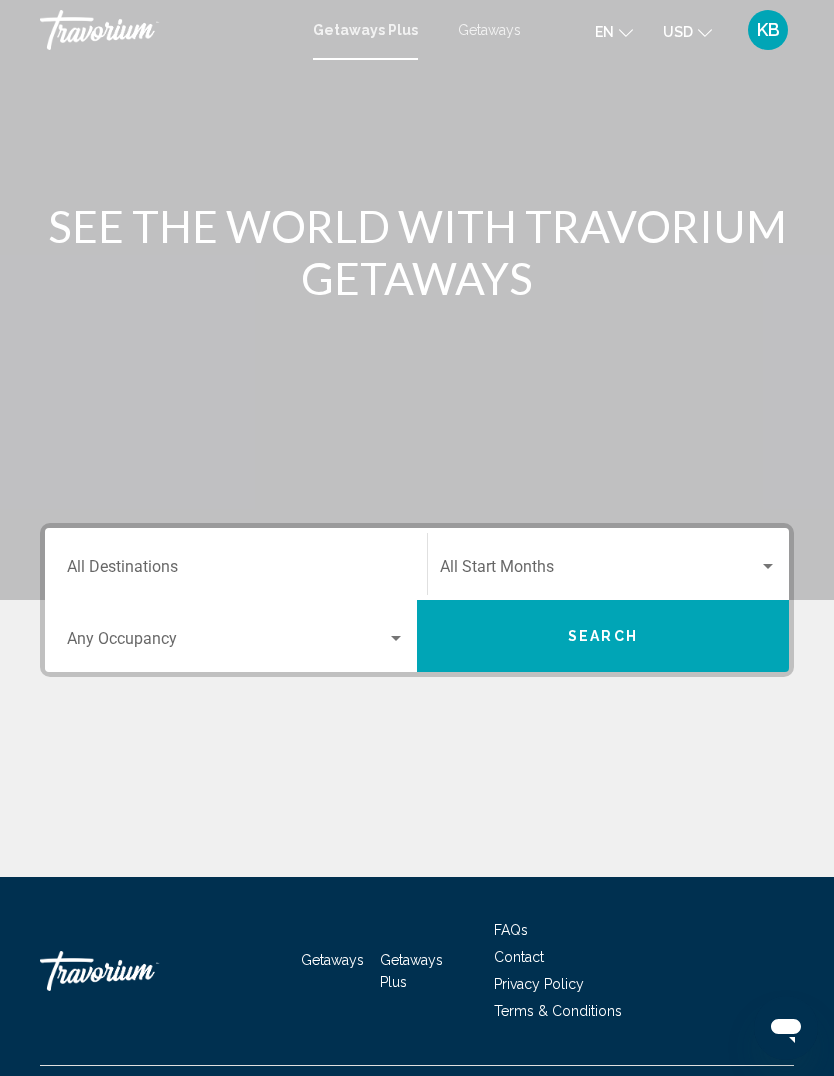 click at bounding box center [599, 571] 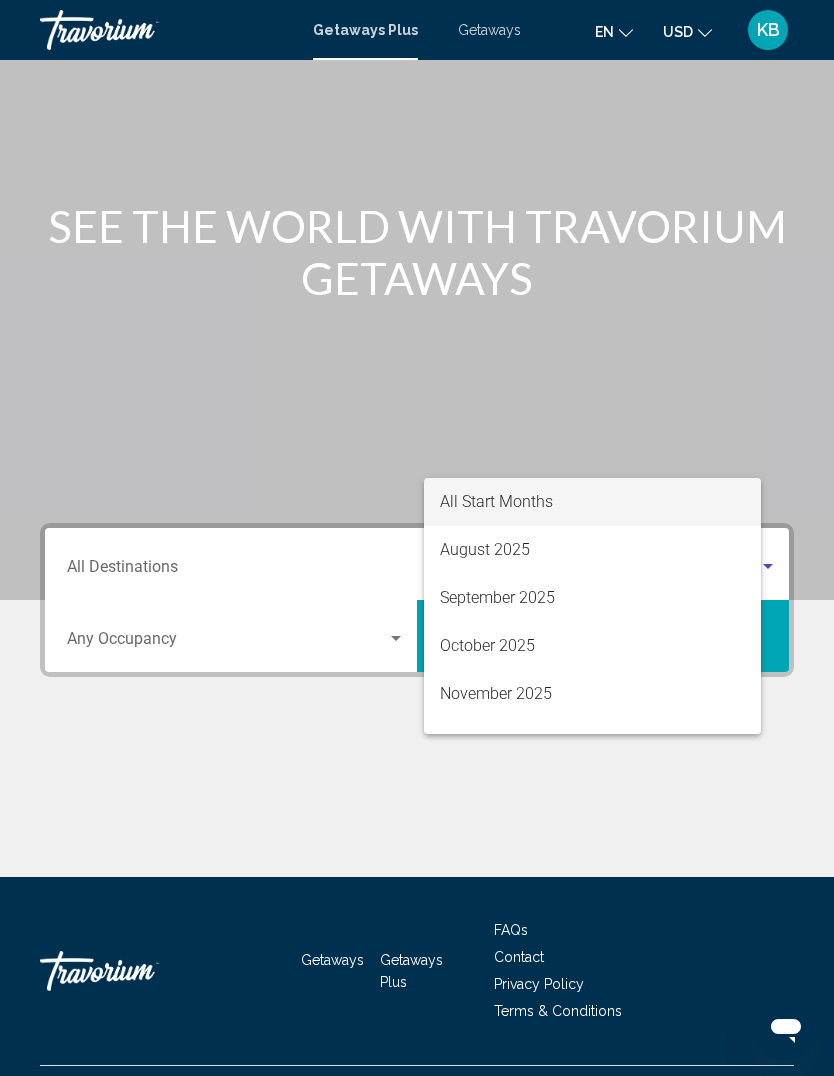 scroll, scrollTop: 69, scrollLeft: 0, axis: vertical 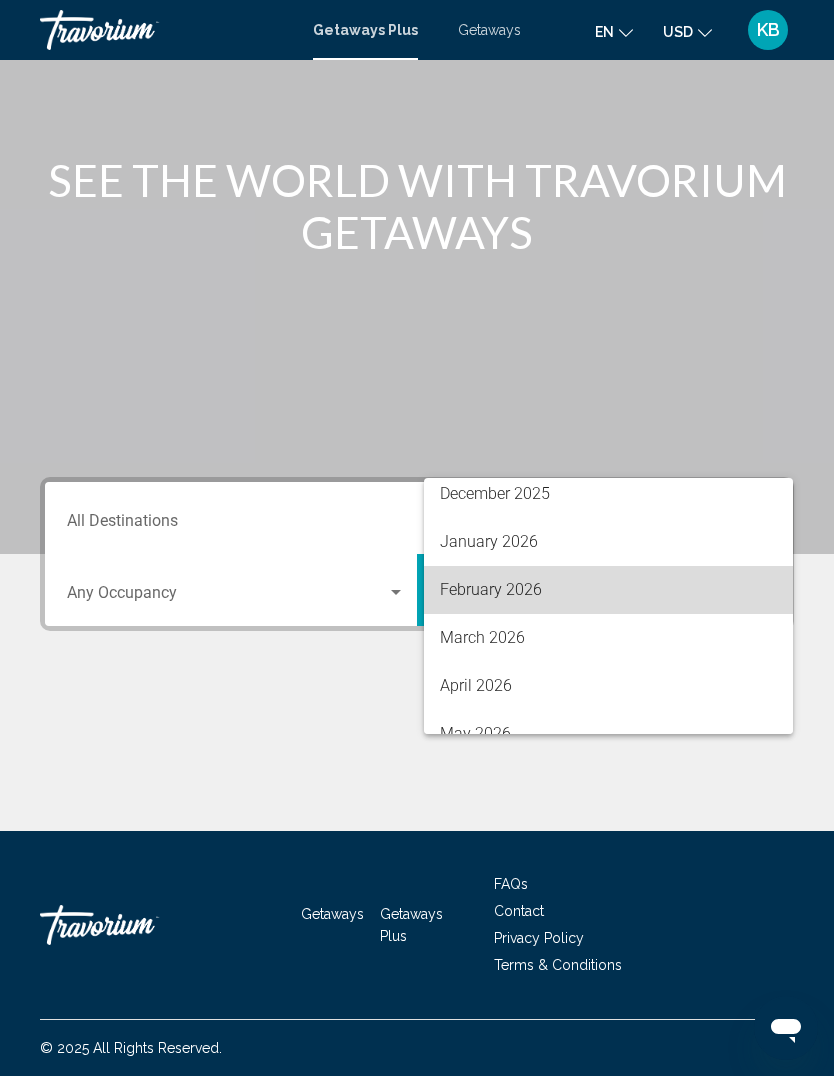 click on "February 2026" at bounding box center (608, 590) 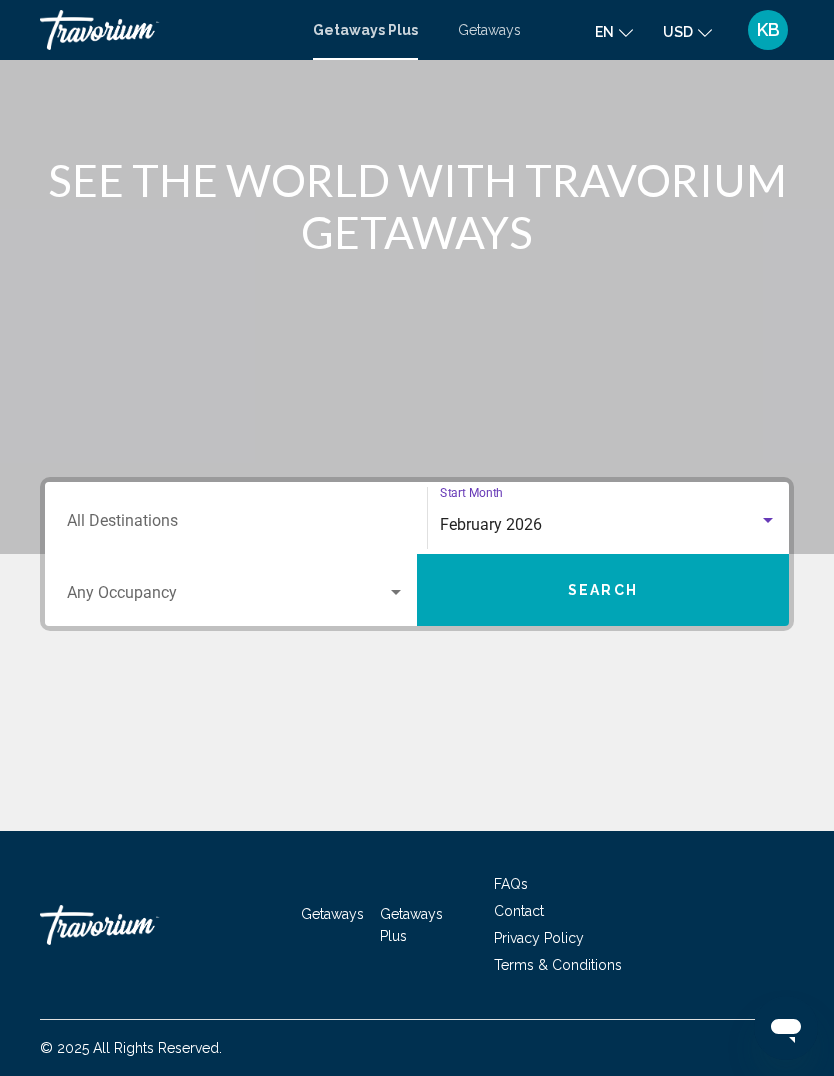 click on "Search" at bounding box center [603, 590] 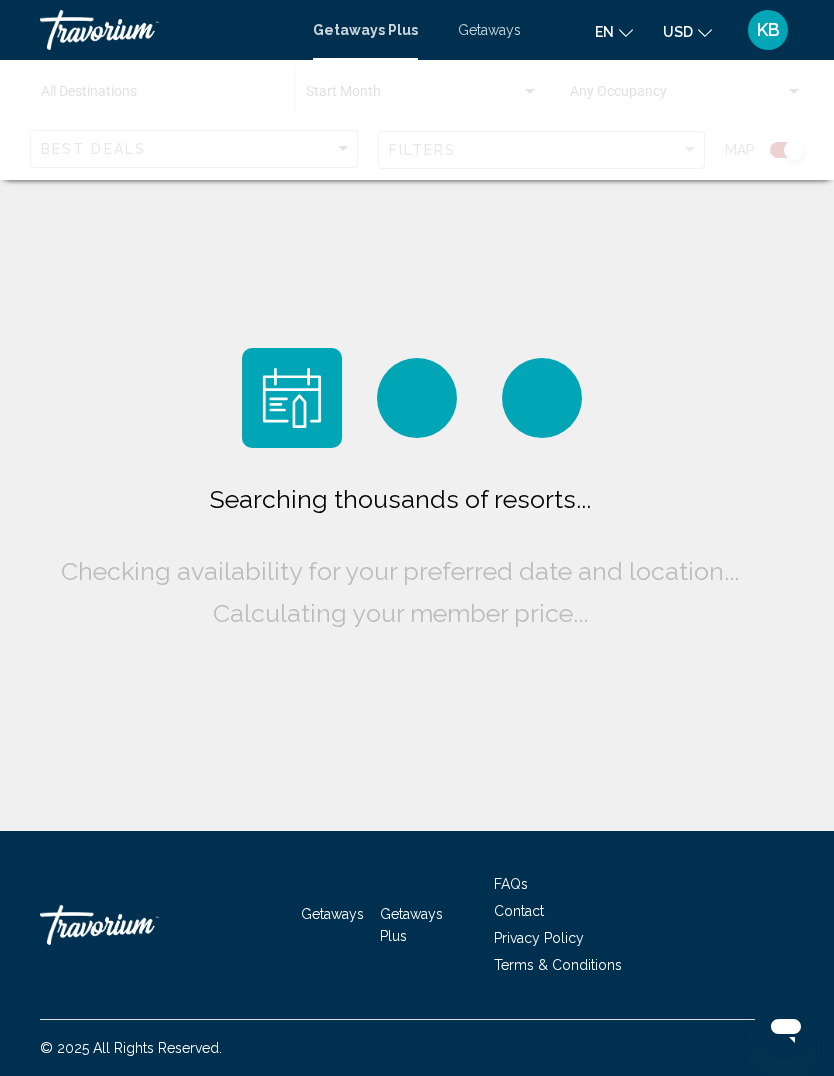 scroll, scrollTop: 0, scrollLeft: 0, axis: both 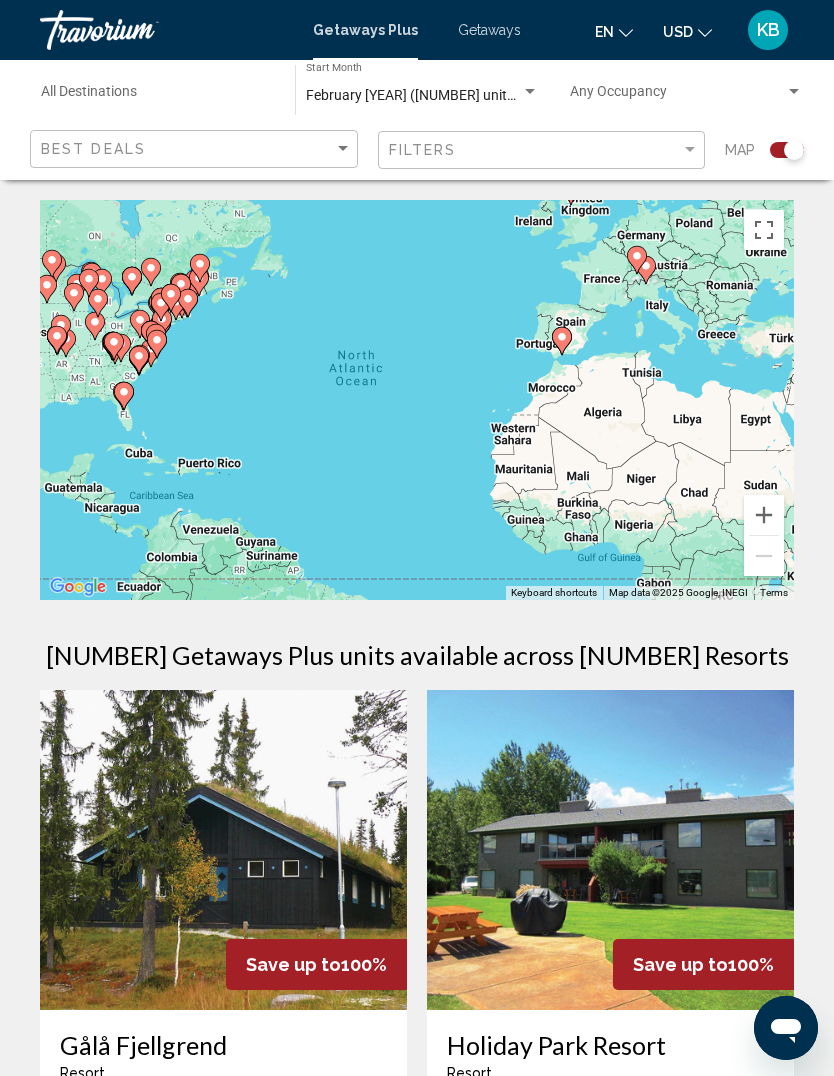 click at bounding box center [764, 515] 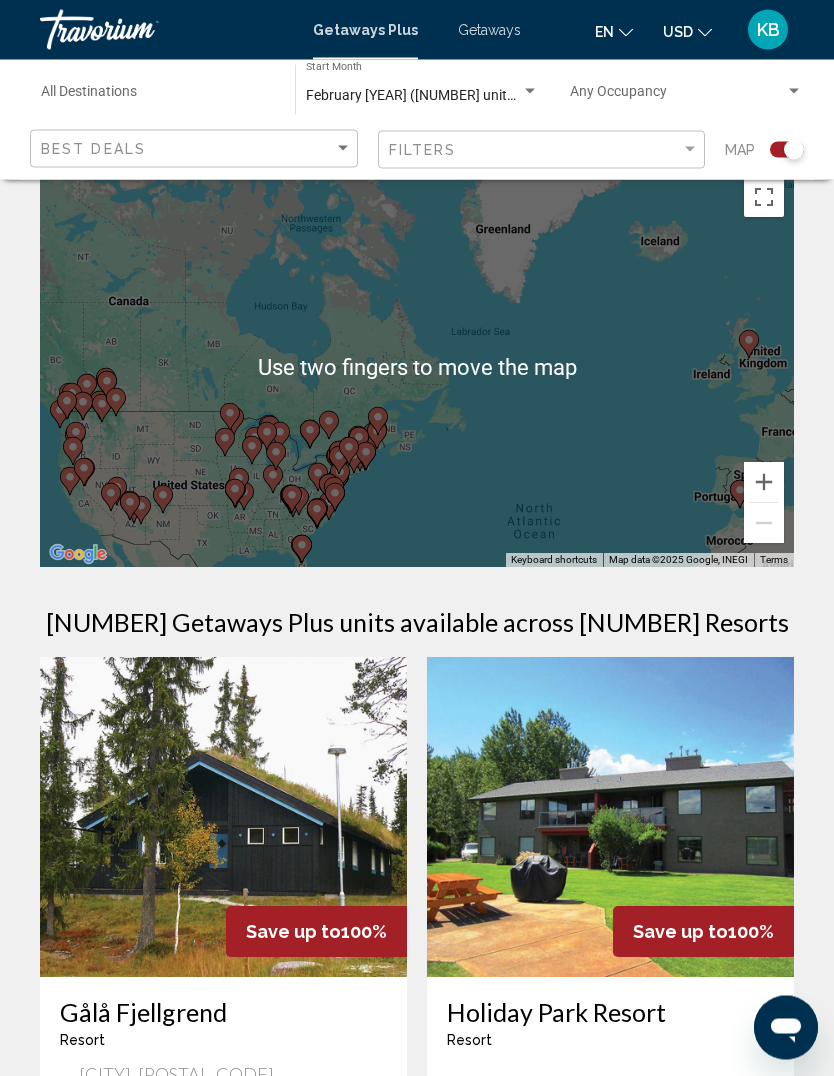 scroll, scrollTop: 33, scrollLeft: 0, axis: vertical 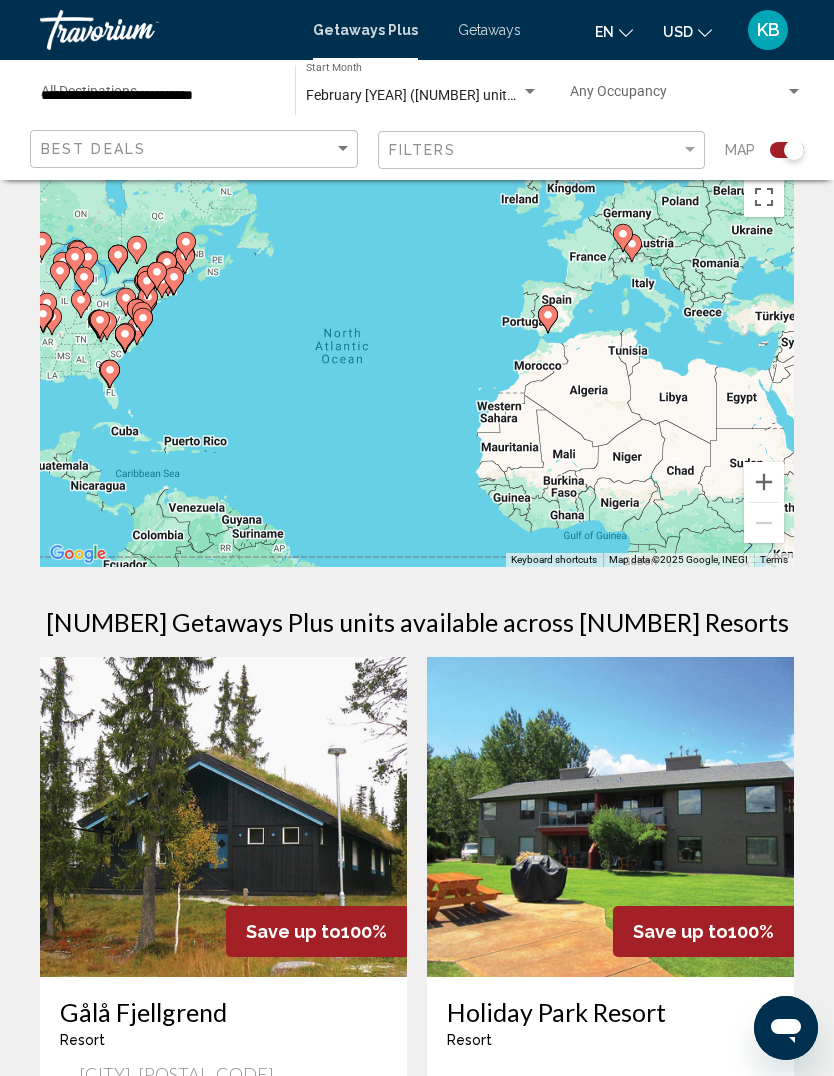 click at bounding box center [548, 319] 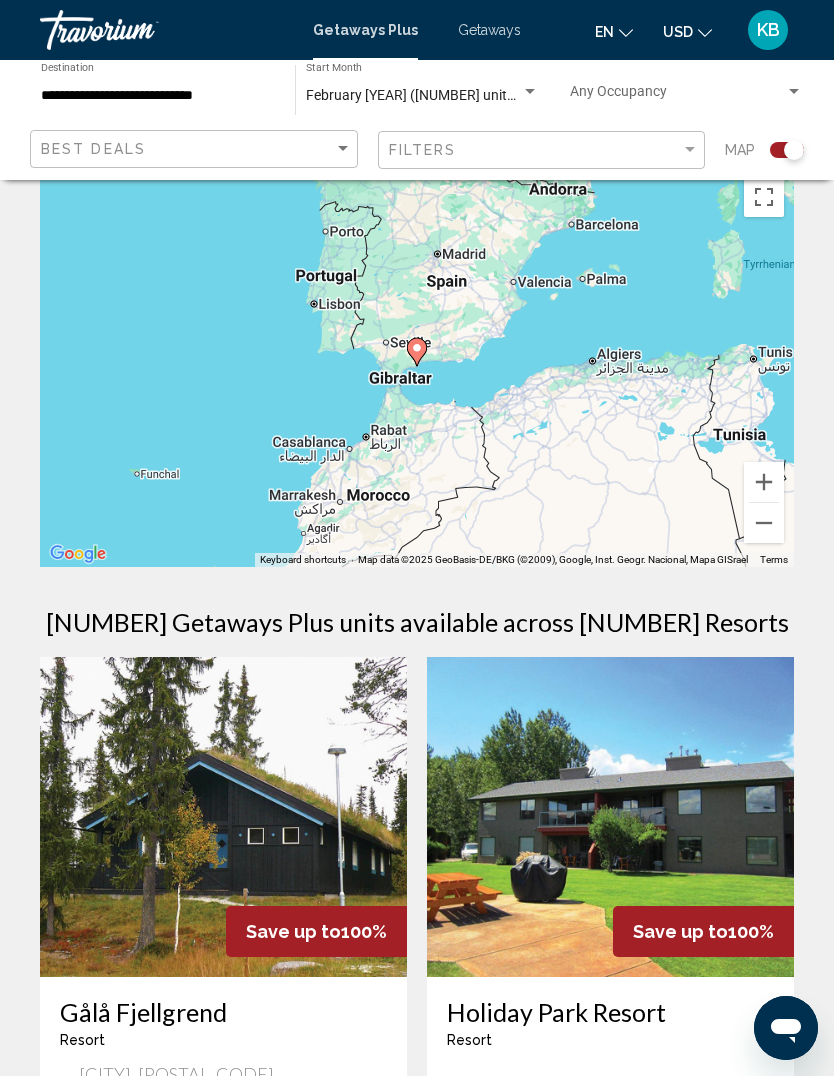 type on "**********" 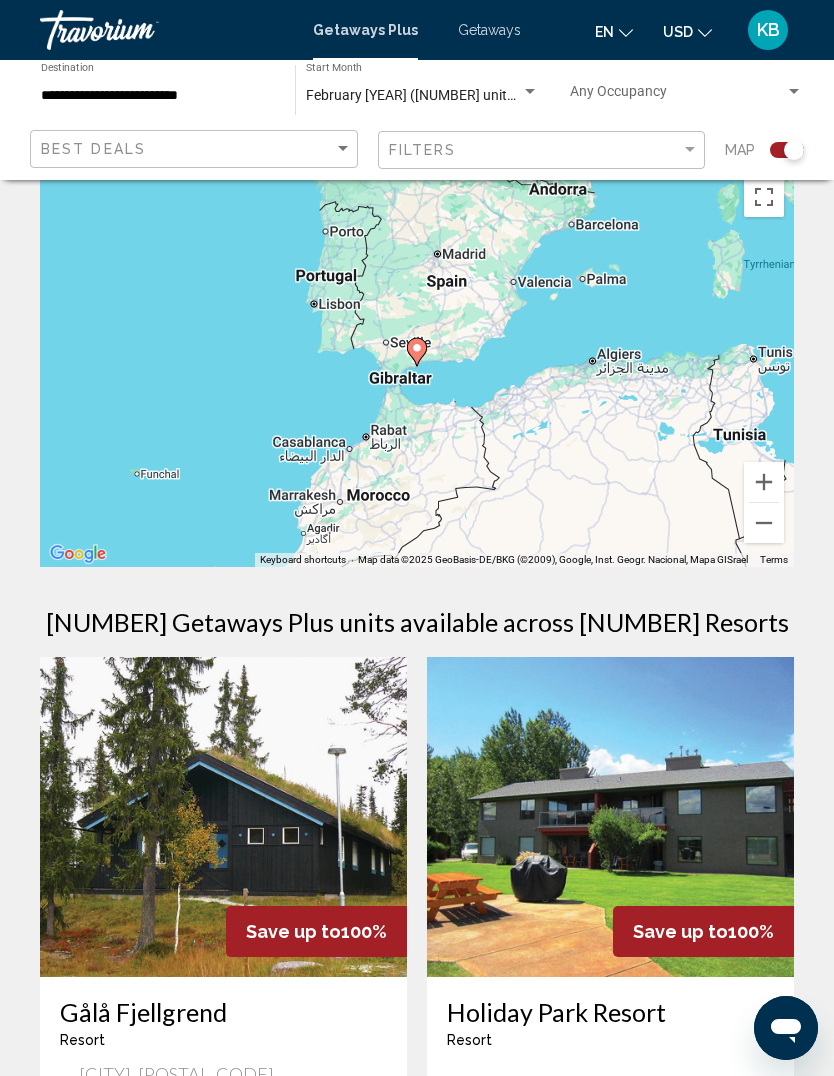 click 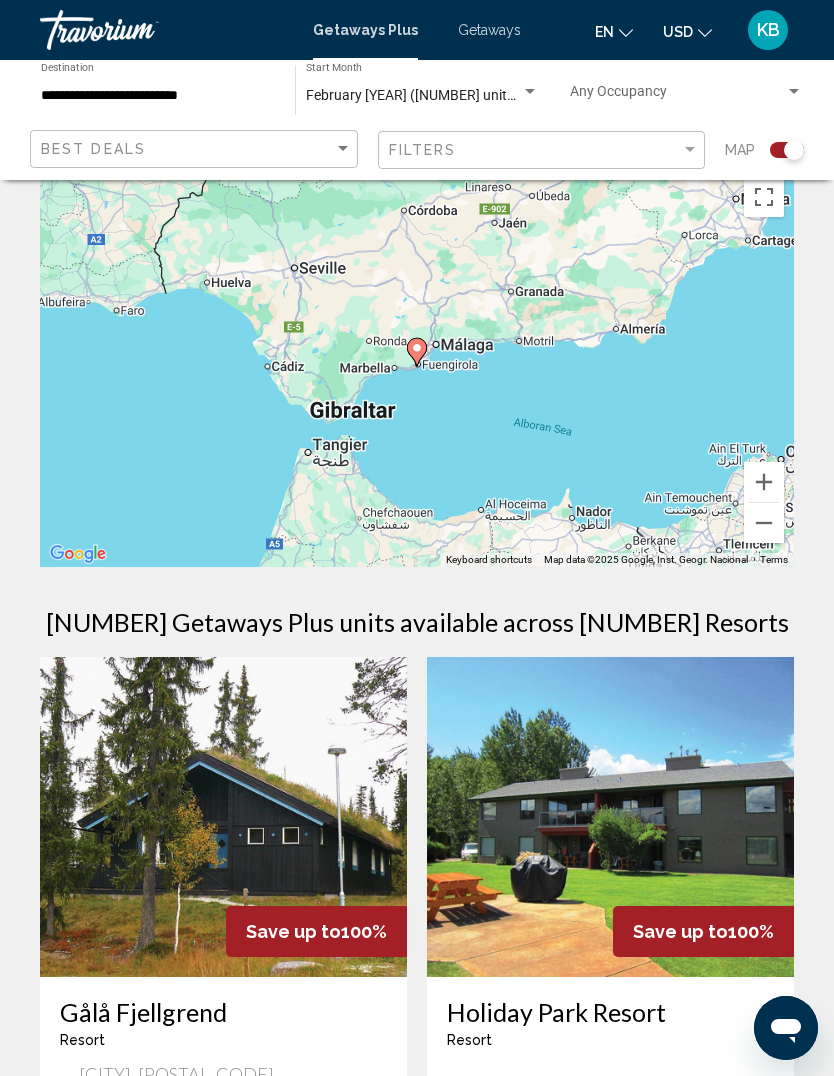 click 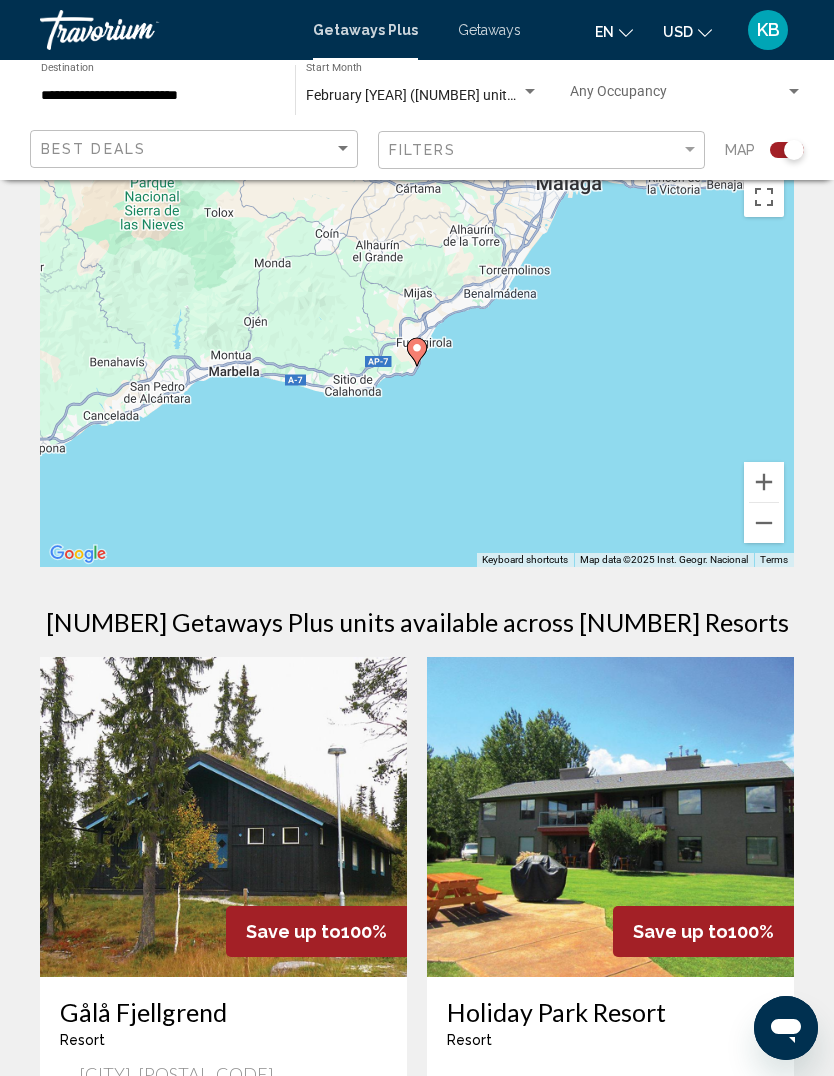 scroll, scrollTop: 0, scrollLeft: 0, axis: both 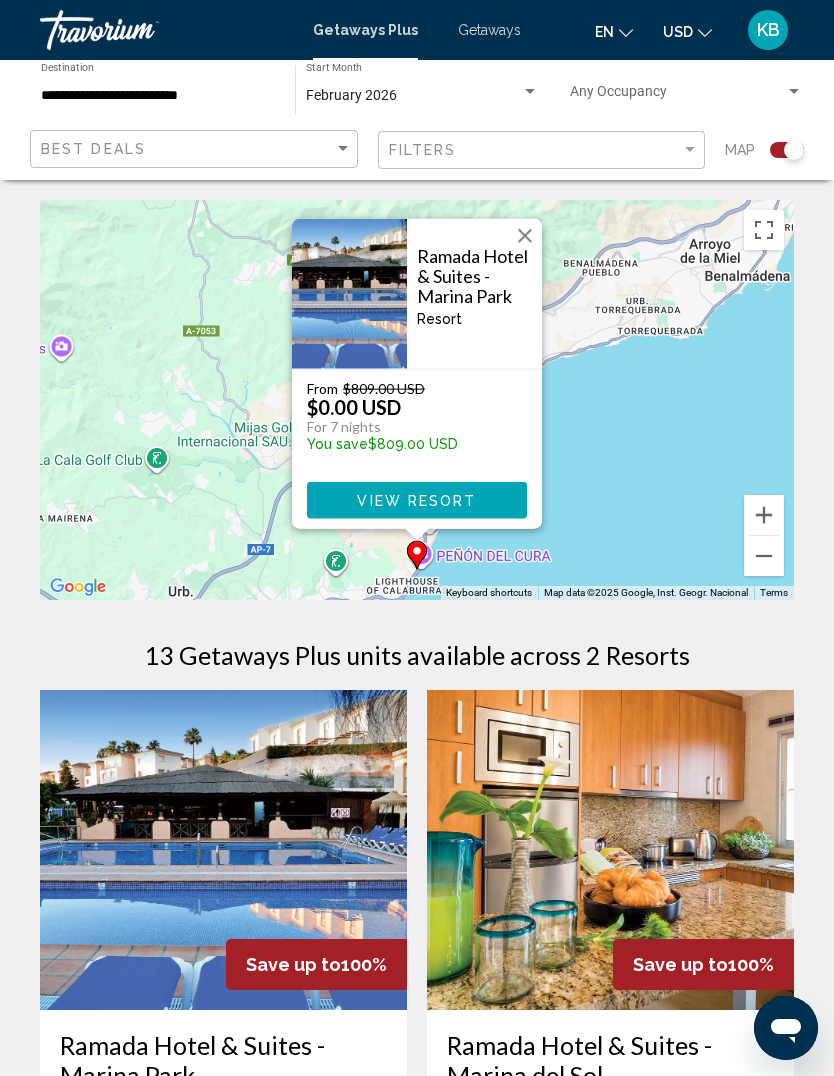 click on "View Resort" at bounding box center [416, 501] 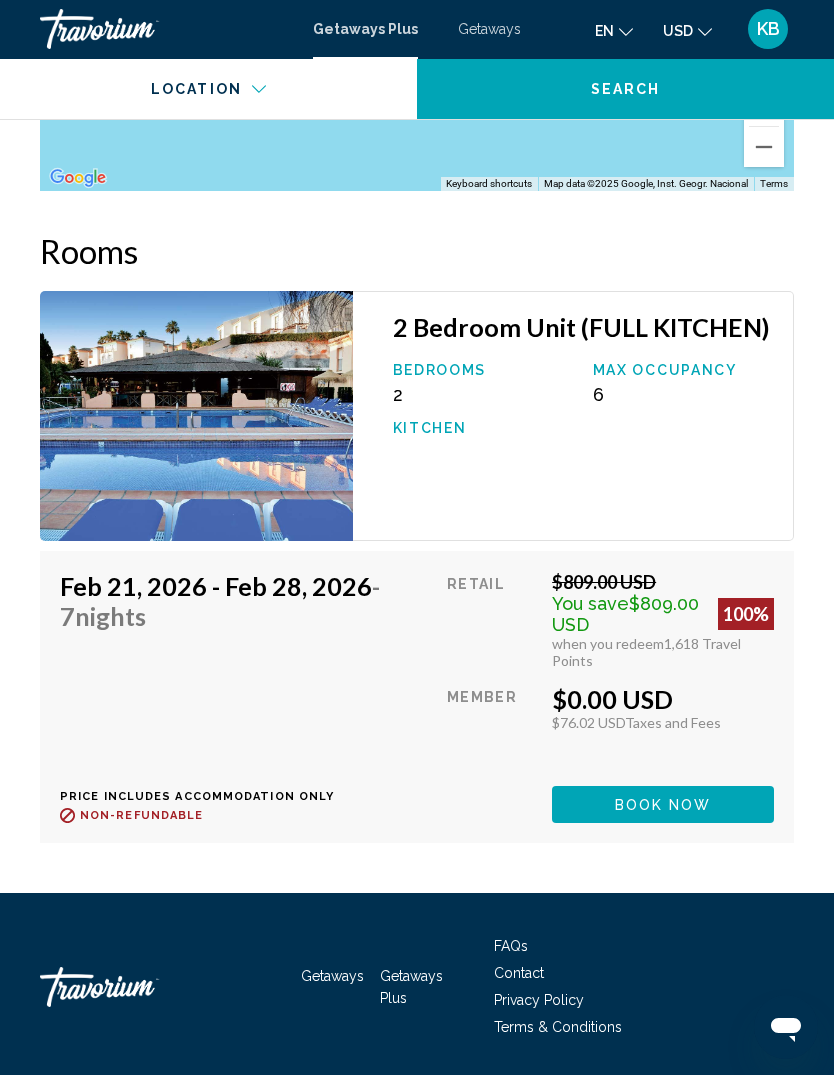 scroll, scrollTop: 4384, scrollLeft: 0, axis: vertical 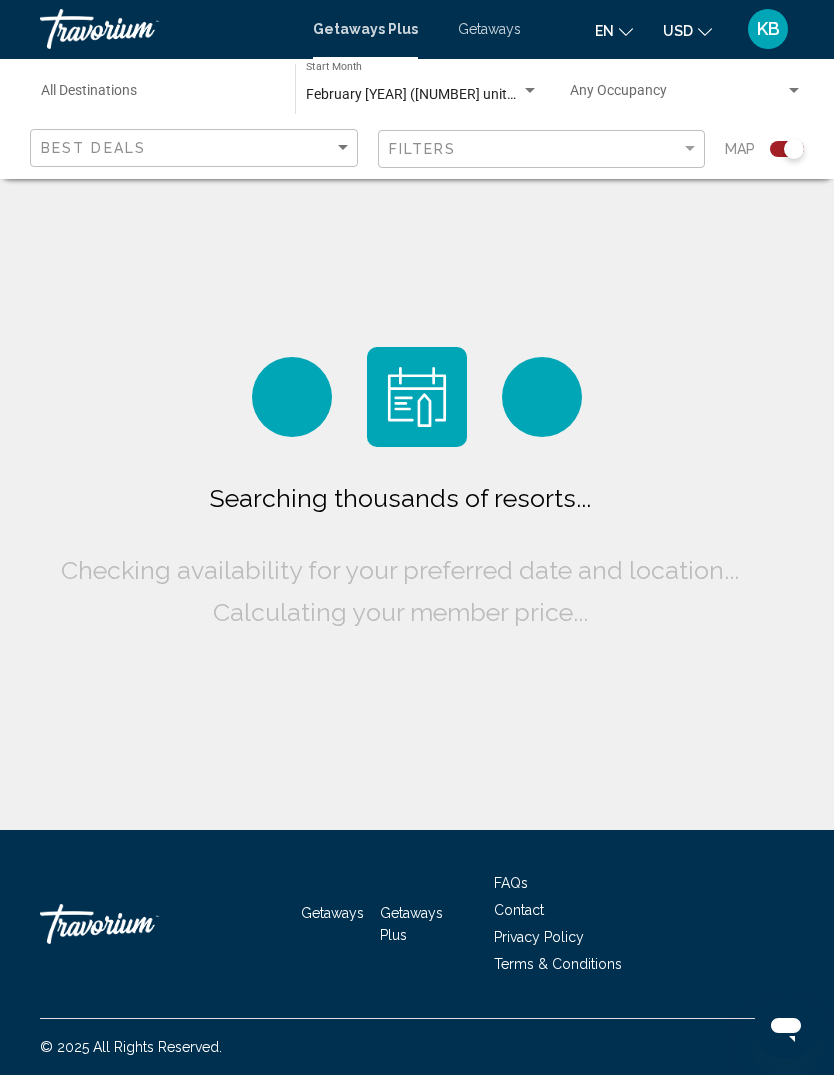click on "Getaways" at bounding box center (489, 30) 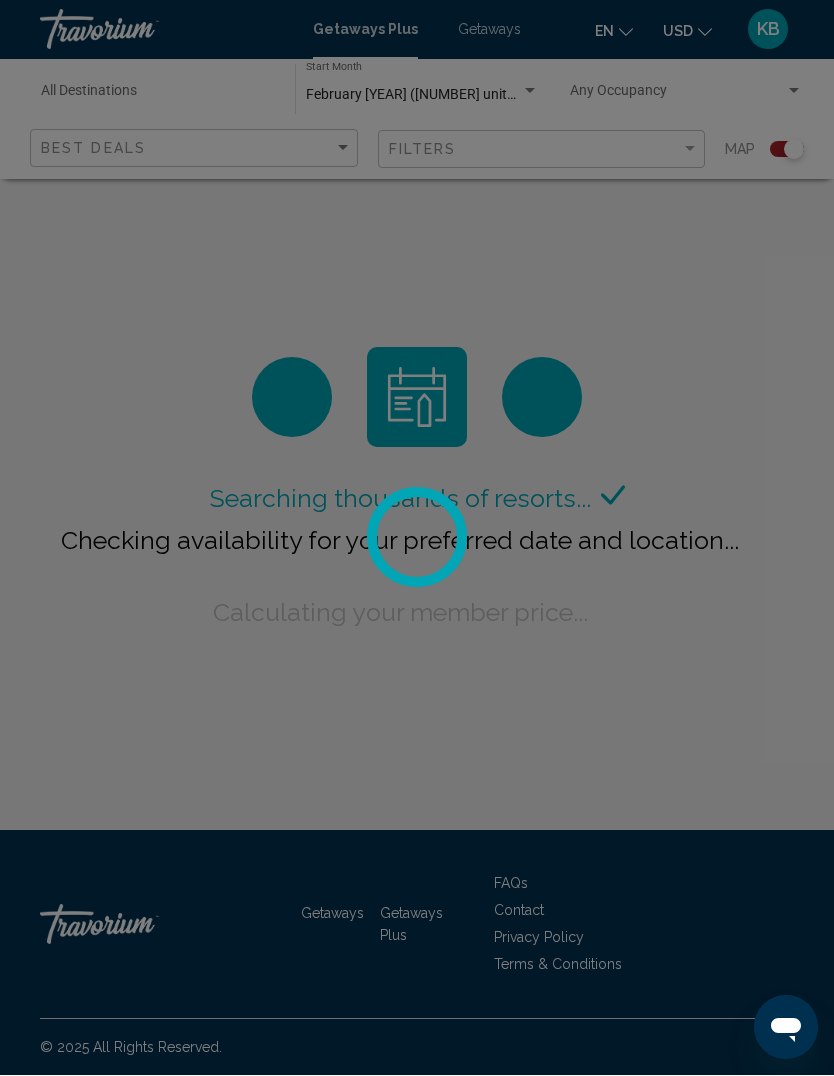 scroll, scrollTop: 0, scrollLeft: 0, axis: both 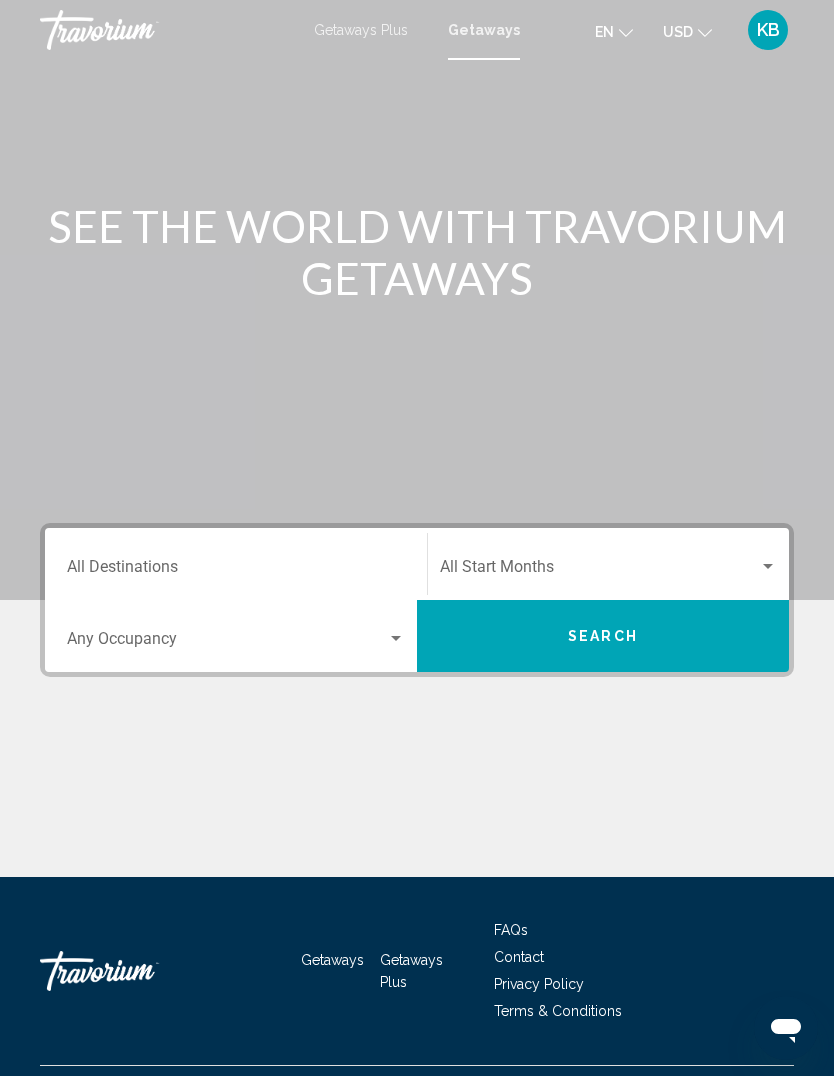 click on "Destination All Destinations" at bounding box center [236, 564] 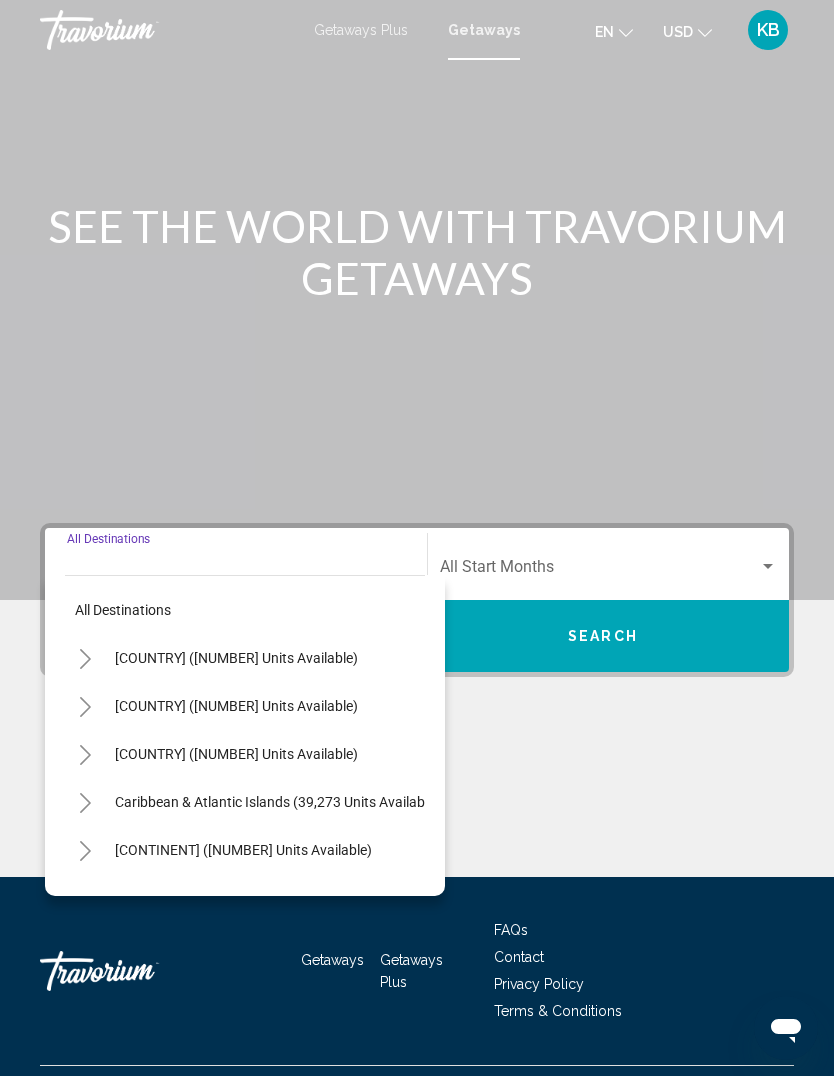 scroll, scrollTop: 69, scrollLeft: 0, axis: vertical 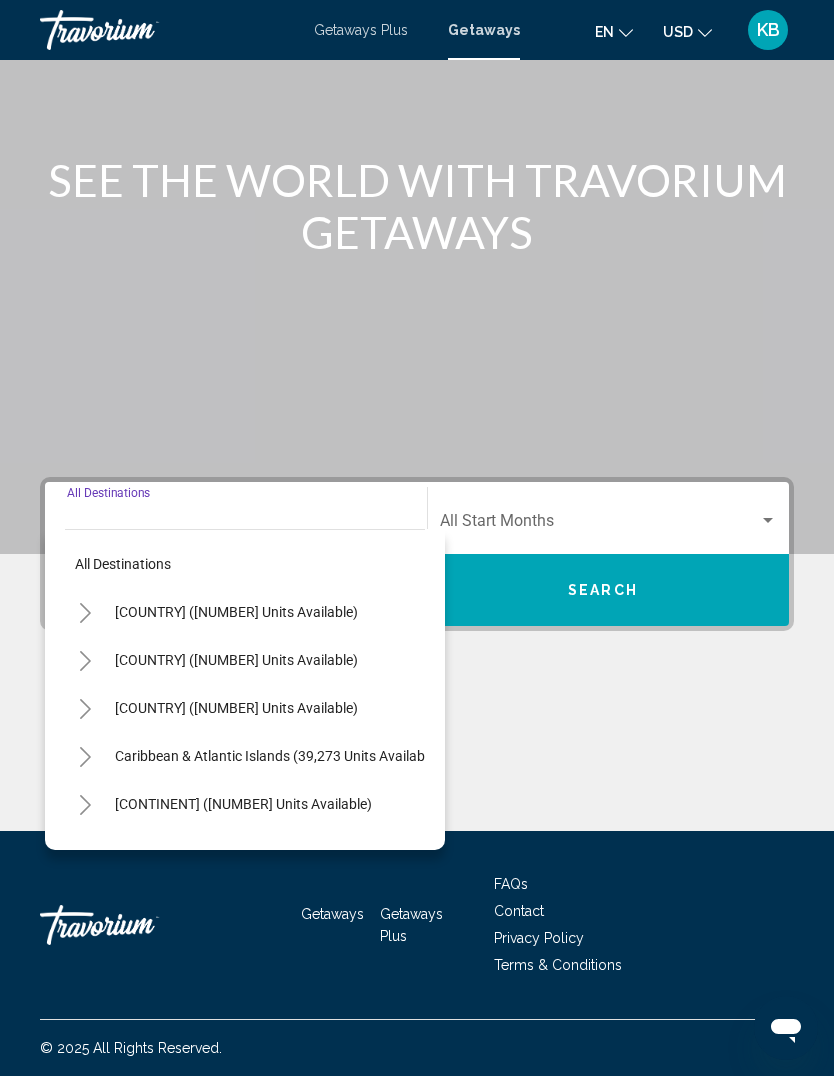 click at bounding box center [599, 525] 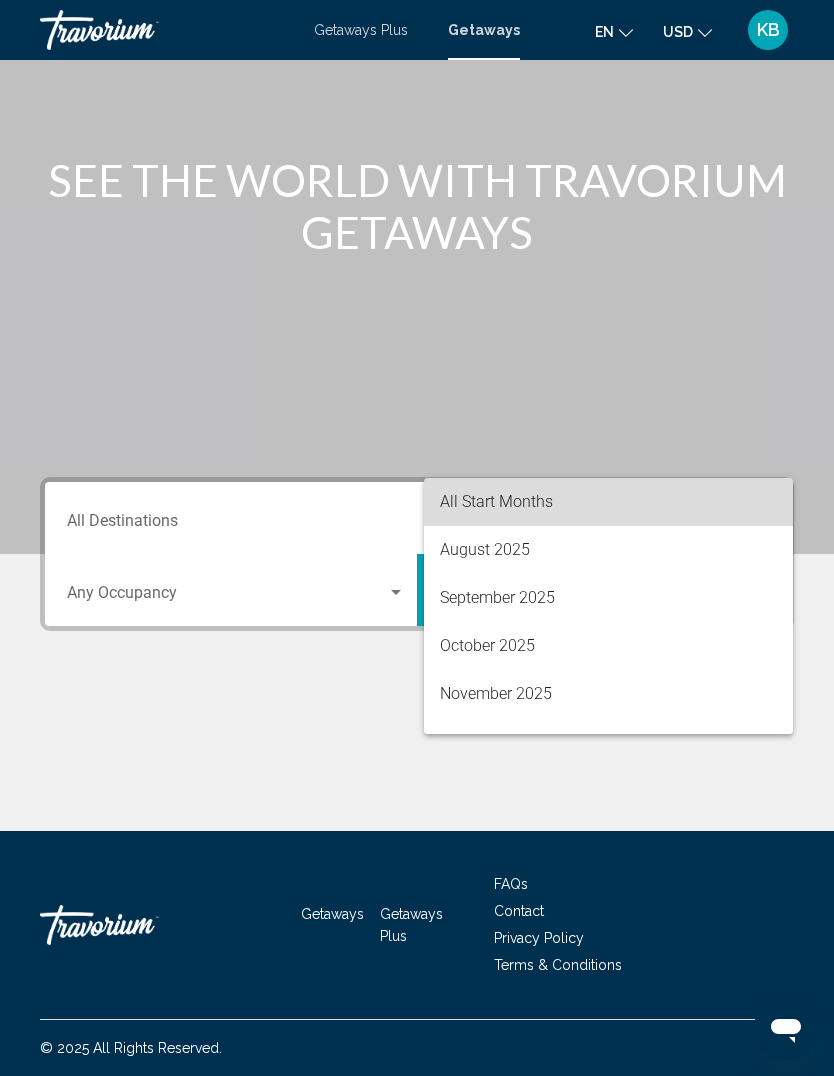 click on "All Start Months" at bounding box center (608, 502) 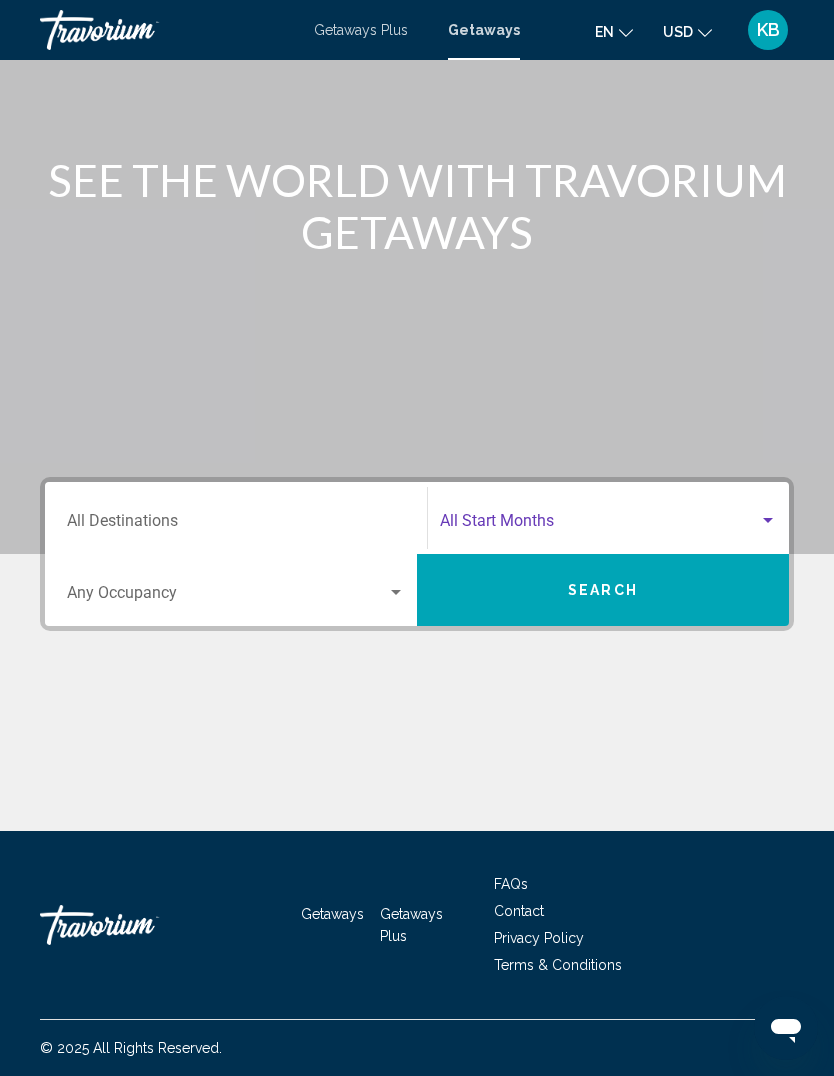 click at bounding box center (599, 525) 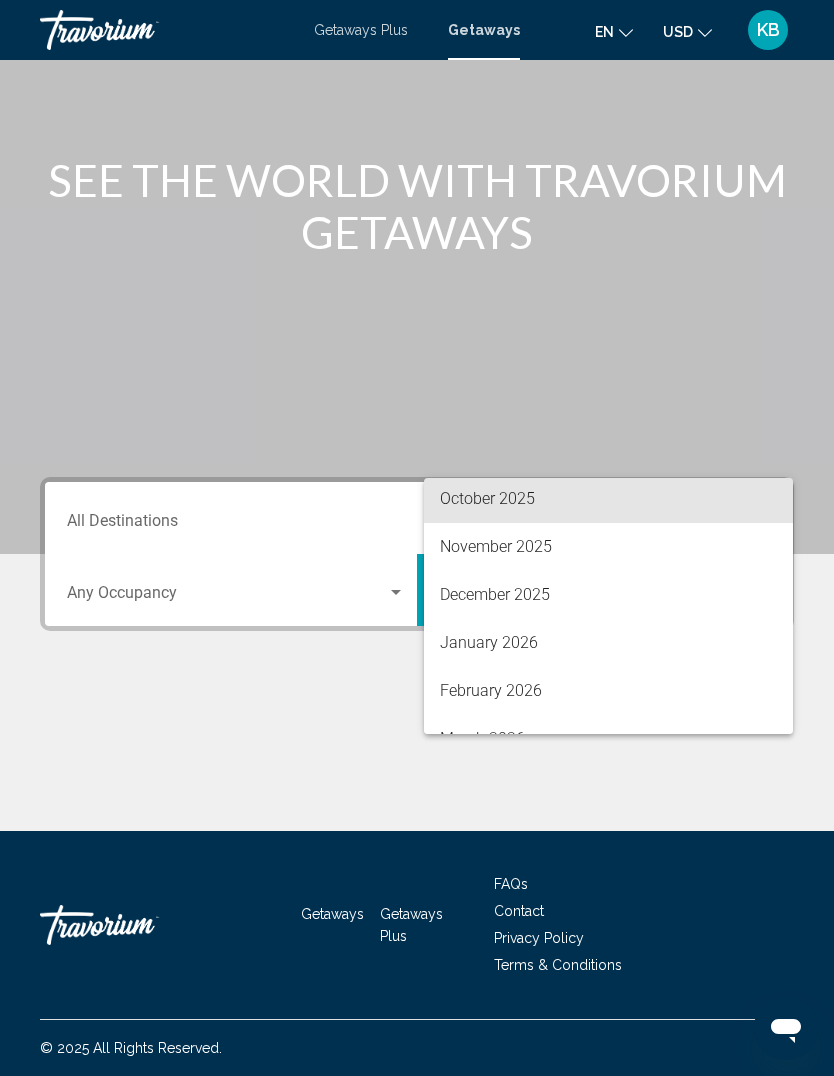 scroll, scrollTop: 146, scrollLeft: 0, axis: vertical 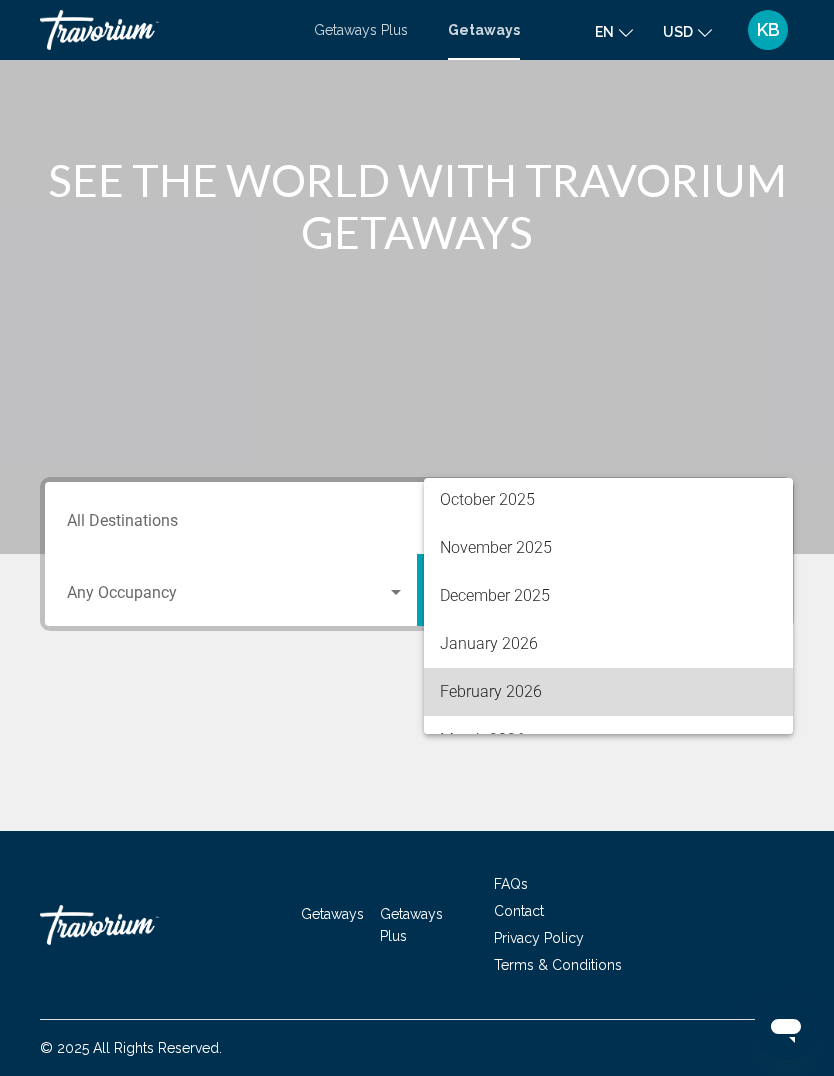 click on "February 2026" at bounding box center (608, 692) 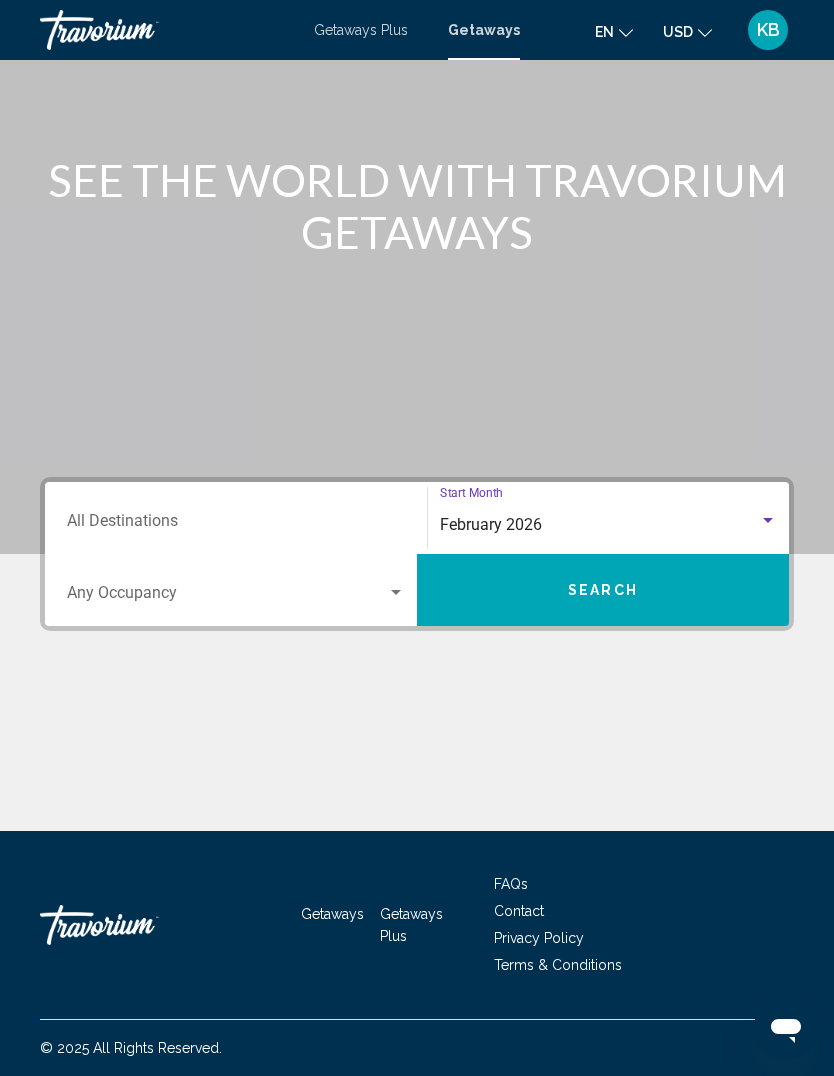 click on "Destination All Destinations" at bounding box center [236, 525] 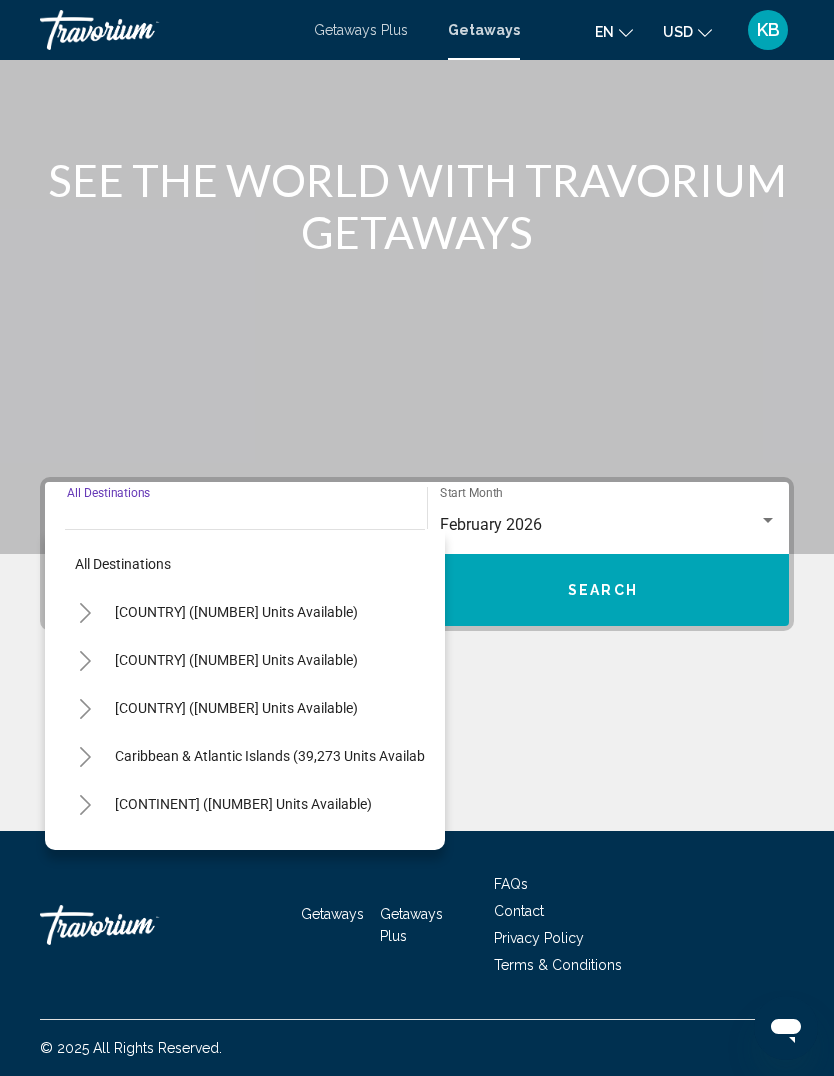 click on "Caribbean & Atlantic Islands (39,273 units available)" at bounding box center [243, 804] 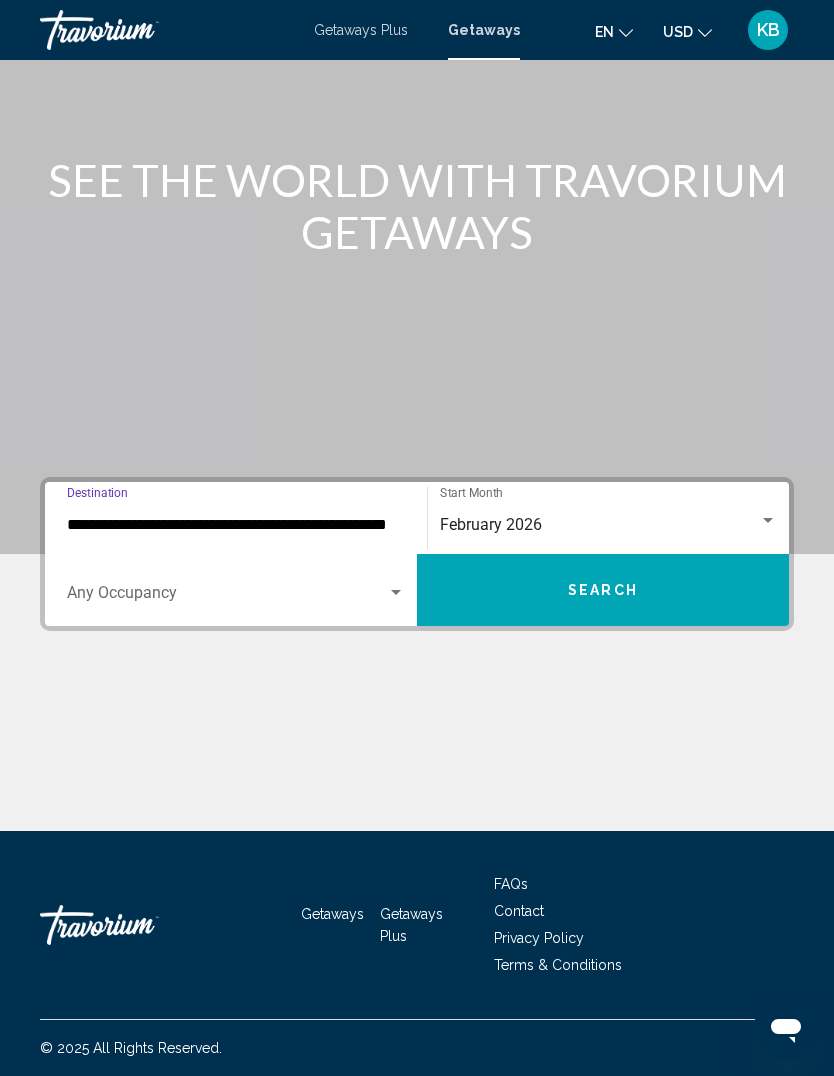 click at bounding box center [227, 597] 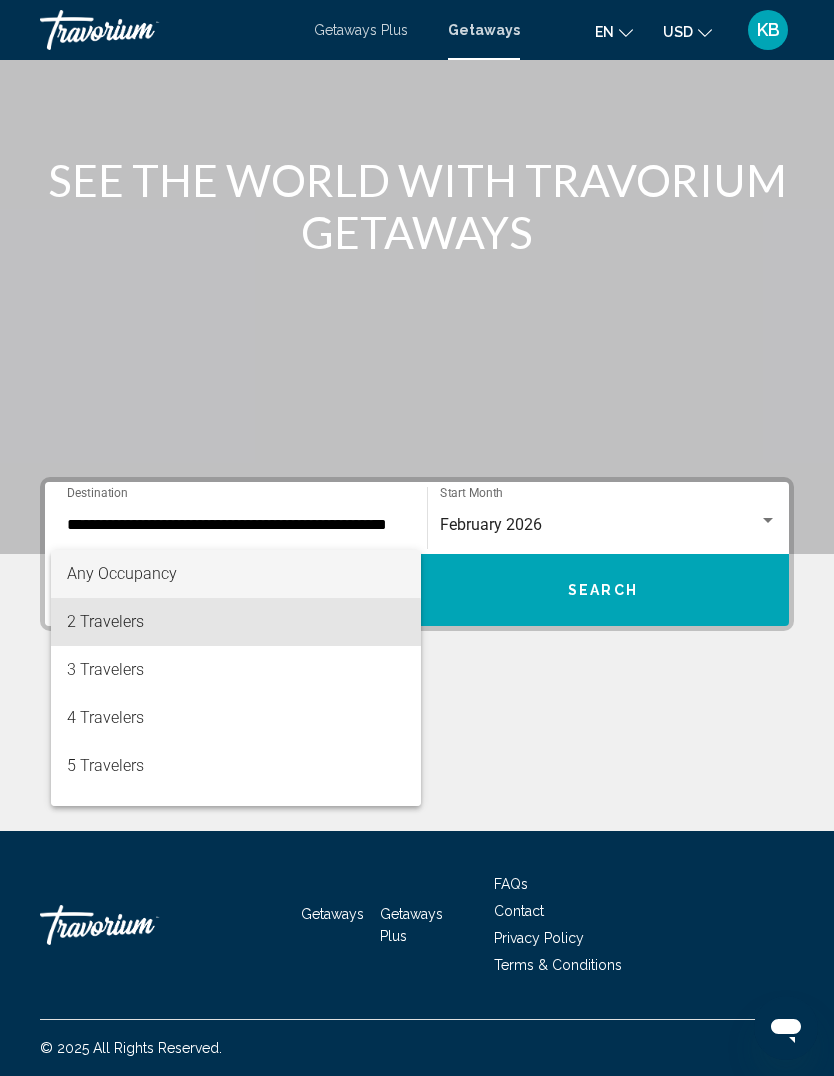 click on "2 Travelers" at bounding box center [236, 622] 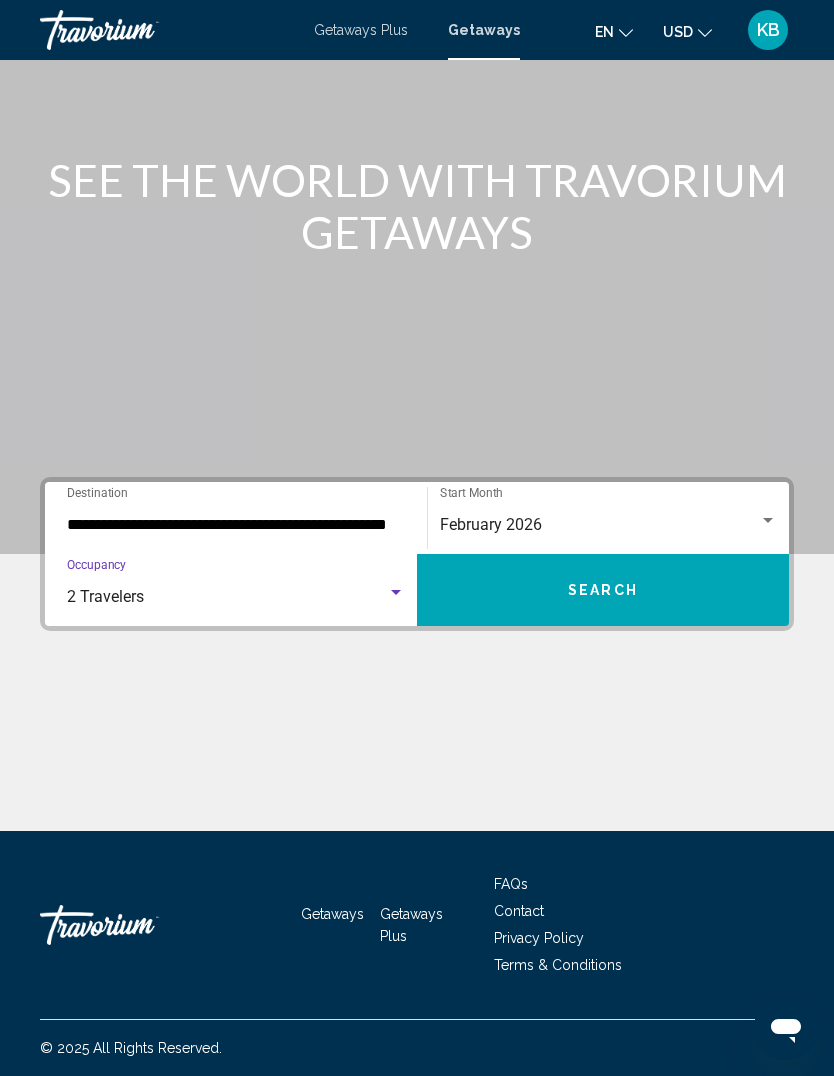 click on "Search" at bounding box center [603, 590] 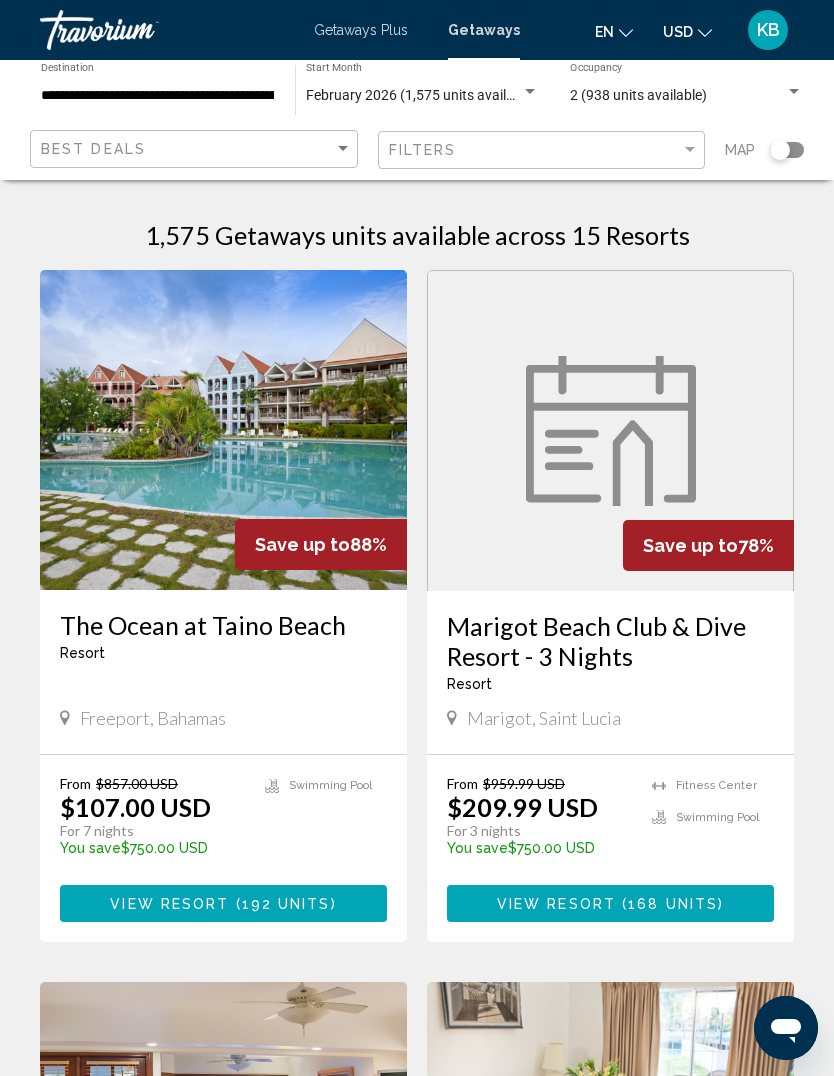 click on "1,575 Getaways units available across 15 Resorts" at bounding box center (417, 235) 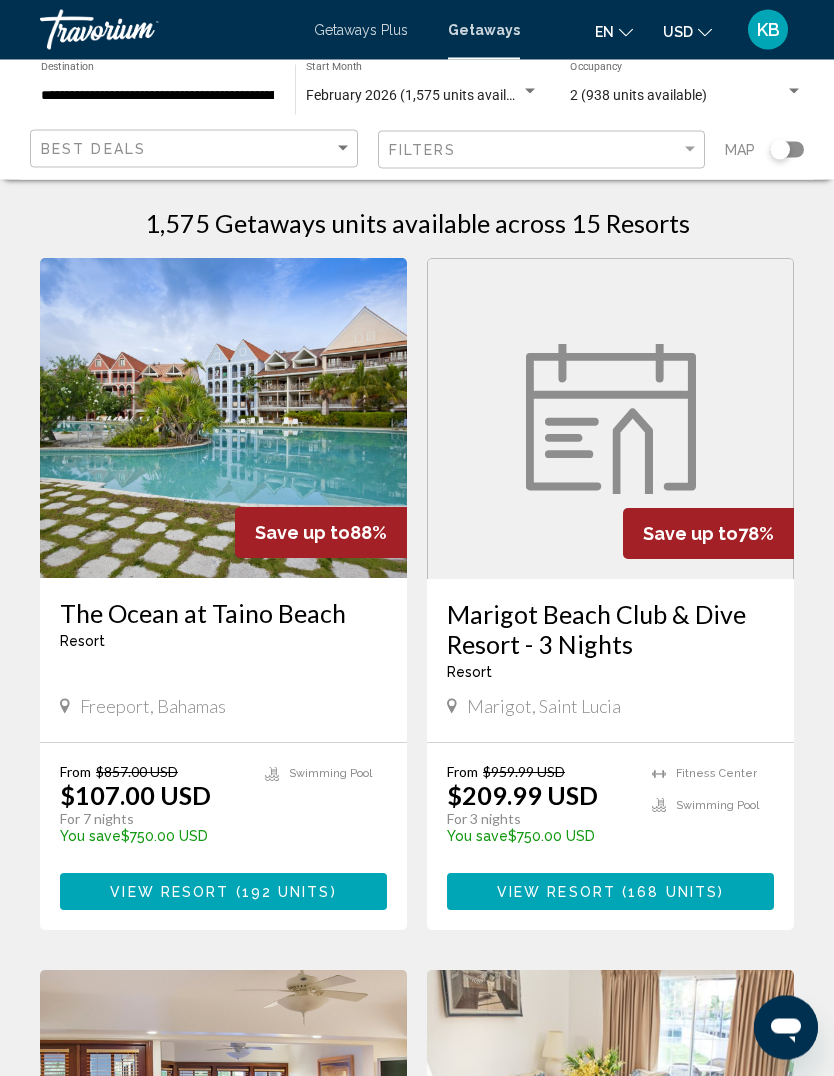 click 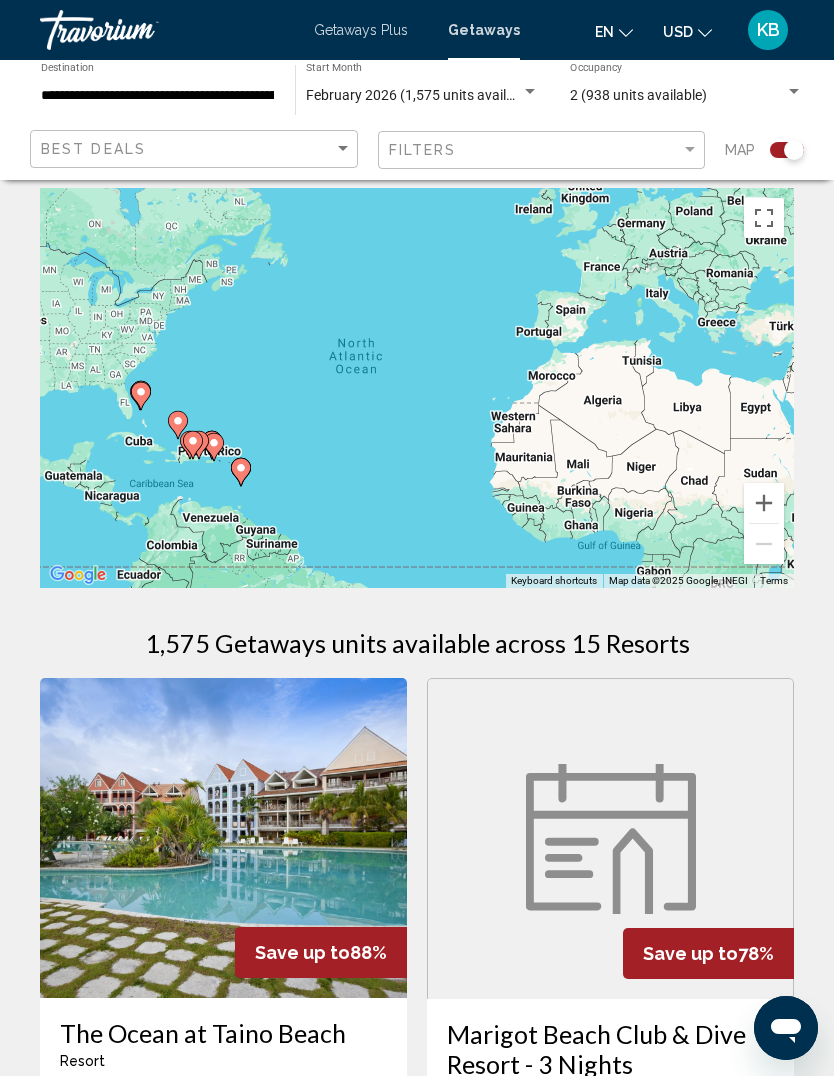 scroll, scrollTop: 20, scrollLeft: 0, axis: vertical 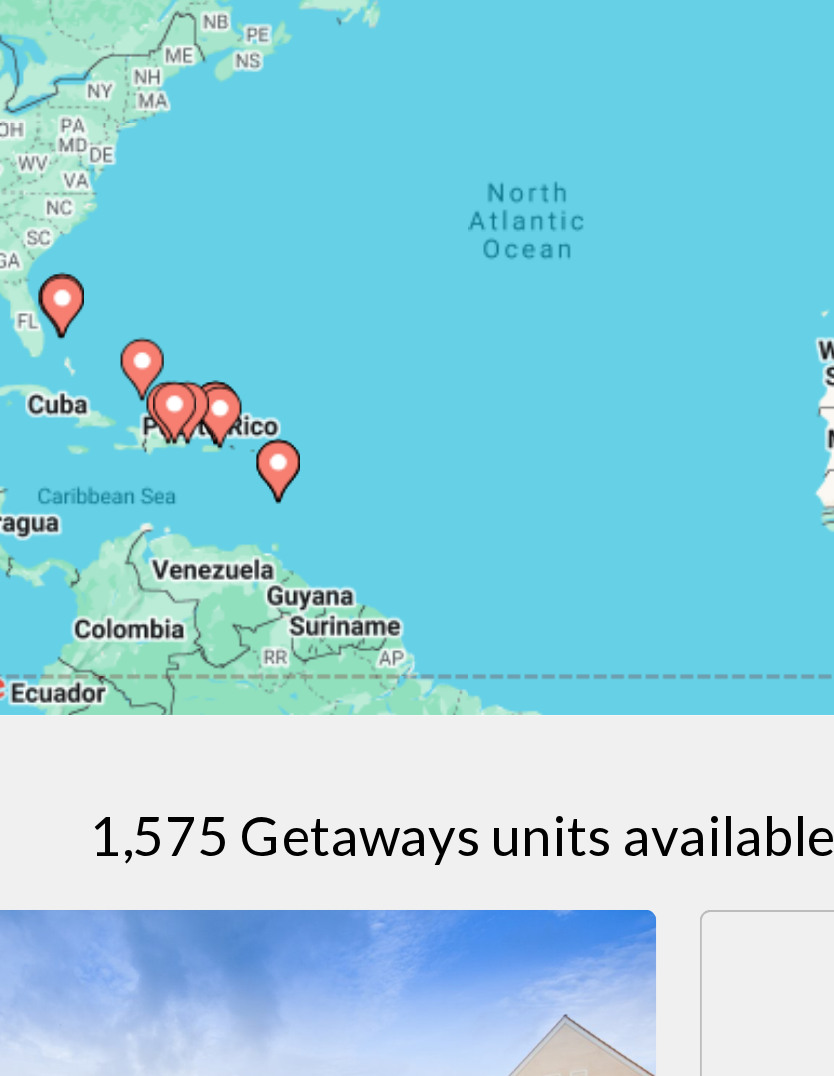 click 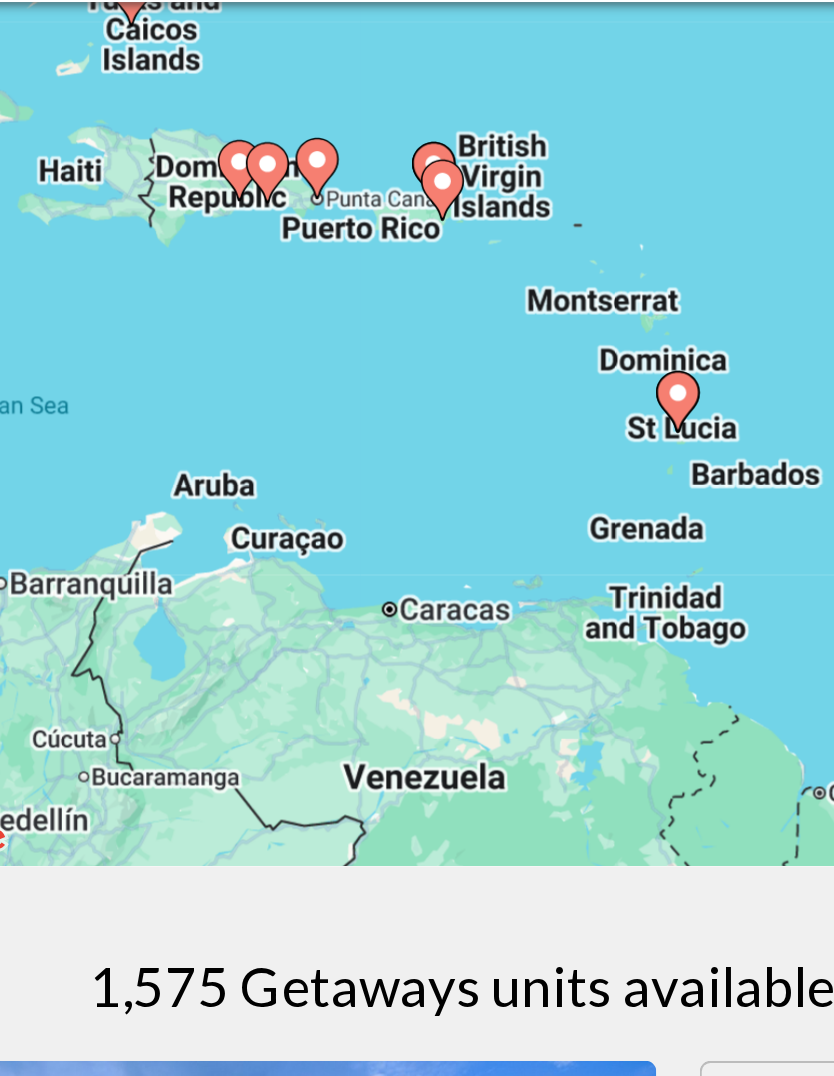 type on "**********" 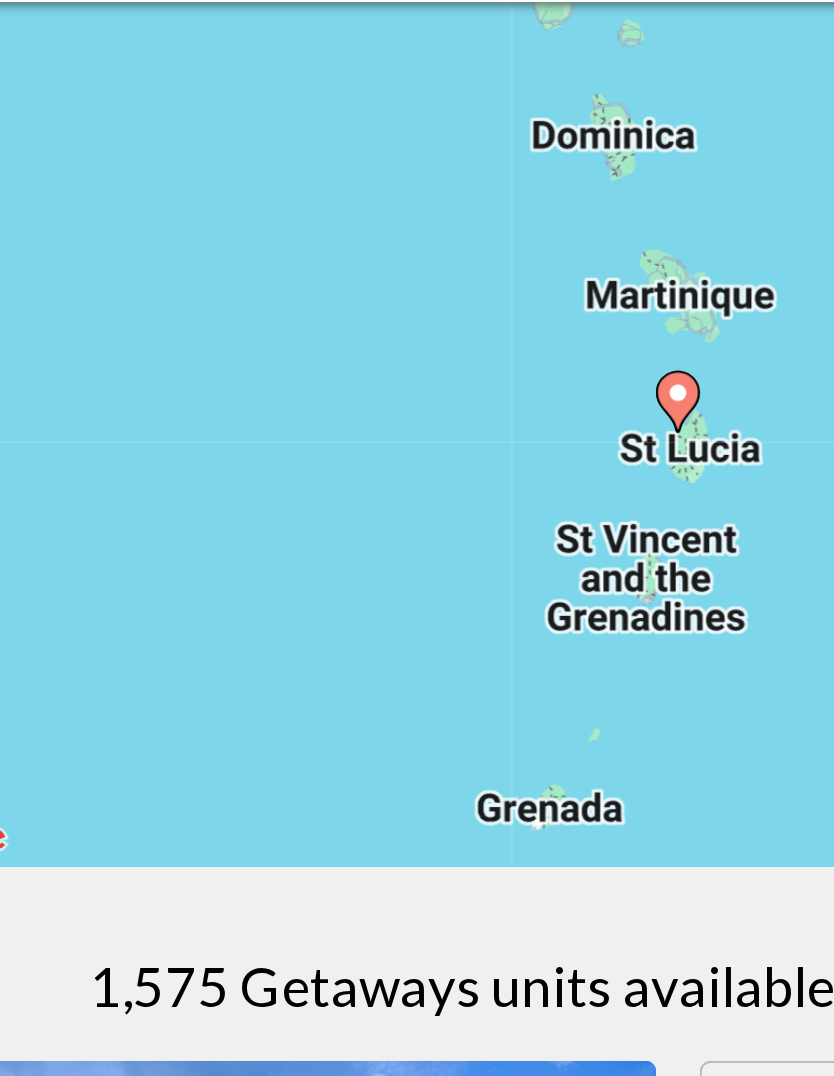 click 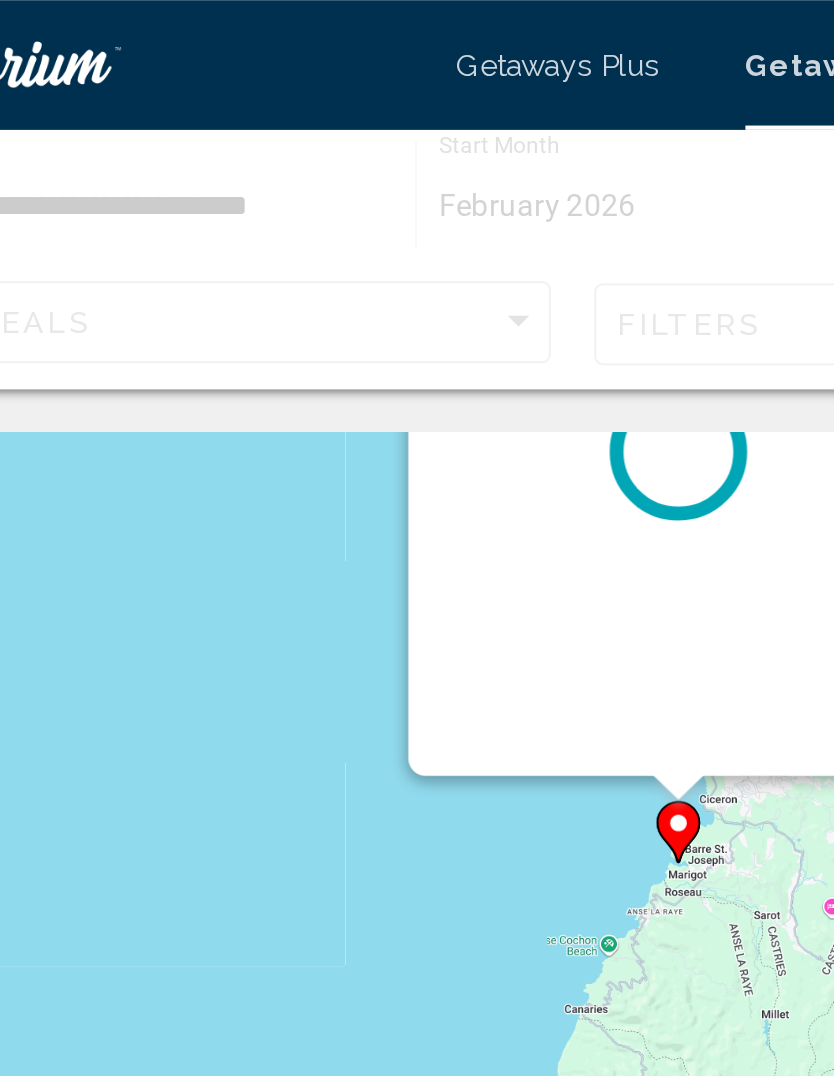 scroll, scrollTop: 0, scrollLeft: 0, axis: both 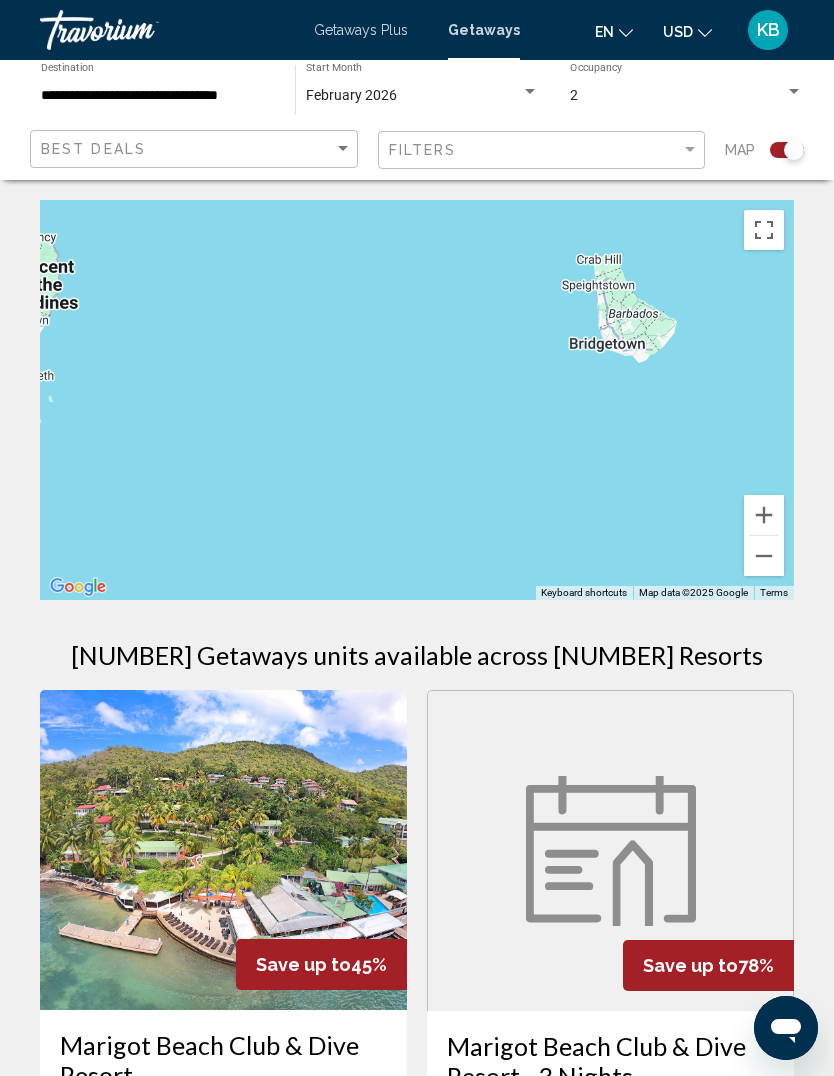 click at bounding box center [417, 400] 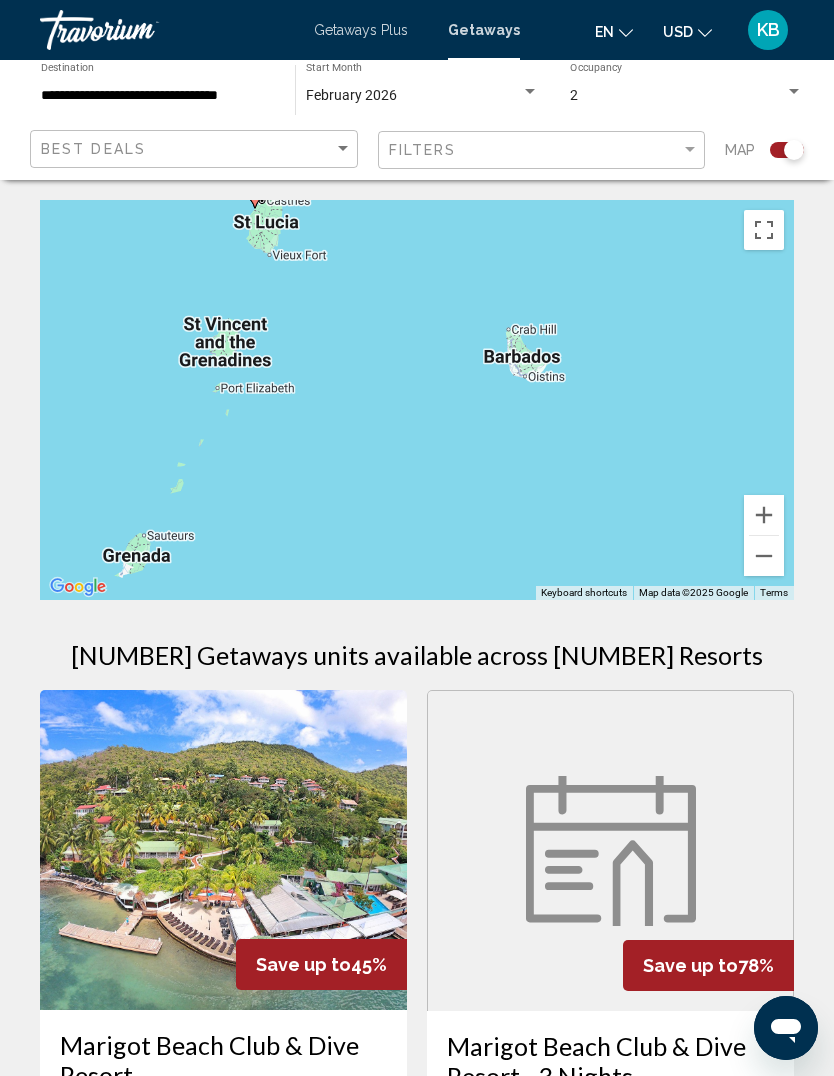 click at bounding box center (764, 556) 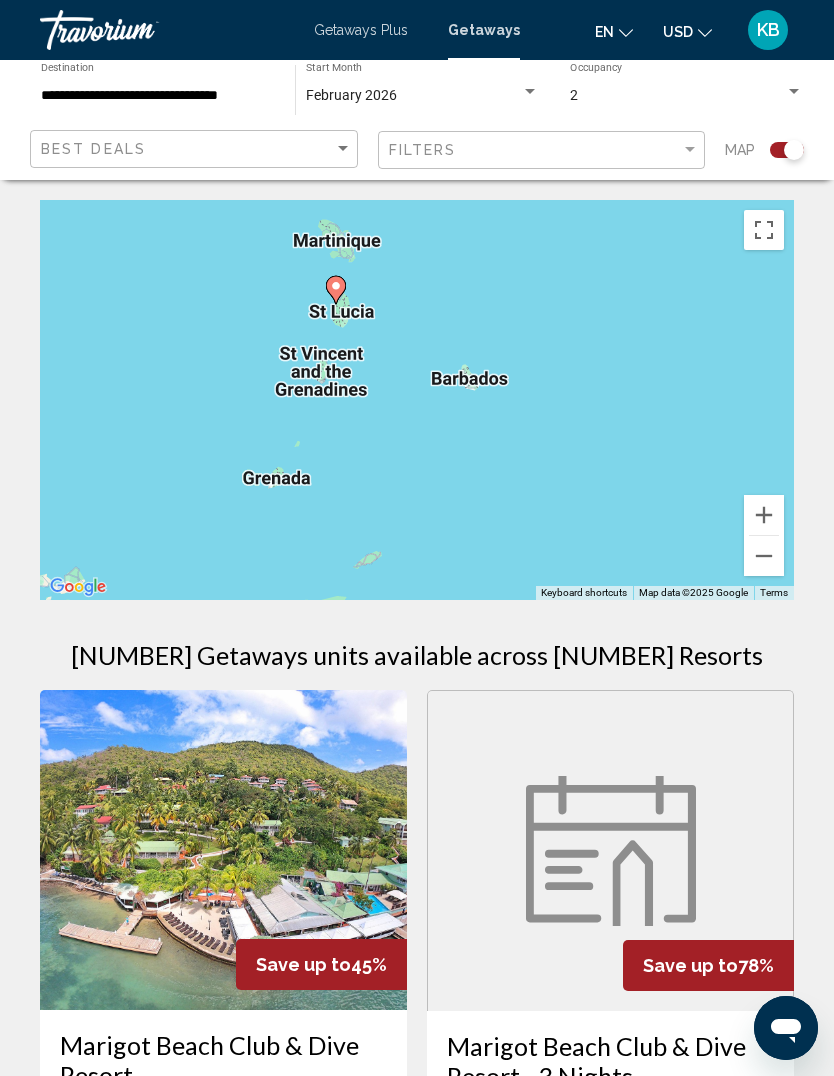 click at bounding box center [764, 556] 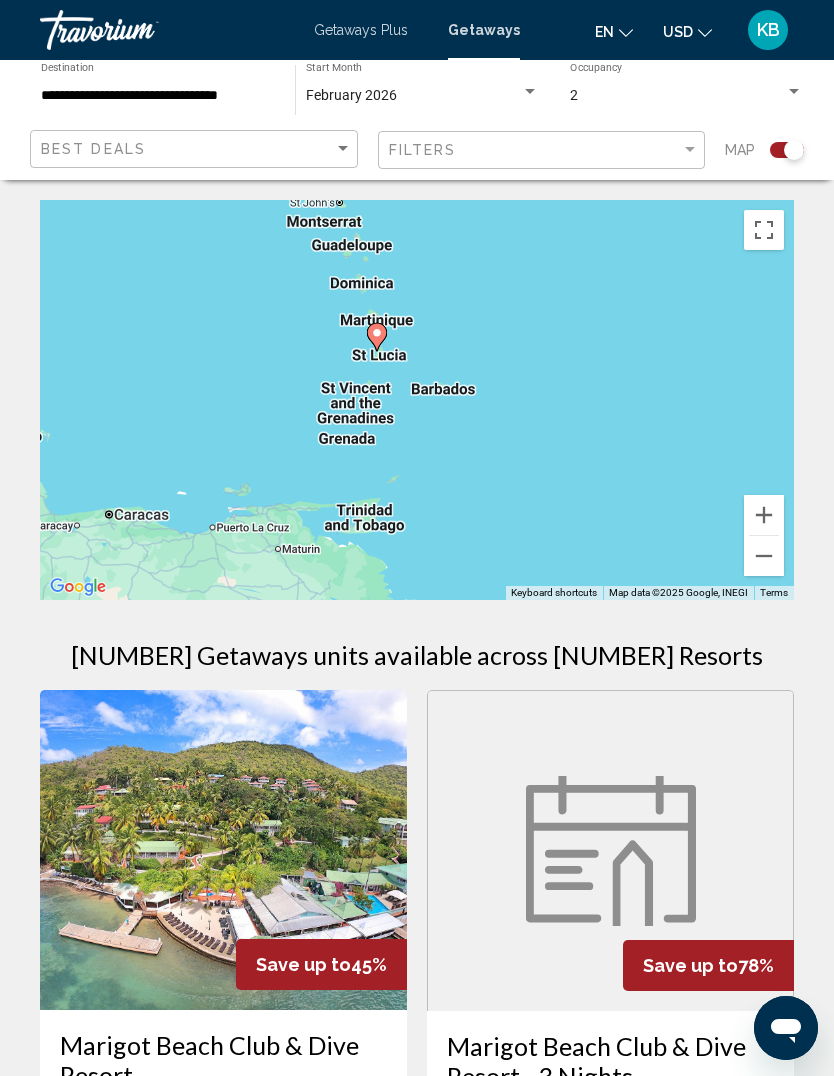 click at bounding box center (764, 556) 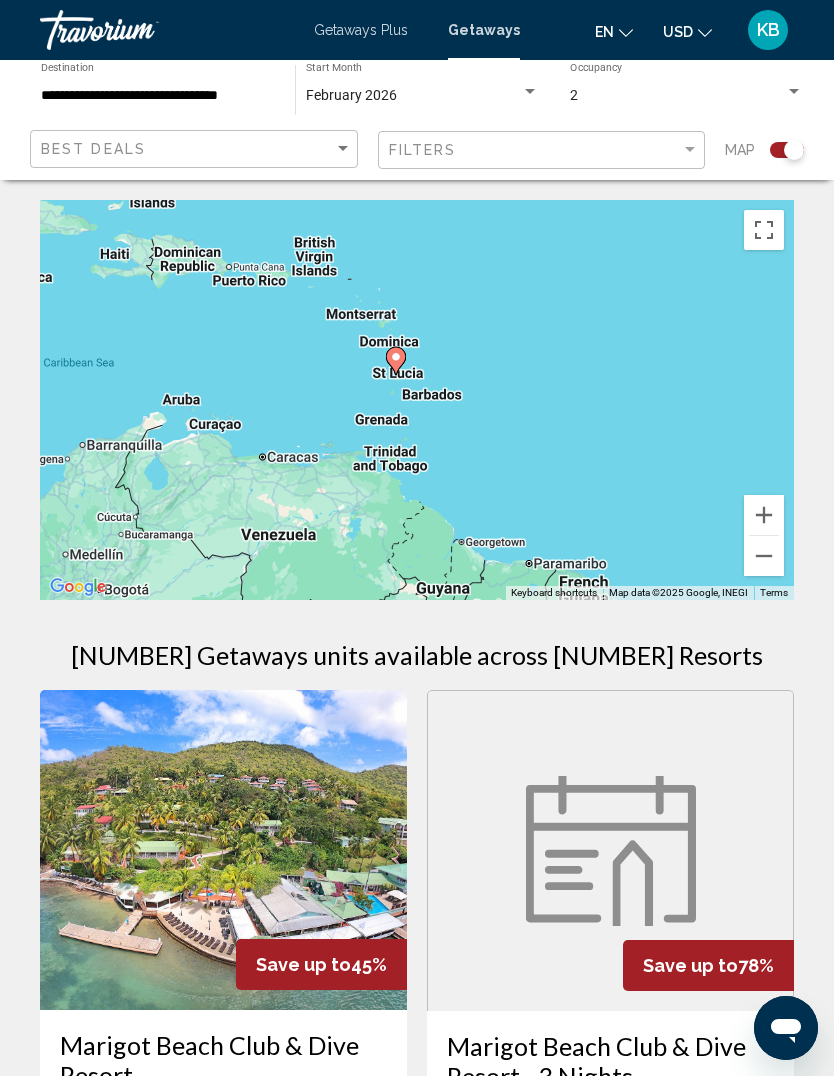 click on "February 2026 Start Month All Start Months" 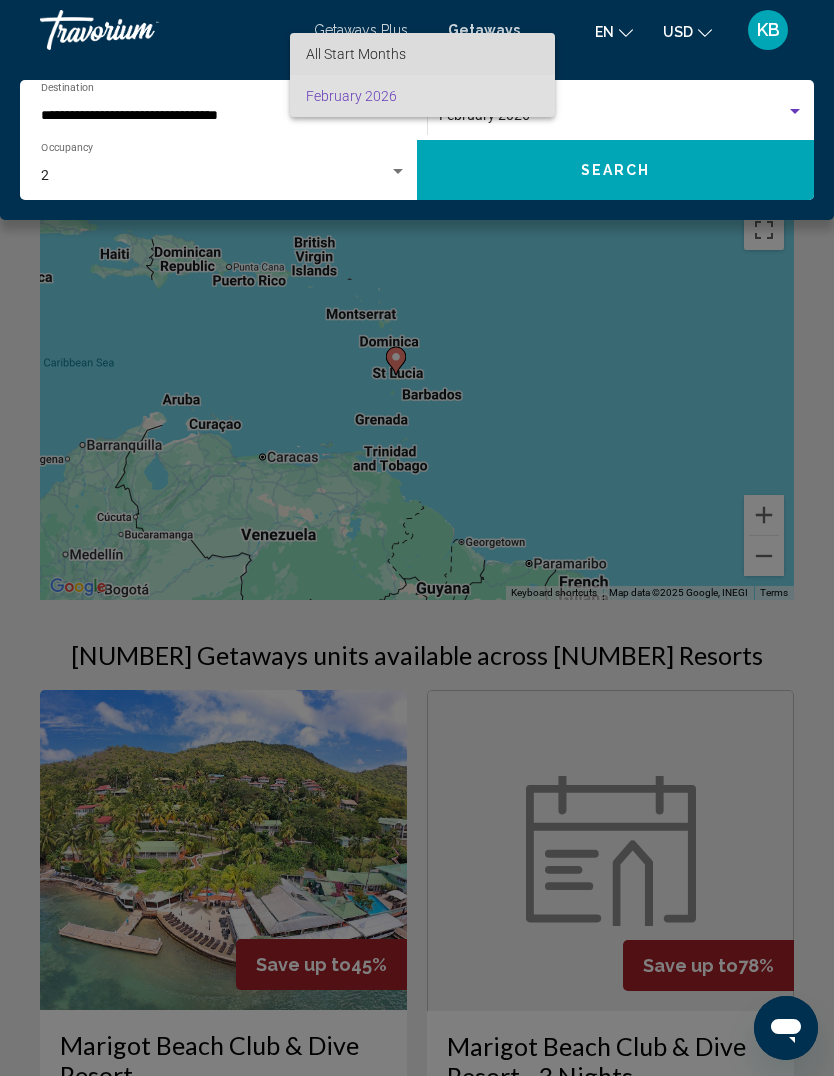 click on "All Start Months" at bounding box center (422, 54) 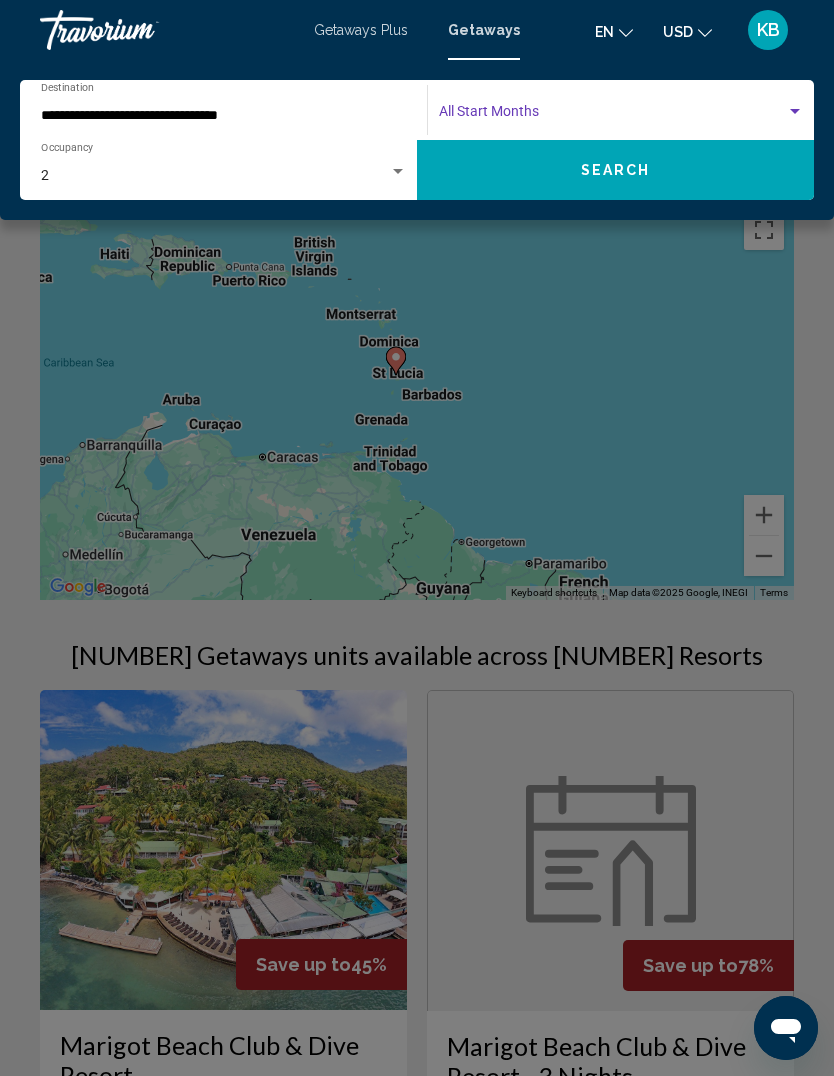 click on "Start Month All Start Months" 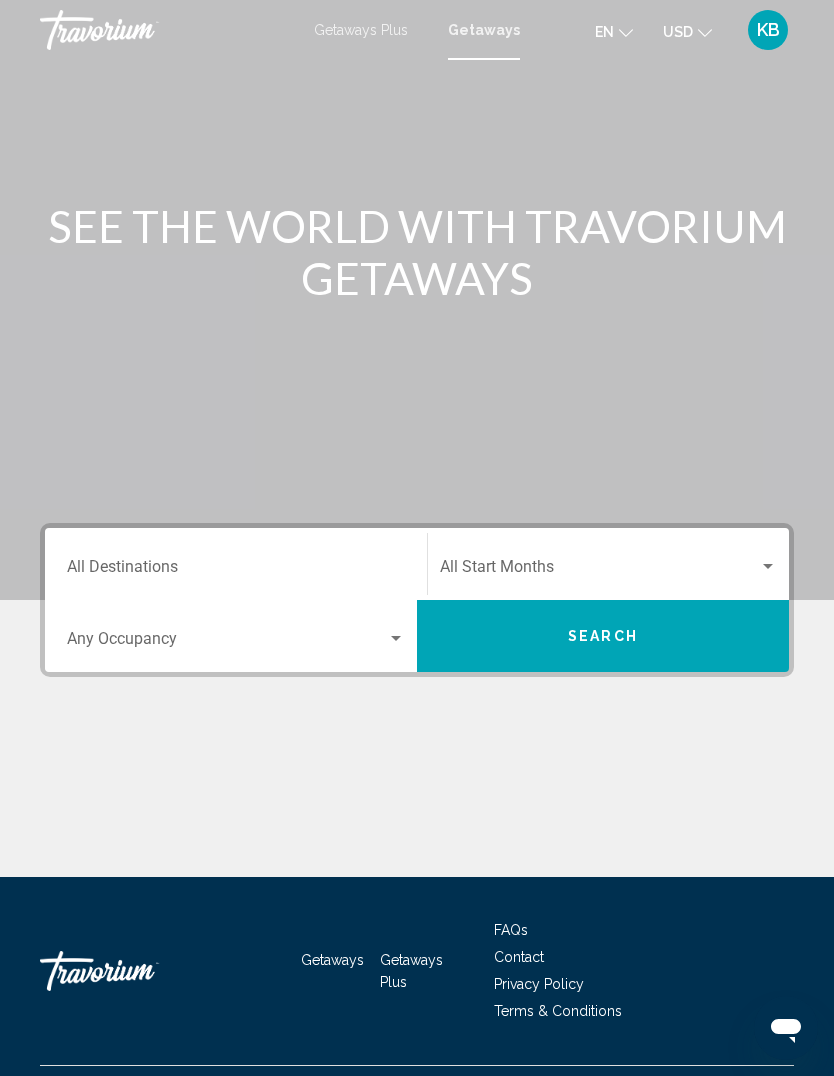click at bounding box center (599, 571) 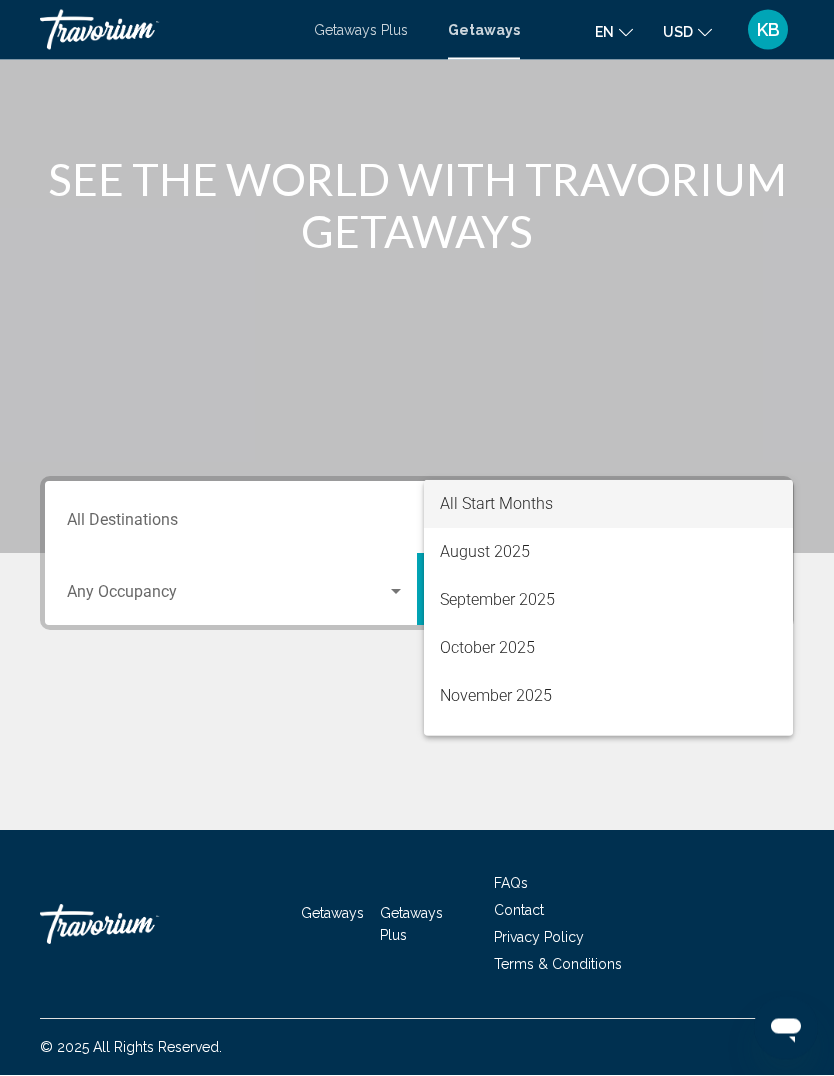 scroll, scrollTop: 69, scrollLeft: 0, axis: vertical 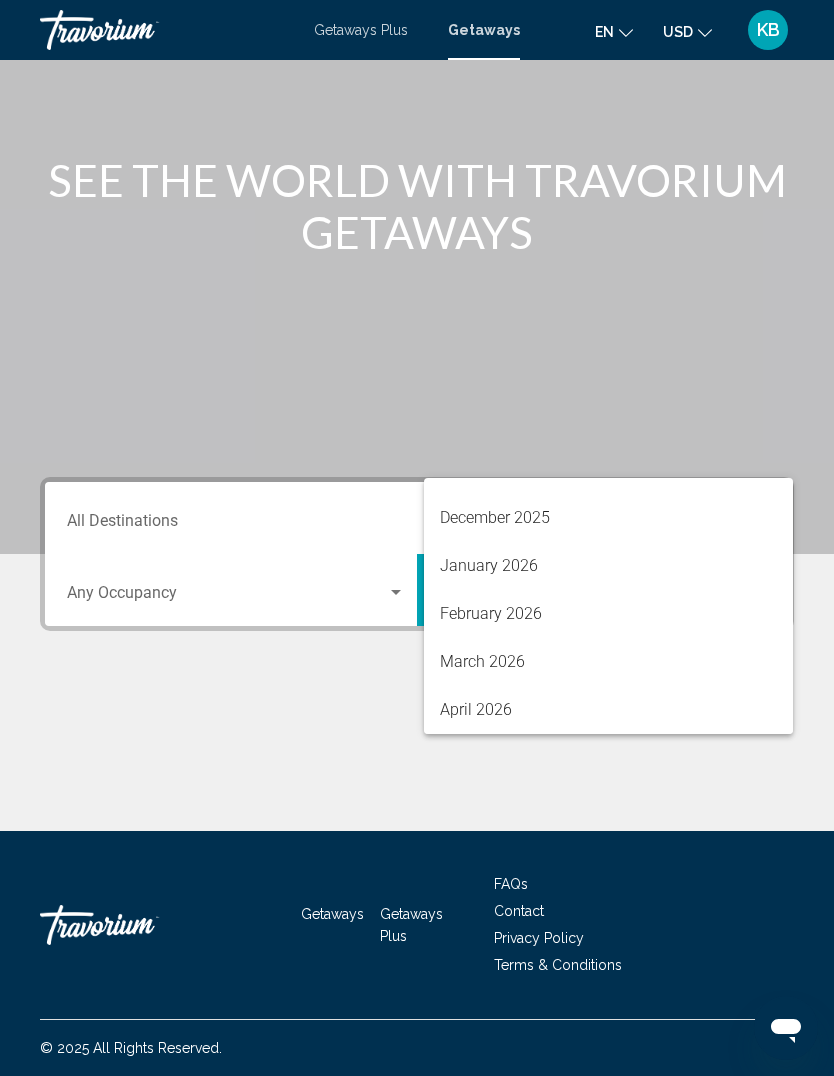 click on "March 2026" at bounding box center (608, 662) 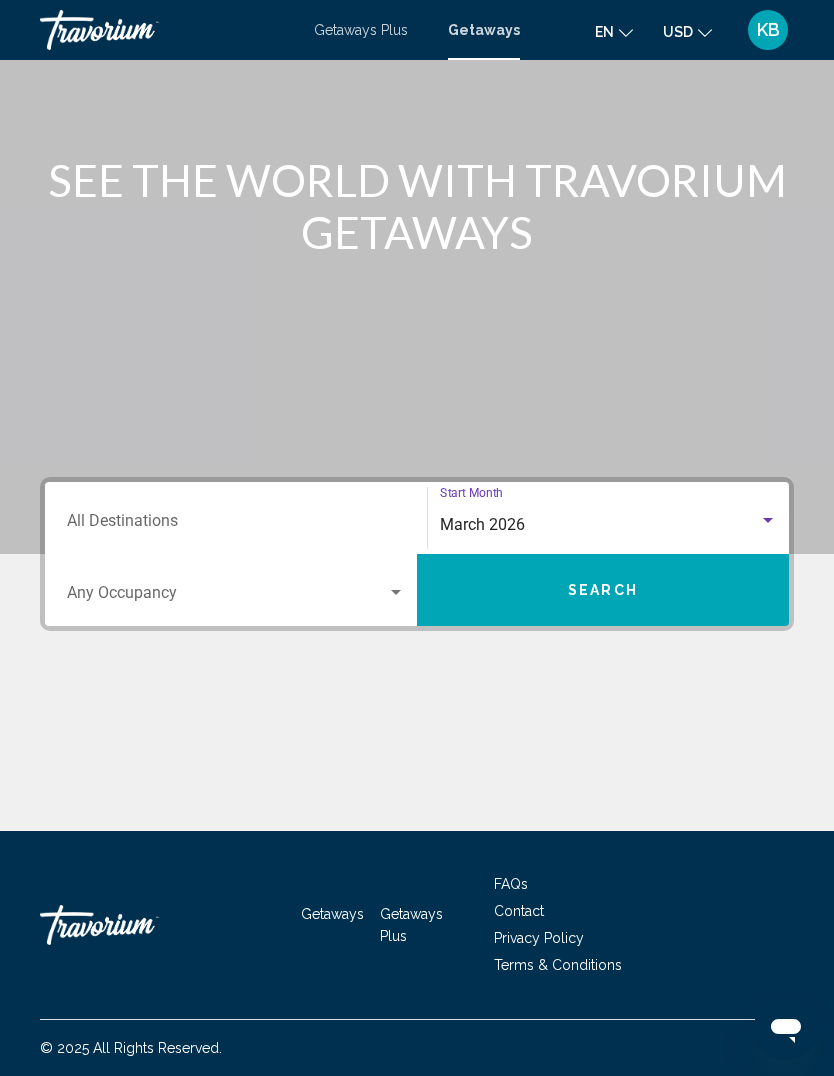 click on "Destination All Destinations" at bounding box center (236, 525) 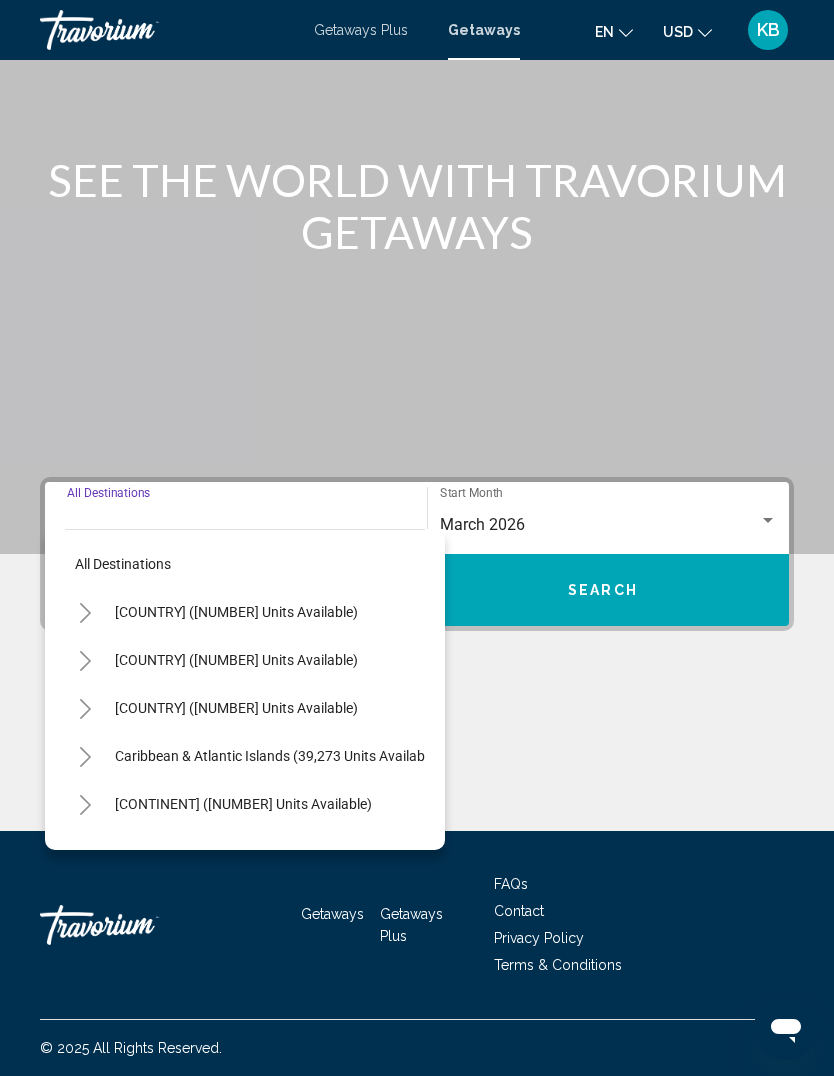 scroll, scrollTop: -2, scrollLeft: 0, axis: vertical 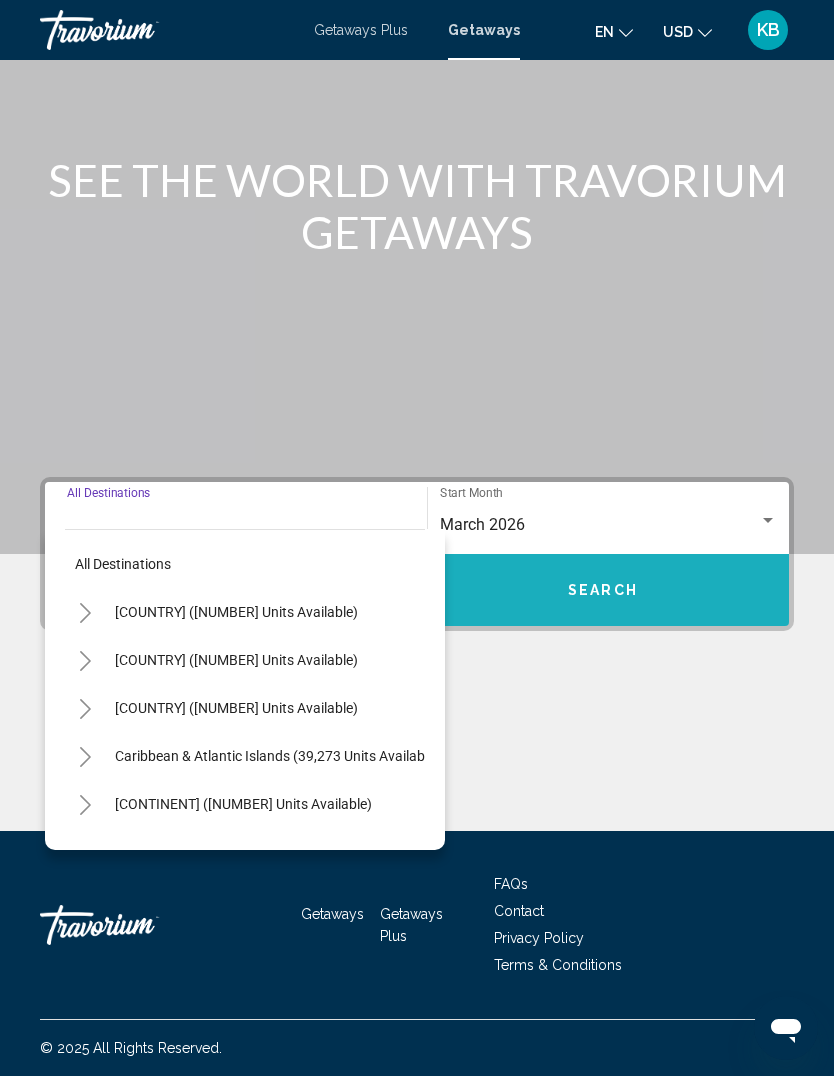 click on "Search" at bounding box center [603, 590] 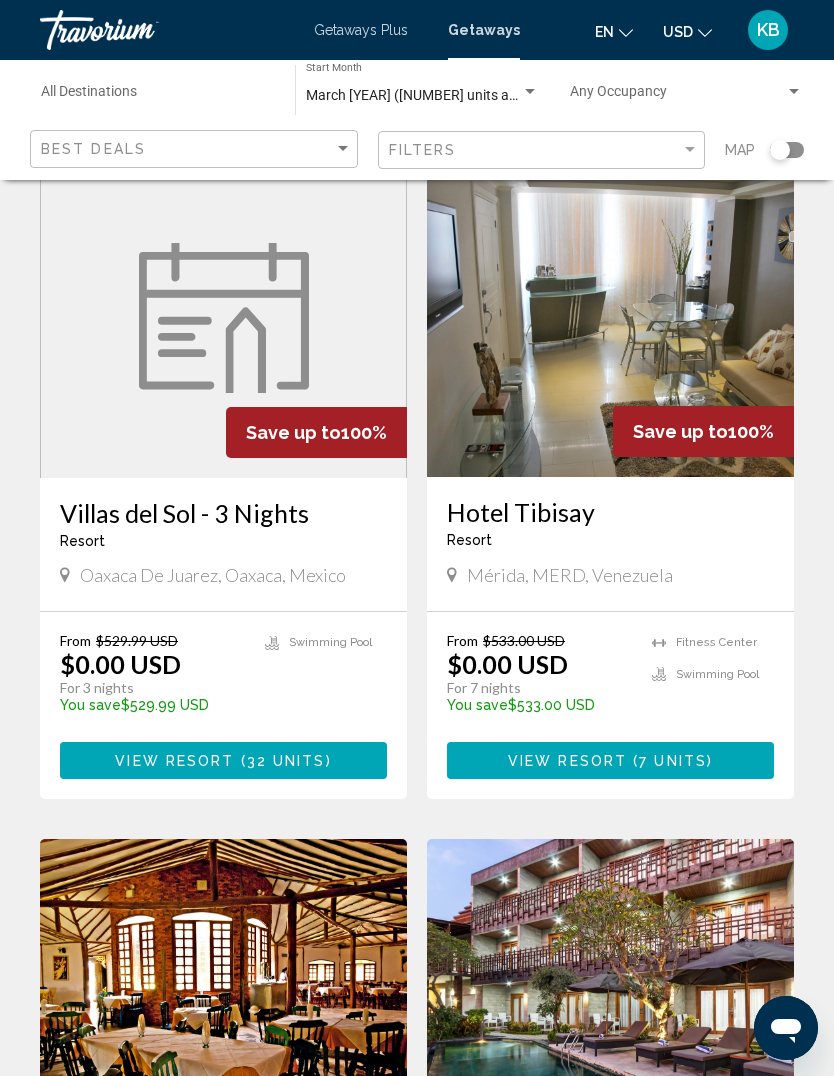 scroll, scrollTop: 0, scrollLeft: 0, axis: both 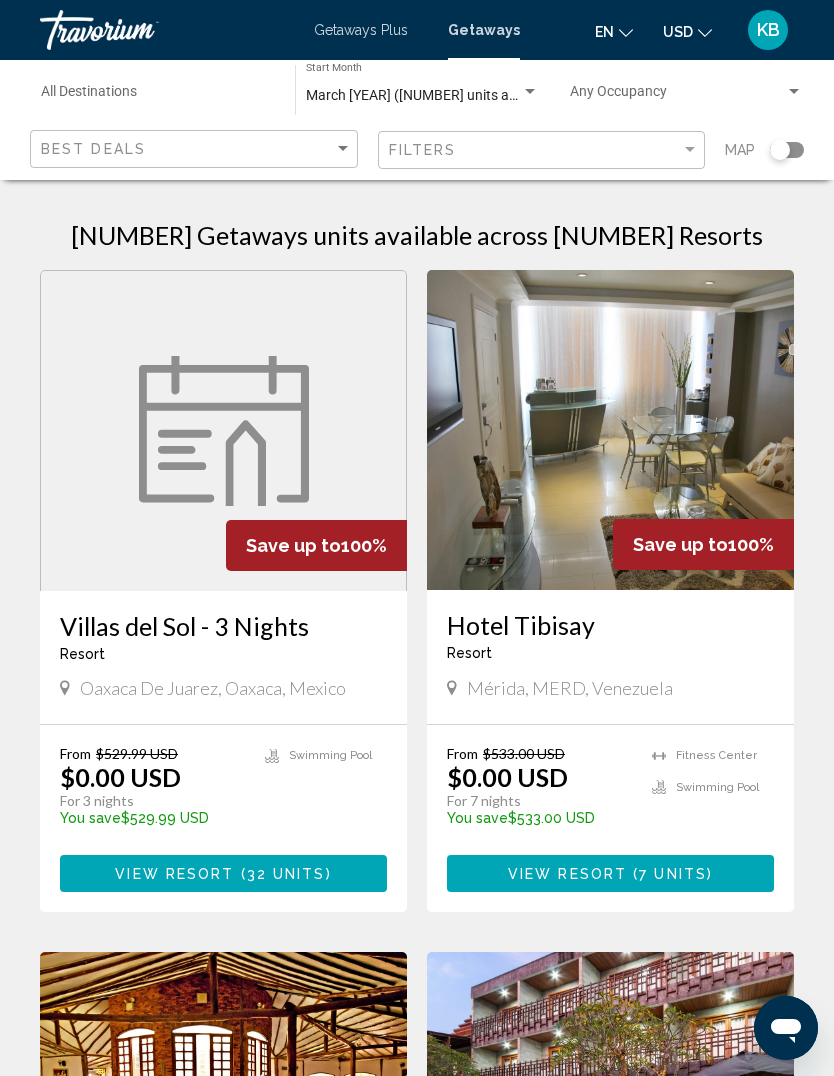 click 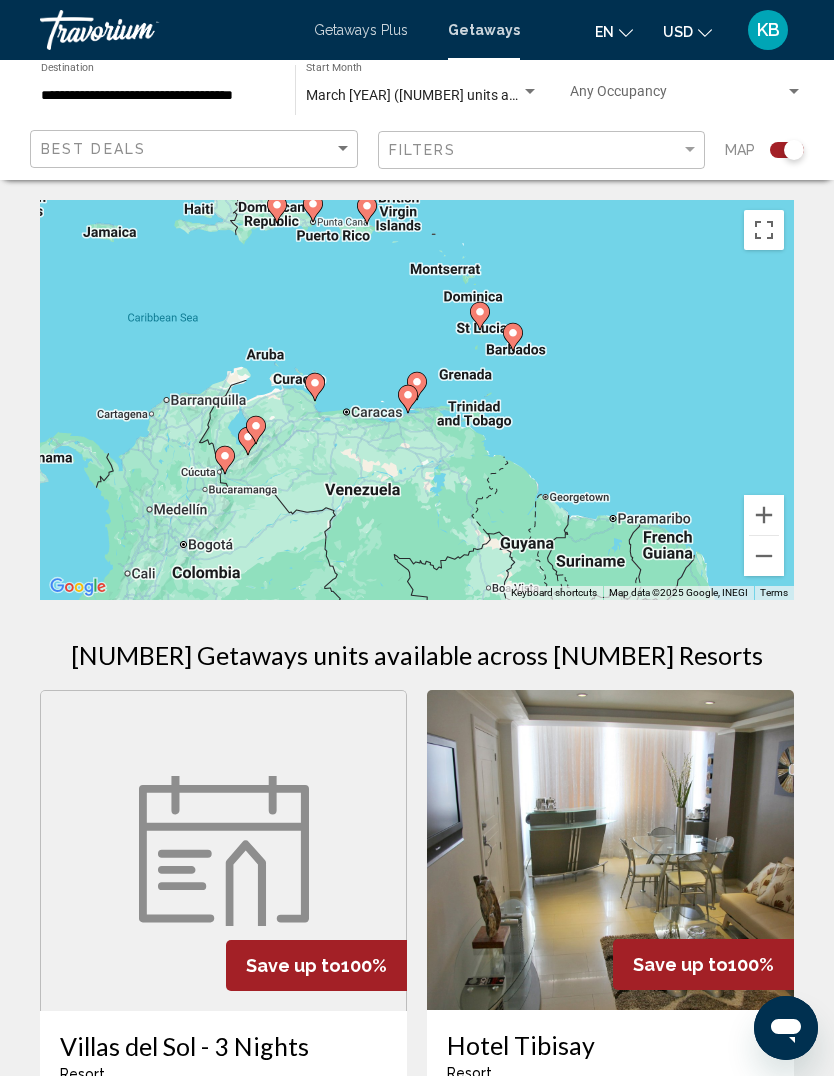 click 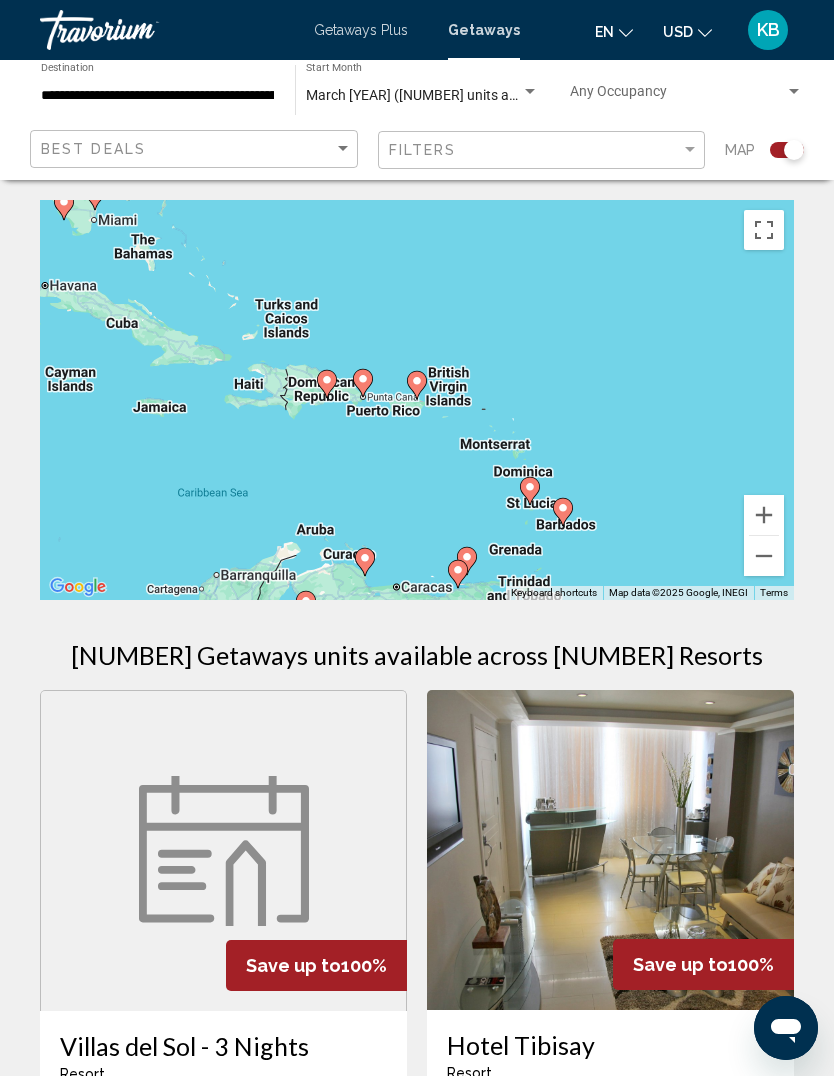 click on "To activate drag with keyboard, press Alt + Enter. Once in keyboard drag state, use the arrow keys to move the marker. To complete the drag, press the Enter key. To cancel, press Escape." at bounding box center [417, 400] 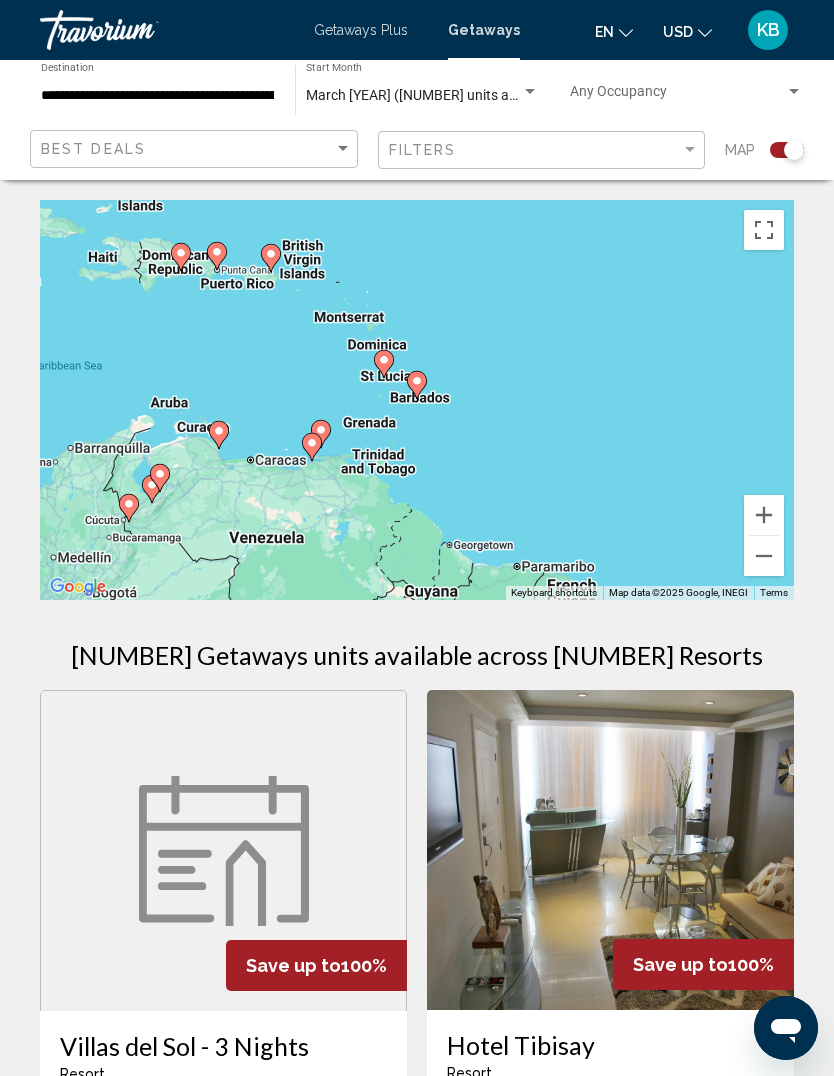 click at bounding box center (417, 385) 